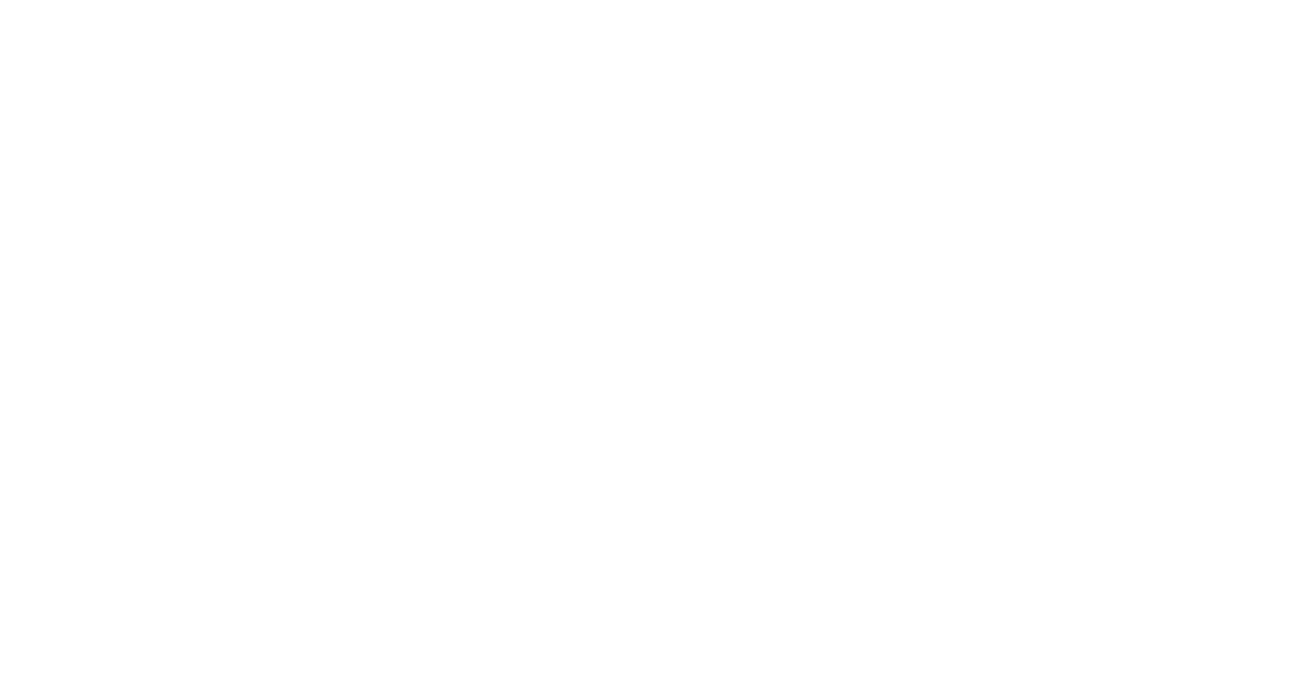 scroll, scrollTop: 0, scrollLeft: 0, axis: both 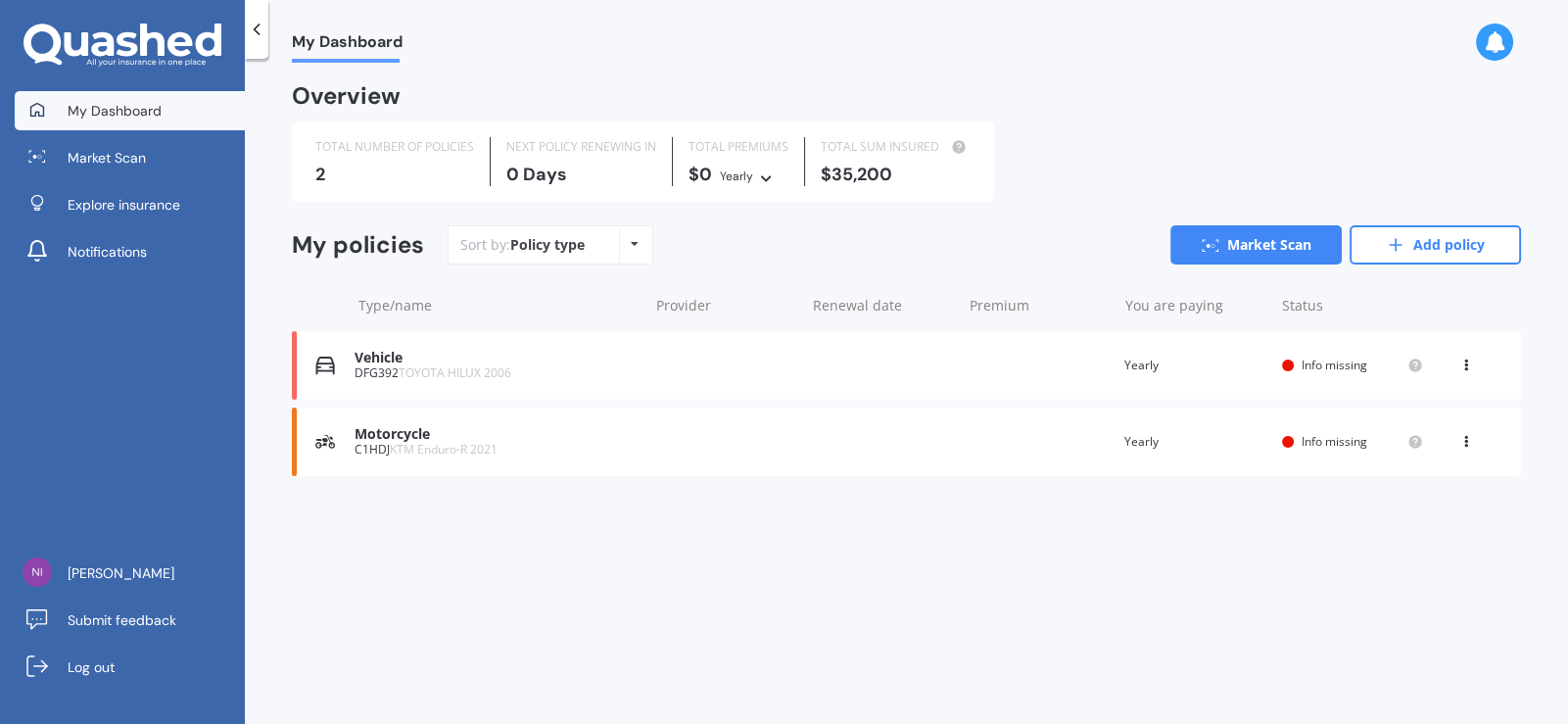 click 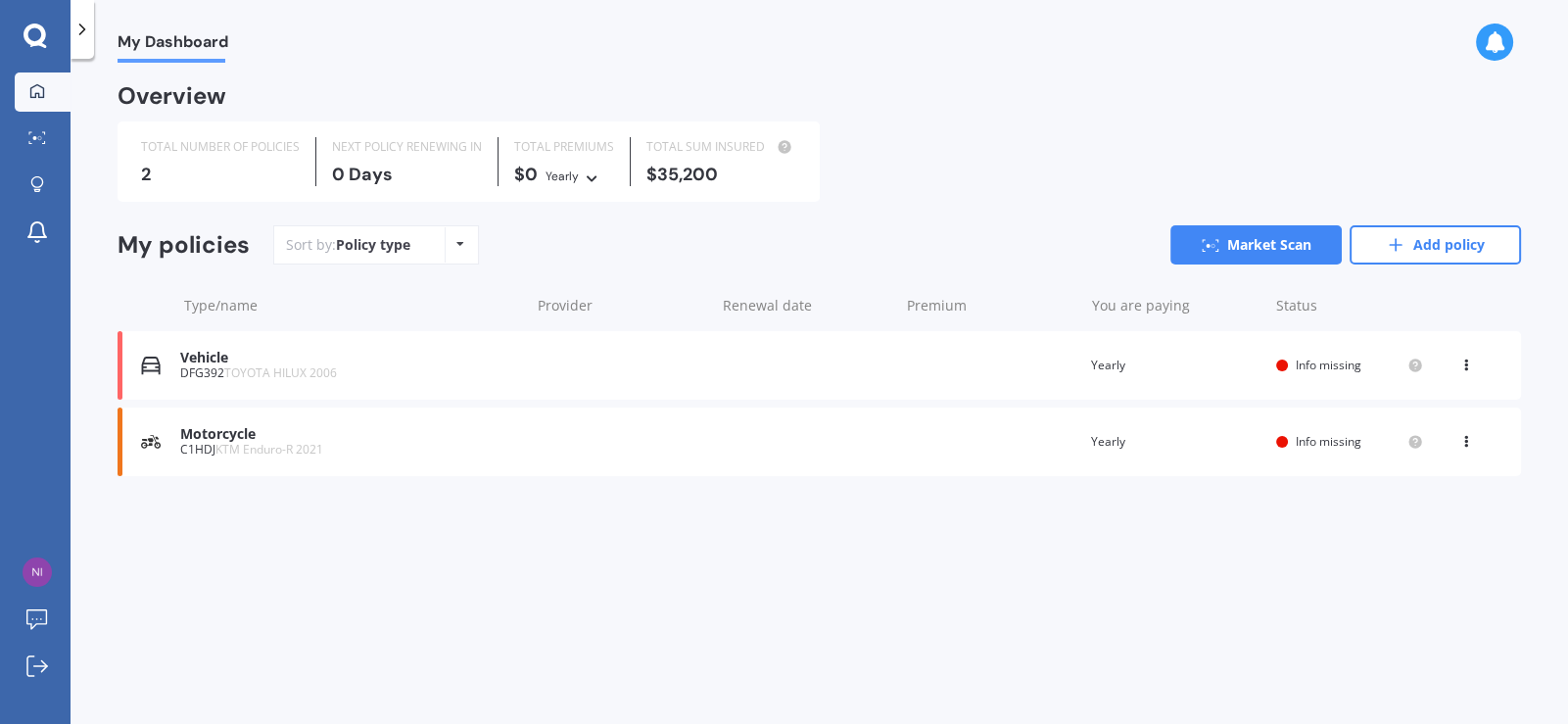 click at bounding box center [82, 29] 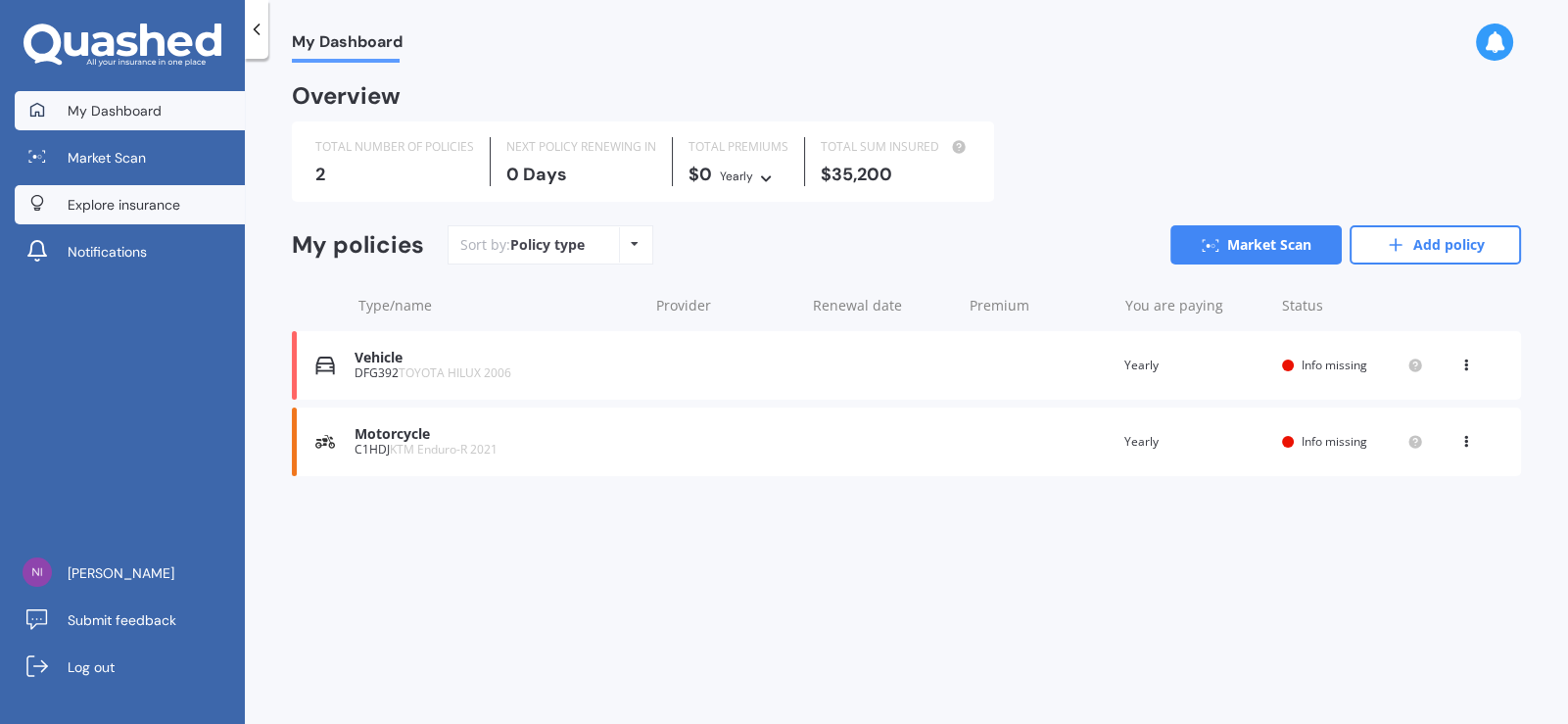 click on "Explore insurance" at bounding box center [123, 205] 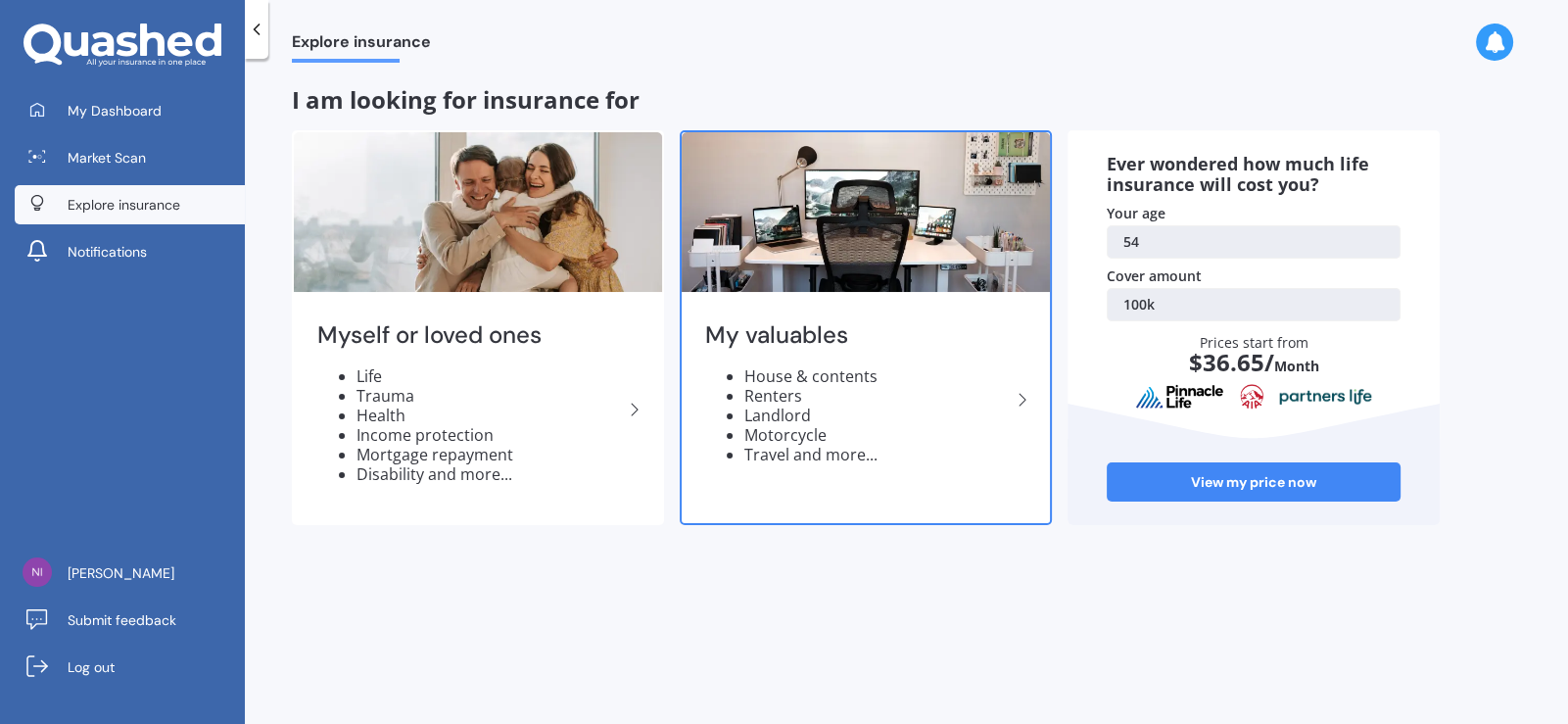 click on "My valuables House & contents Renters Landlord Motorcycle Travel and more..." at bounding box center (866, 400) 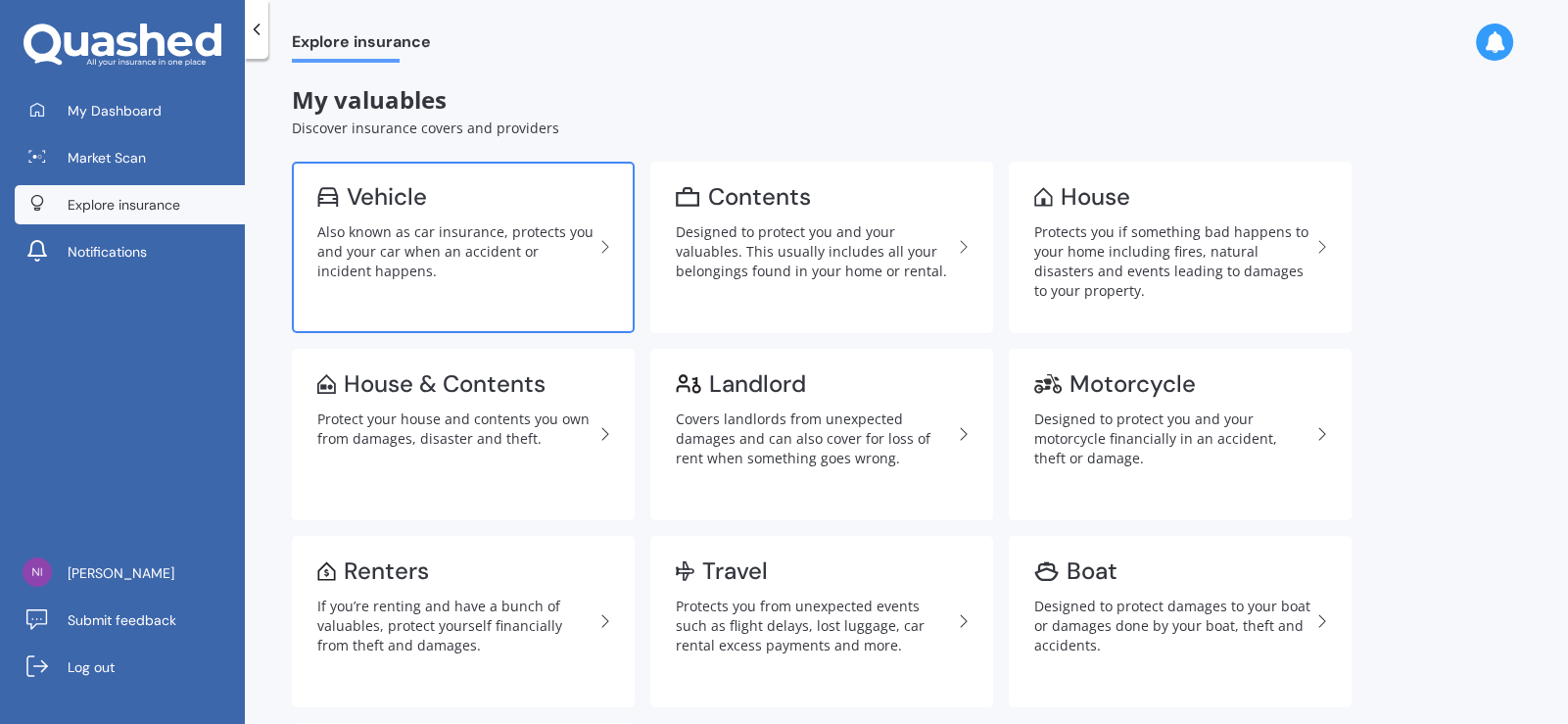 click on "Vehicle Also known as car insurance, protects you and your car when an accident or incident happens." at bounding box center [463, 247] 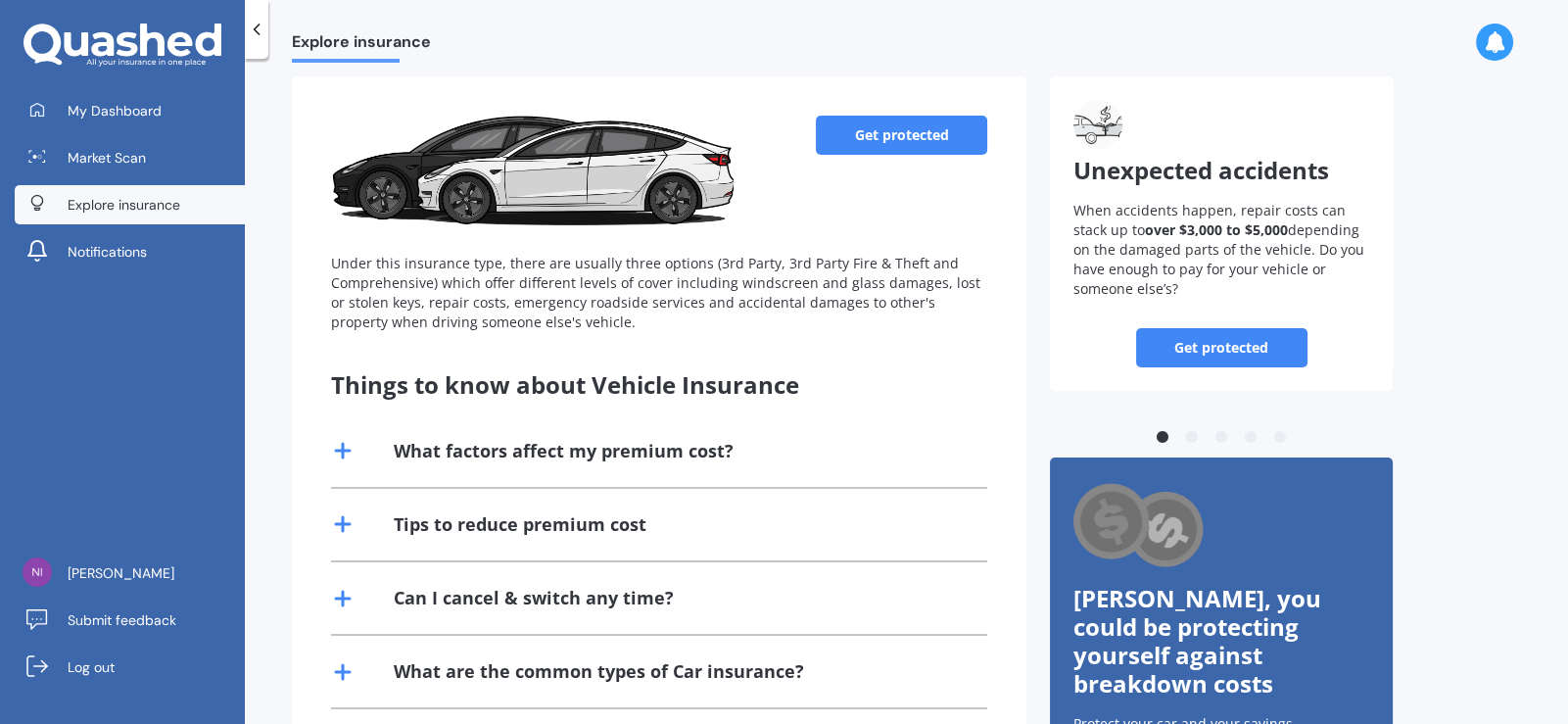 scroll, scrollTop: 0, scrollLeft: 0, axis: both 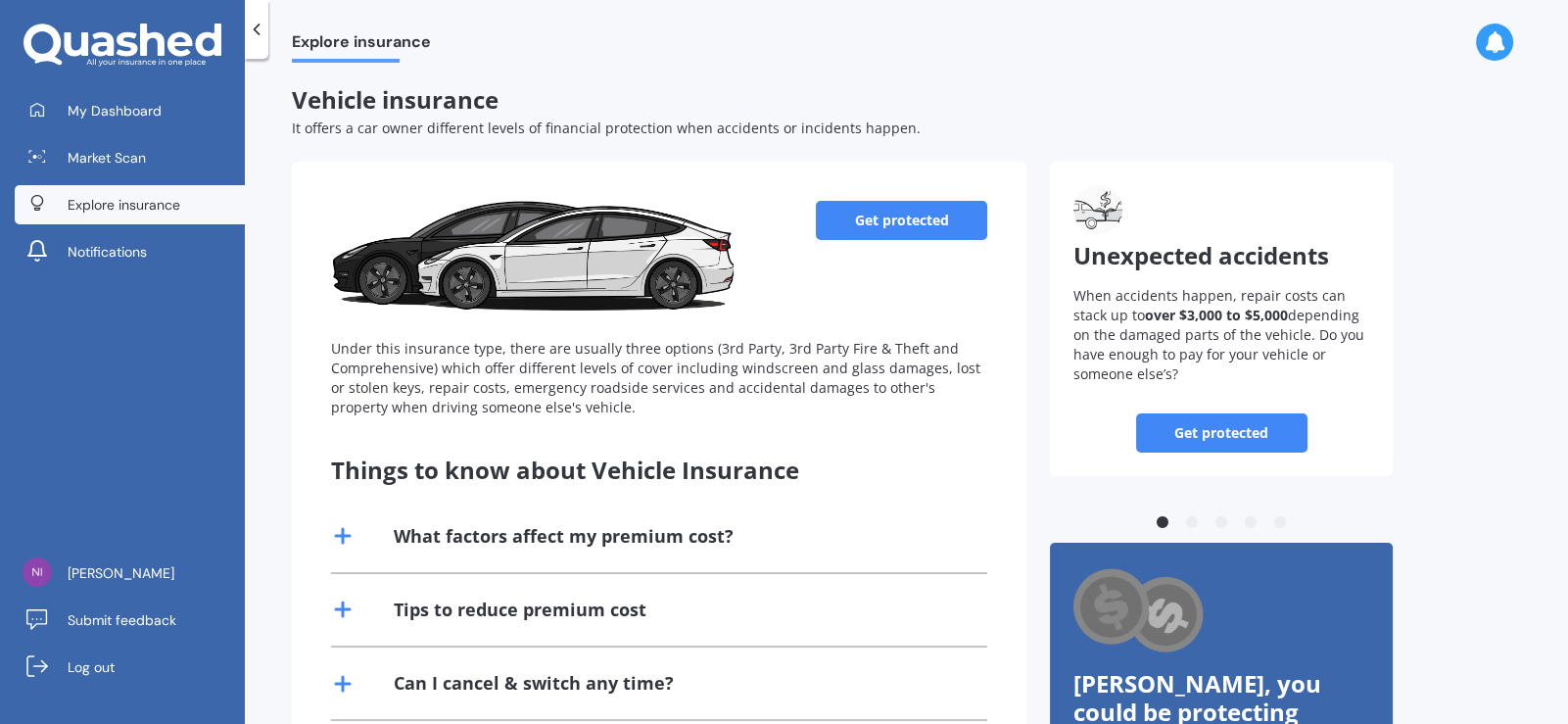 click on "Get protected" at bounding box center [901, 220] 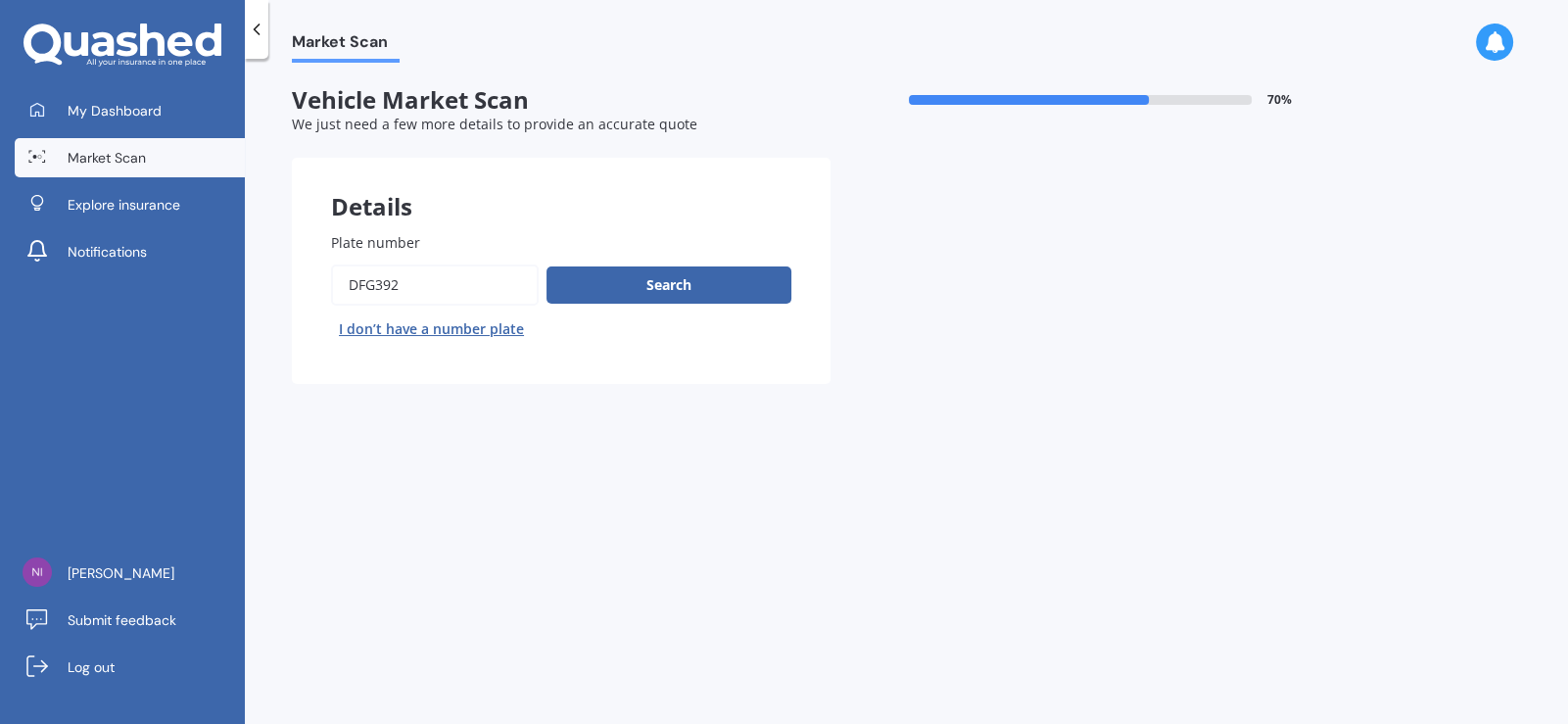drag, startPoint x: 438, startPoint y: 279, endPoint x: 266, endPoint y: 278, distance: 172.00291 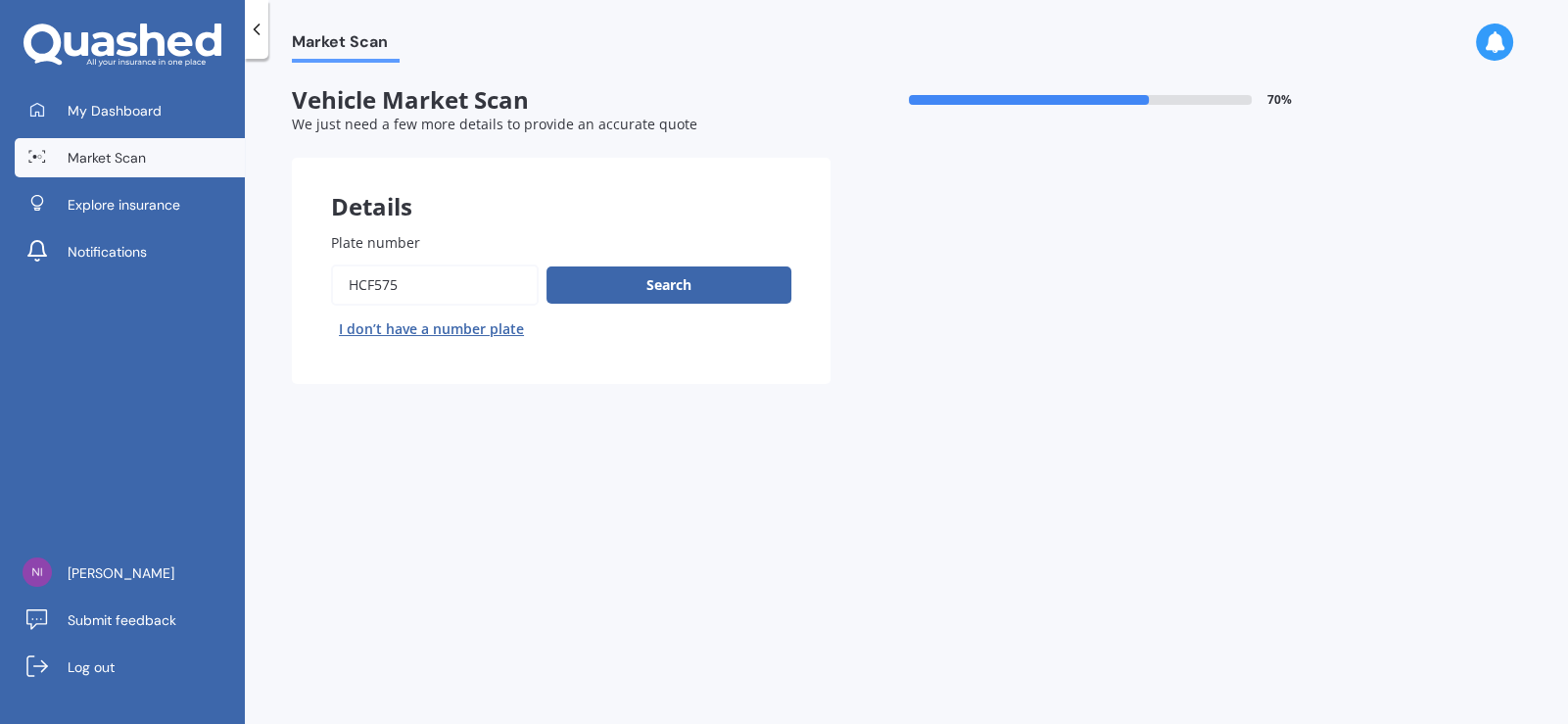 type on "hcf575" 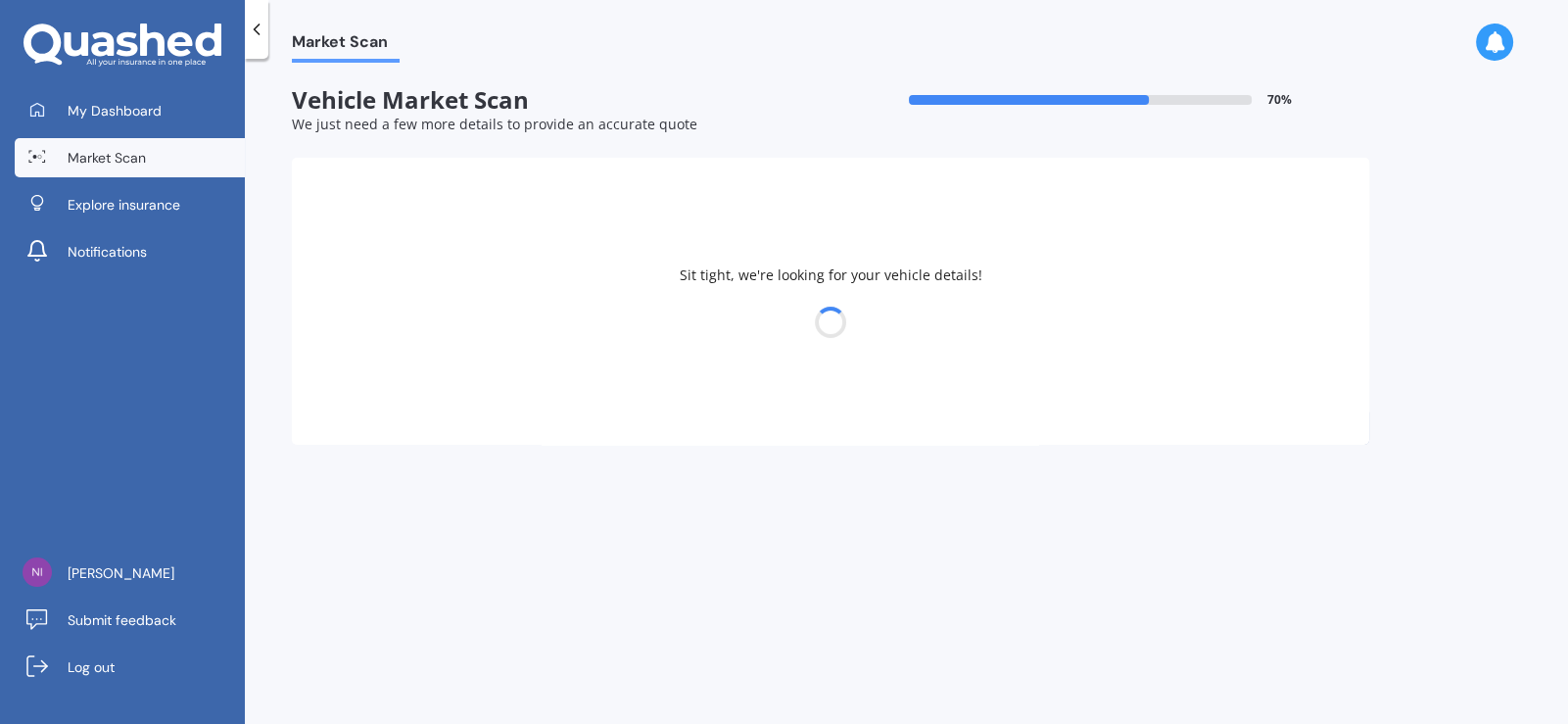 select on "BMW" 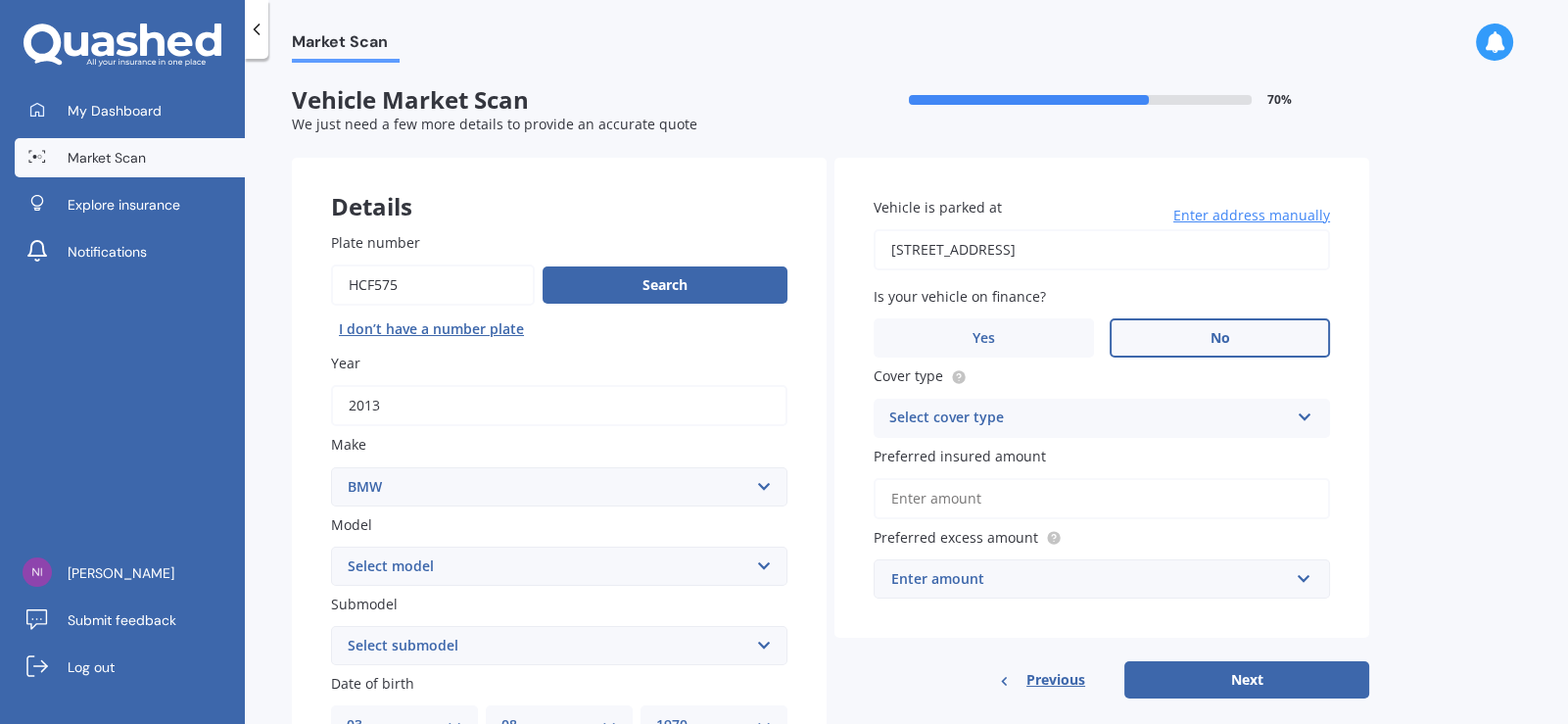 click on "Select model 116 116I 118 118D 120 130 218D 220I 225 250 316 318 320 320 i 323 325 328 330 335 335D 335i 340 420 428 430 435 518 520 523 523D 525 528 530 535 540 545 550 630 633 635 640D 640i 645i 650 728 730 733 735 740 745 750 760 840 850 i3 i3s i8 Ioniq iR iX IX3 M M135i M235 M240 M3 M340 M4 M4 Series M440i M5 M6 M7 X1 X2 X3 X4 X5 X6 X7 Z3 Z4 Z8" at bounding box center (559, 566) 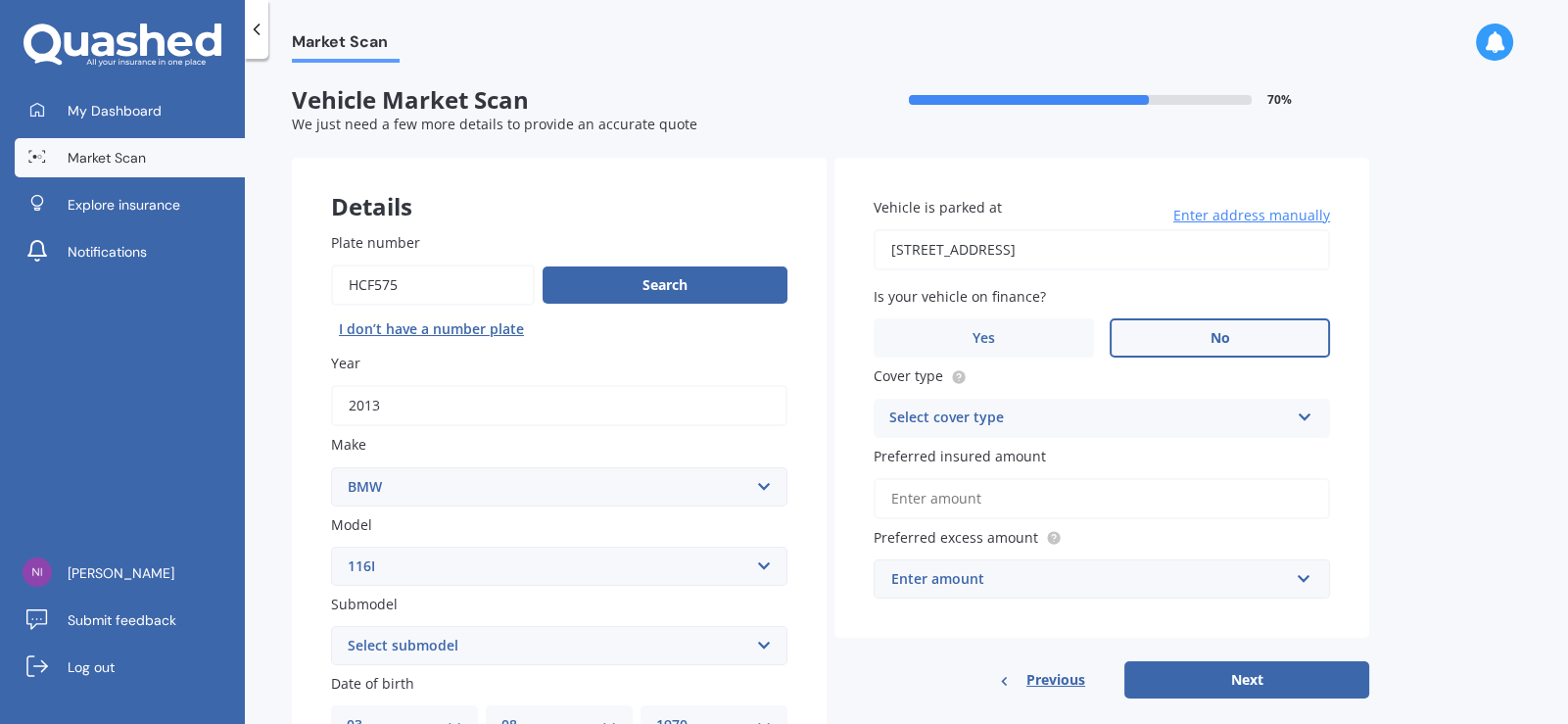 click on "Select model 116 116I 118 118D 120 130 218D 220I 225 250 316 318 320 320 i 323 325 328 330 335 335D 335i 340 420 428 430 435 518 520 523 523D 525 528 530 535 540 545 550 630 633 635 640D 640i 645i 650 728 730 733 735 740 745 750 760 840 850 i3 i3s i8 Ioniq iR iX IX3 M M135i M235 M240 M3 M340 M4 M4 Series M440i M5 M6 M7 X1 X2 X3 X4 X5 X6 X7 Z3 Z4 Z8" at bounding box center (559, 566) 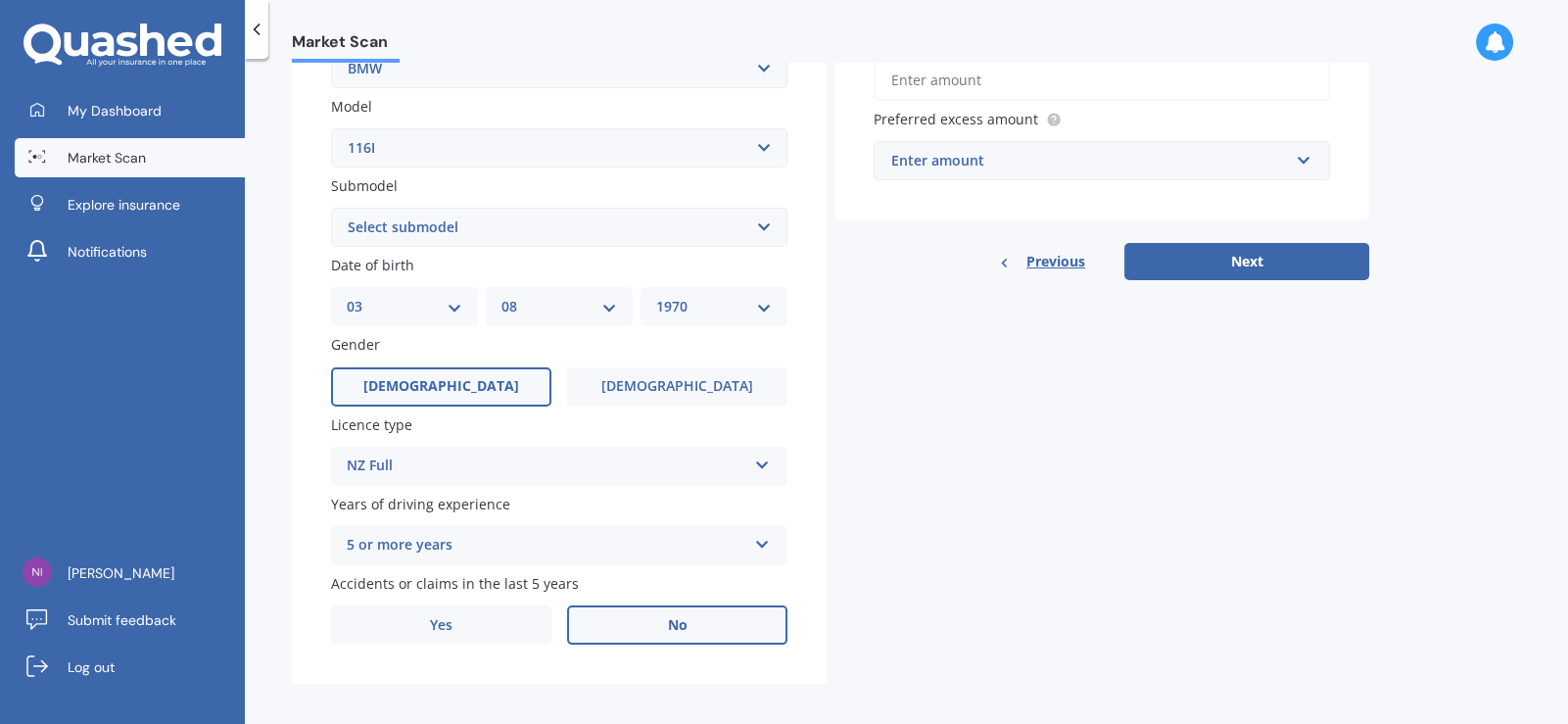 scroll, scrollTop: 427, scrollLeft: 0, axis: vertical 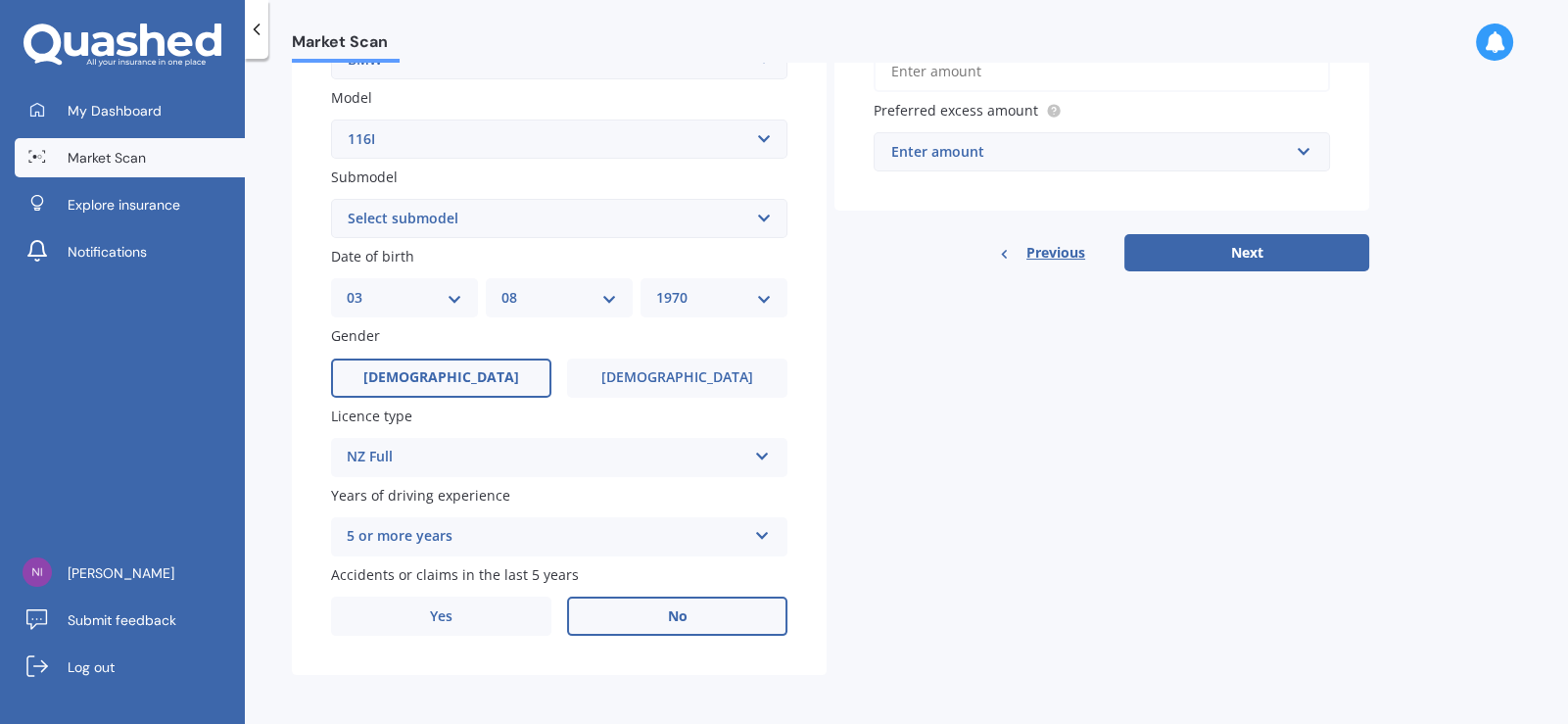 click on "No" at bounding box center (677, 616) 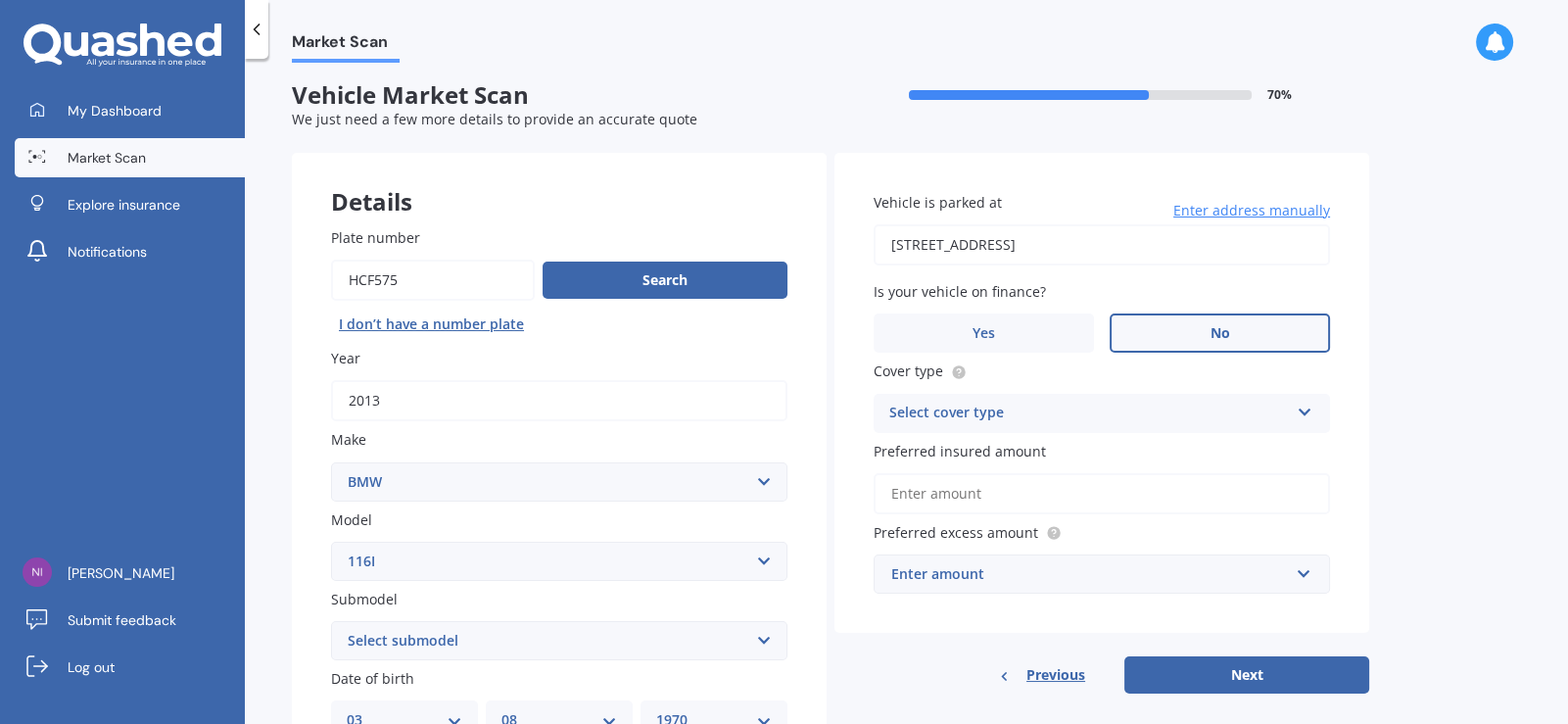 scroll, scrollTop: 0, scrollLeft: 0, axis: both 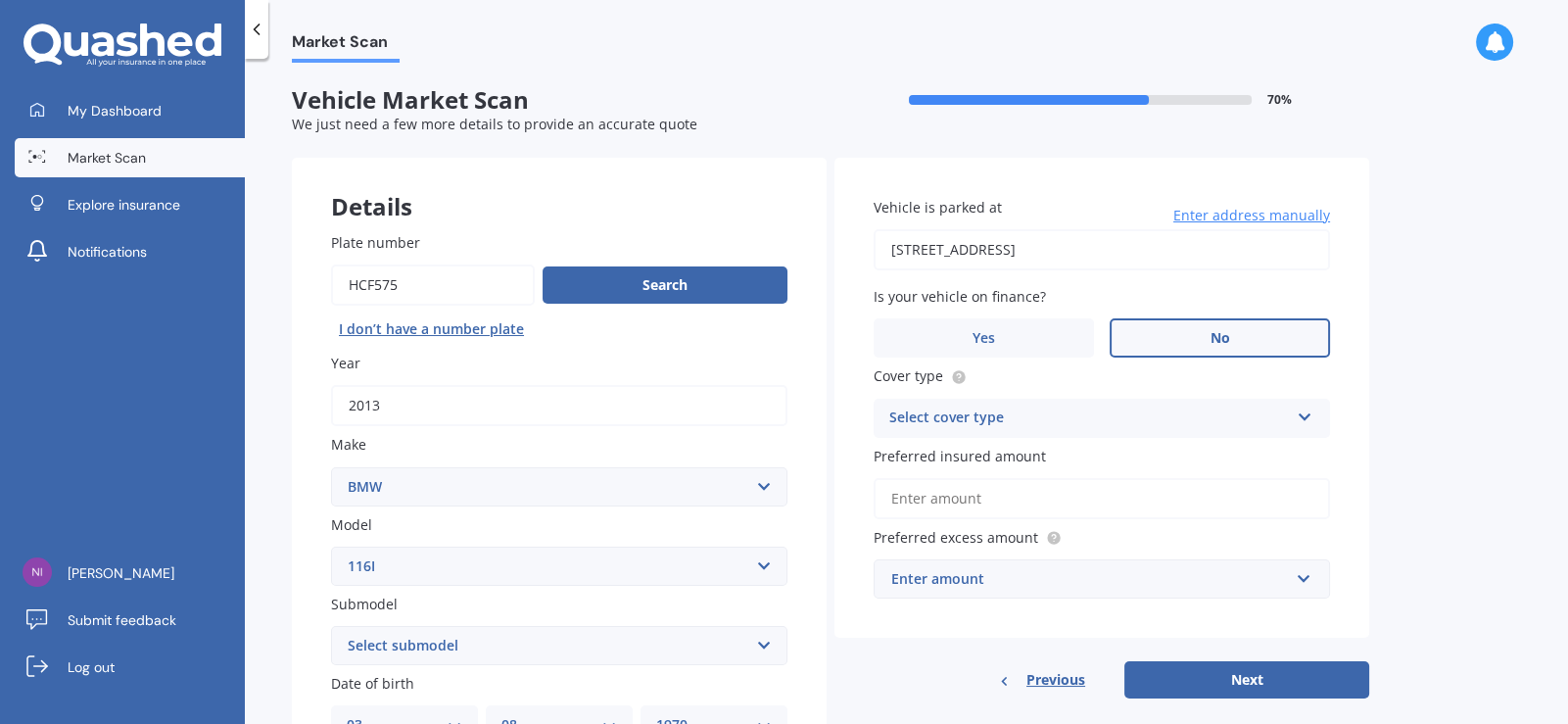 click on "Select cover type" at bounding box center (1089, 418) 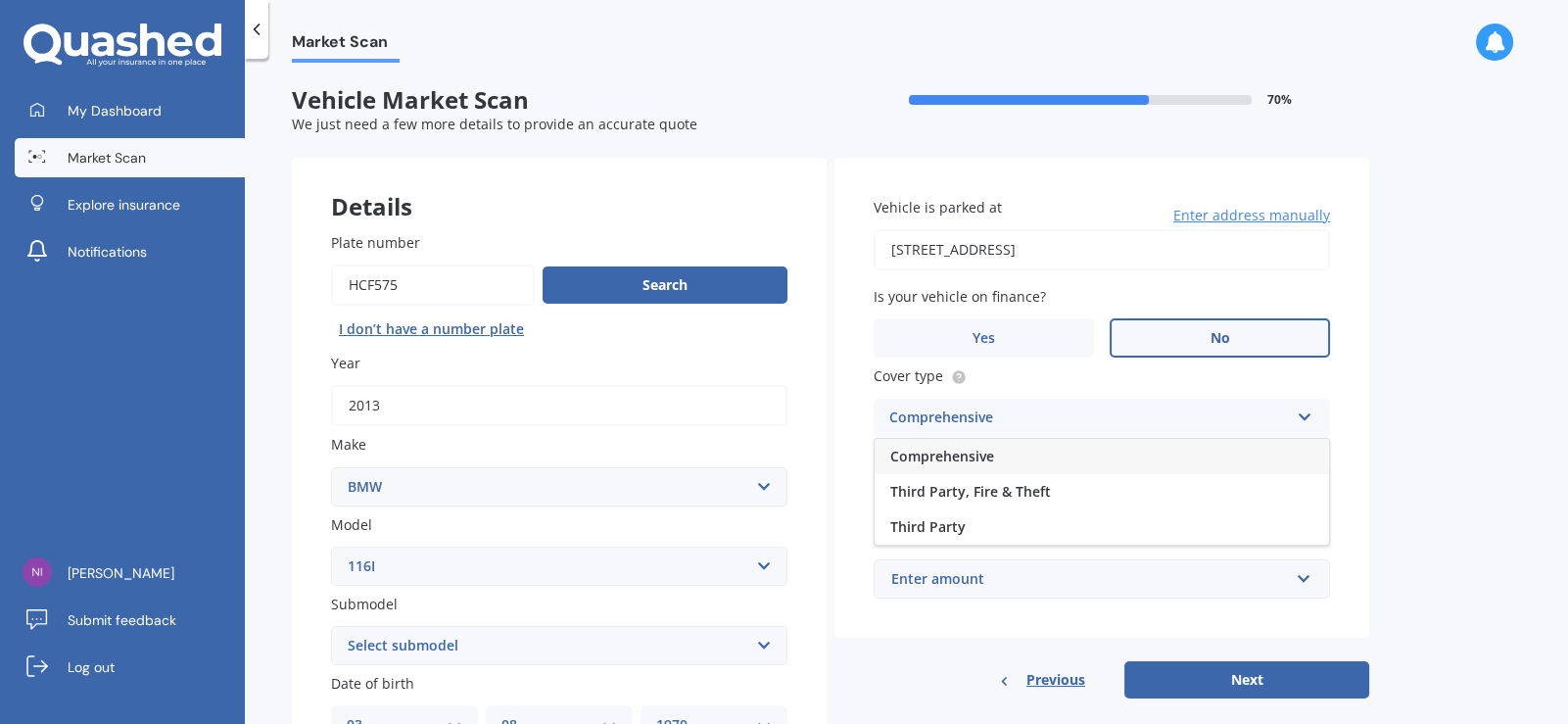 click on "Comprehensive" at bounding box center (942, 456) 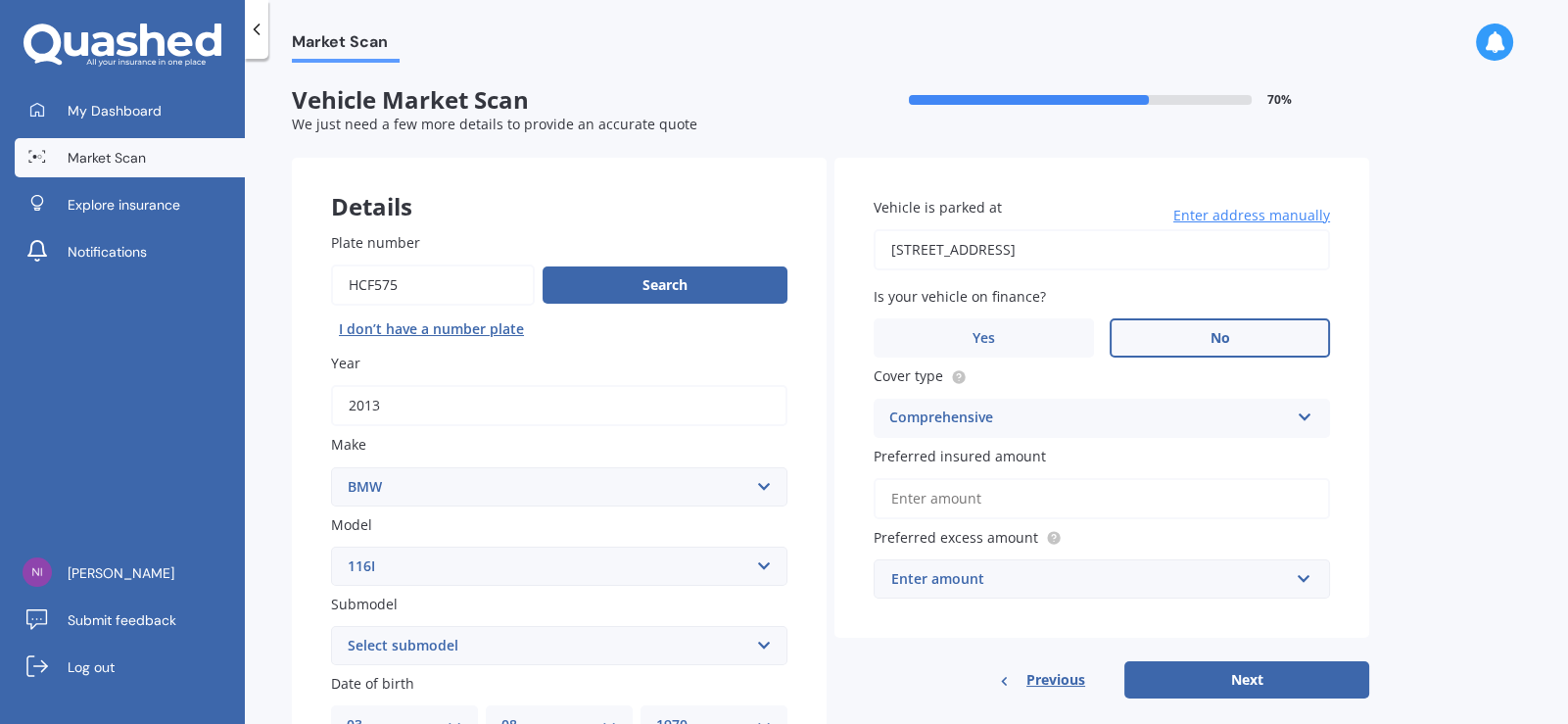 click on "Preferred insured amount" at bounding box center (1102, 499) 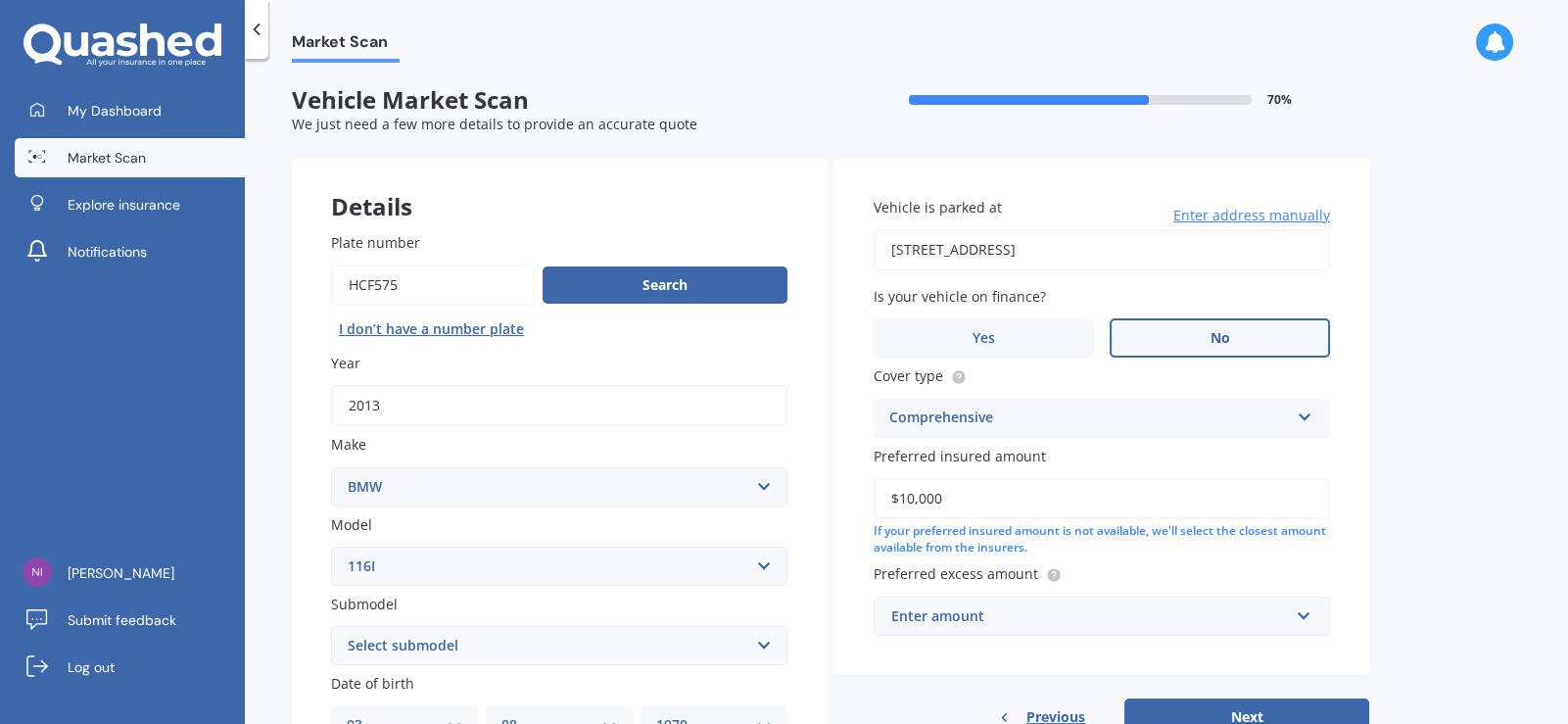 type on "$10,000" 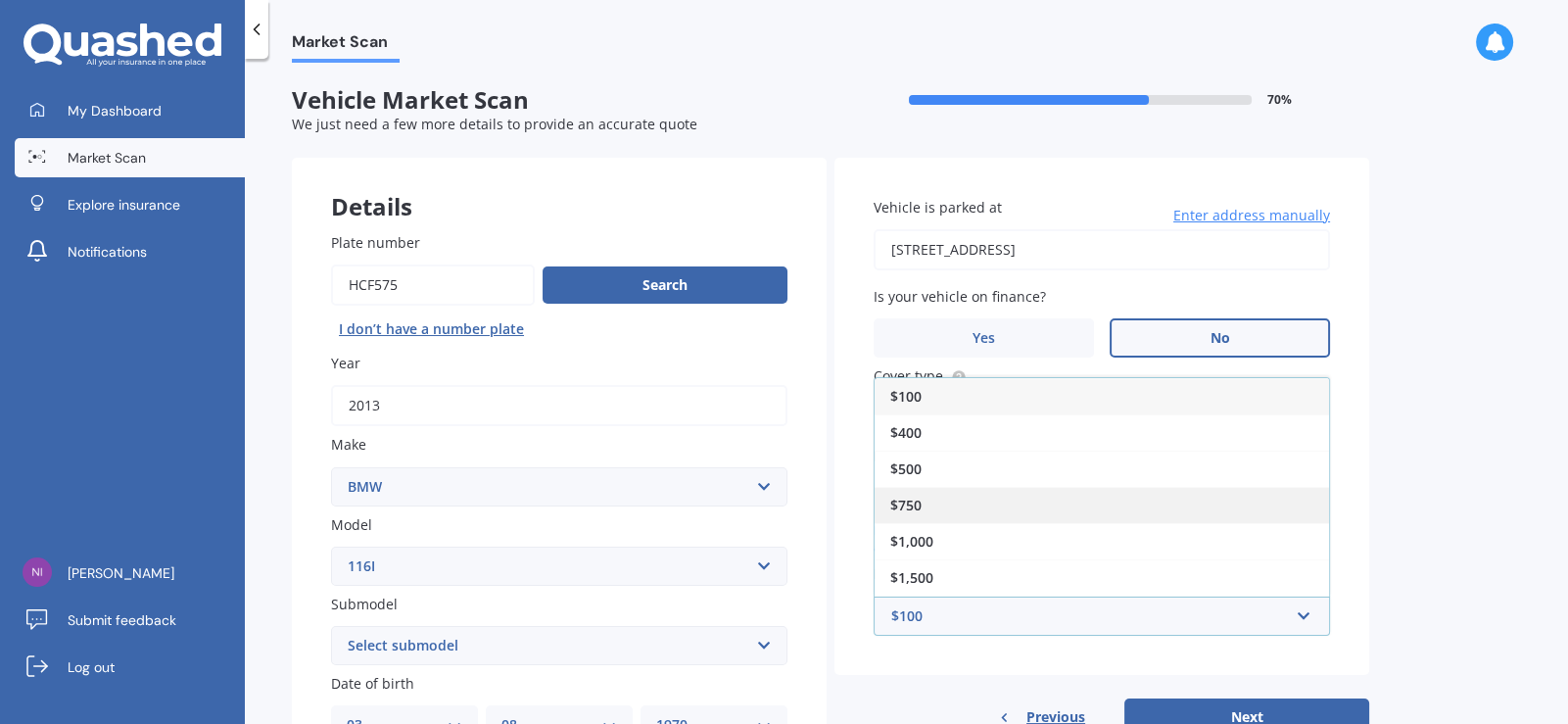 click on "$750" at bounding box center (1102, 505) 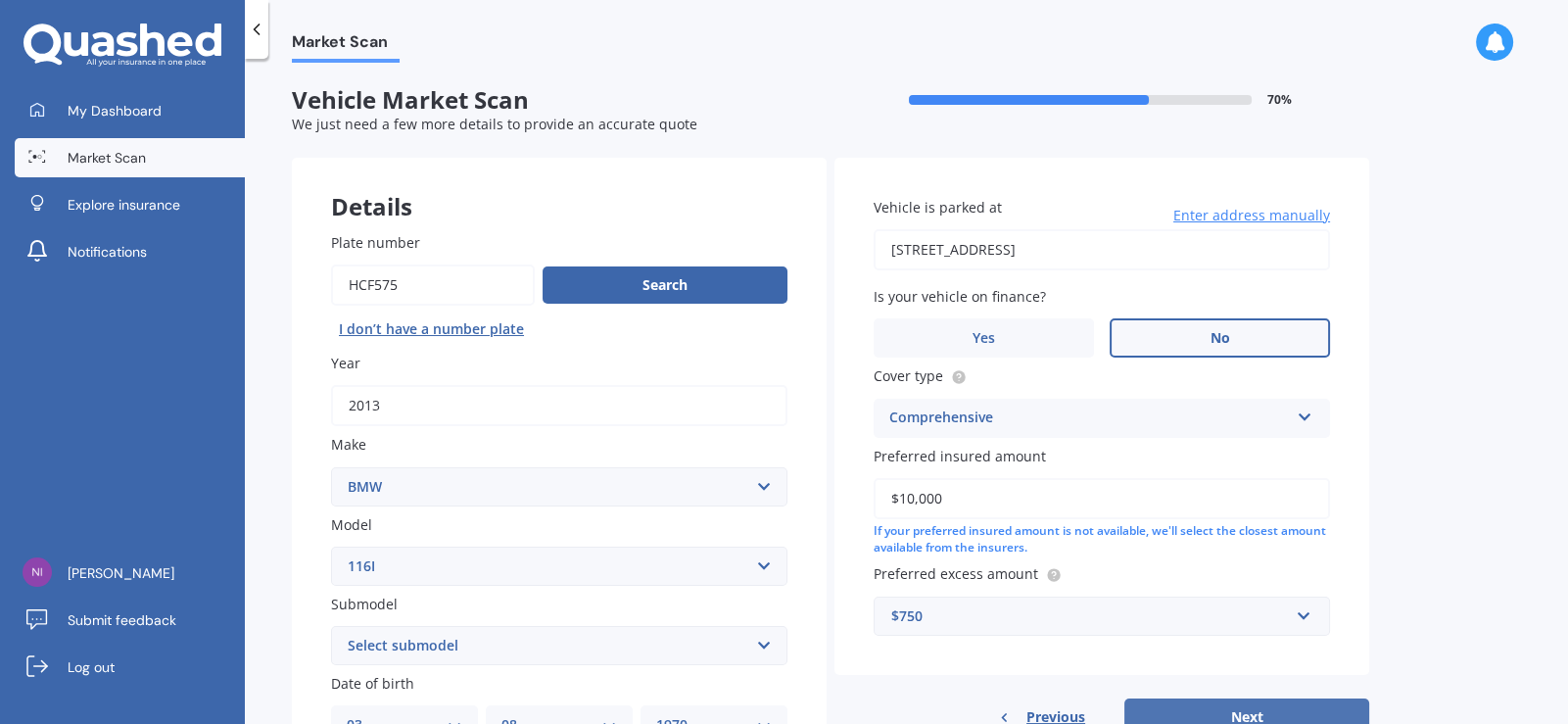 click on "Next" at bounding box center (1247, 717) 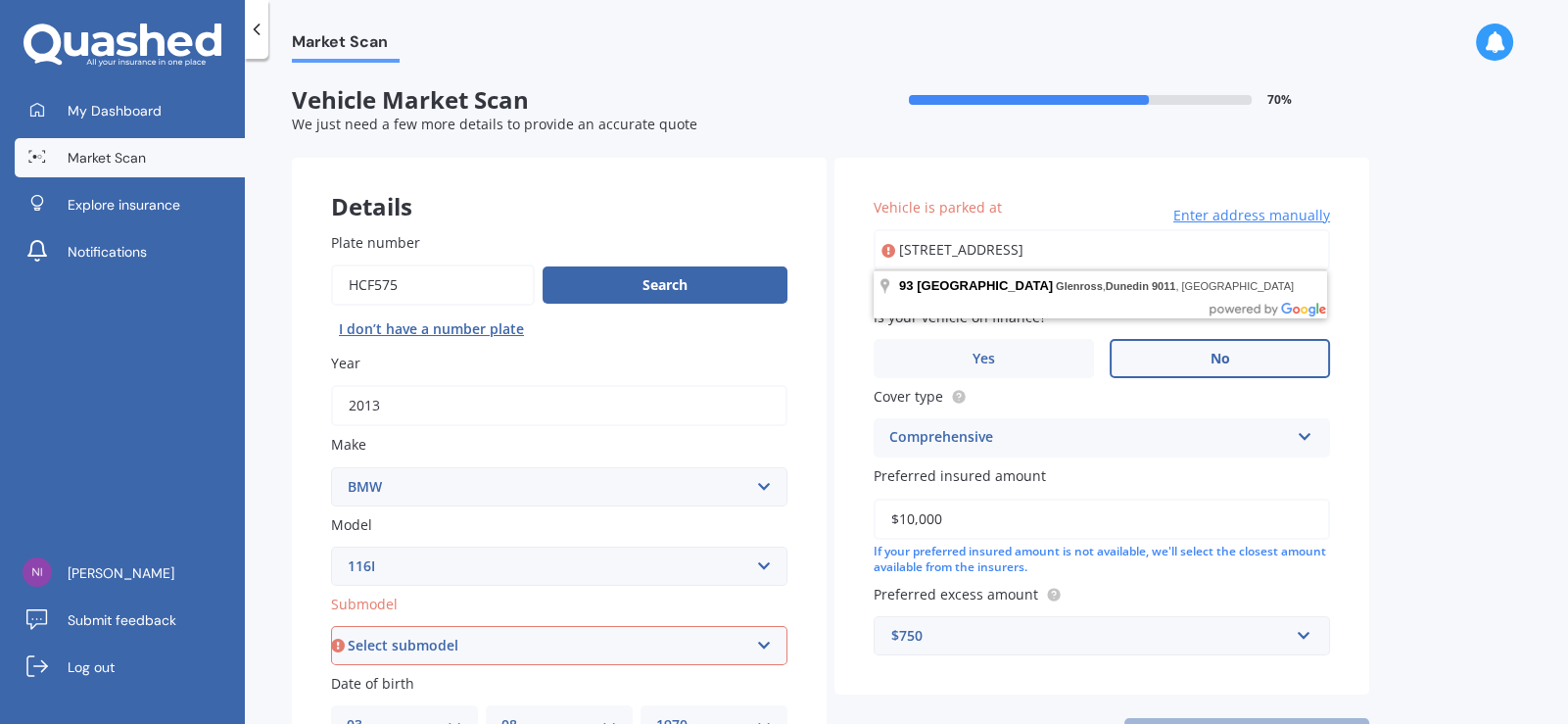 drag, startPoint x: 1180, startPoint y: 248, endPoint x: 808, endPoint y: 255, distance: 372.06585 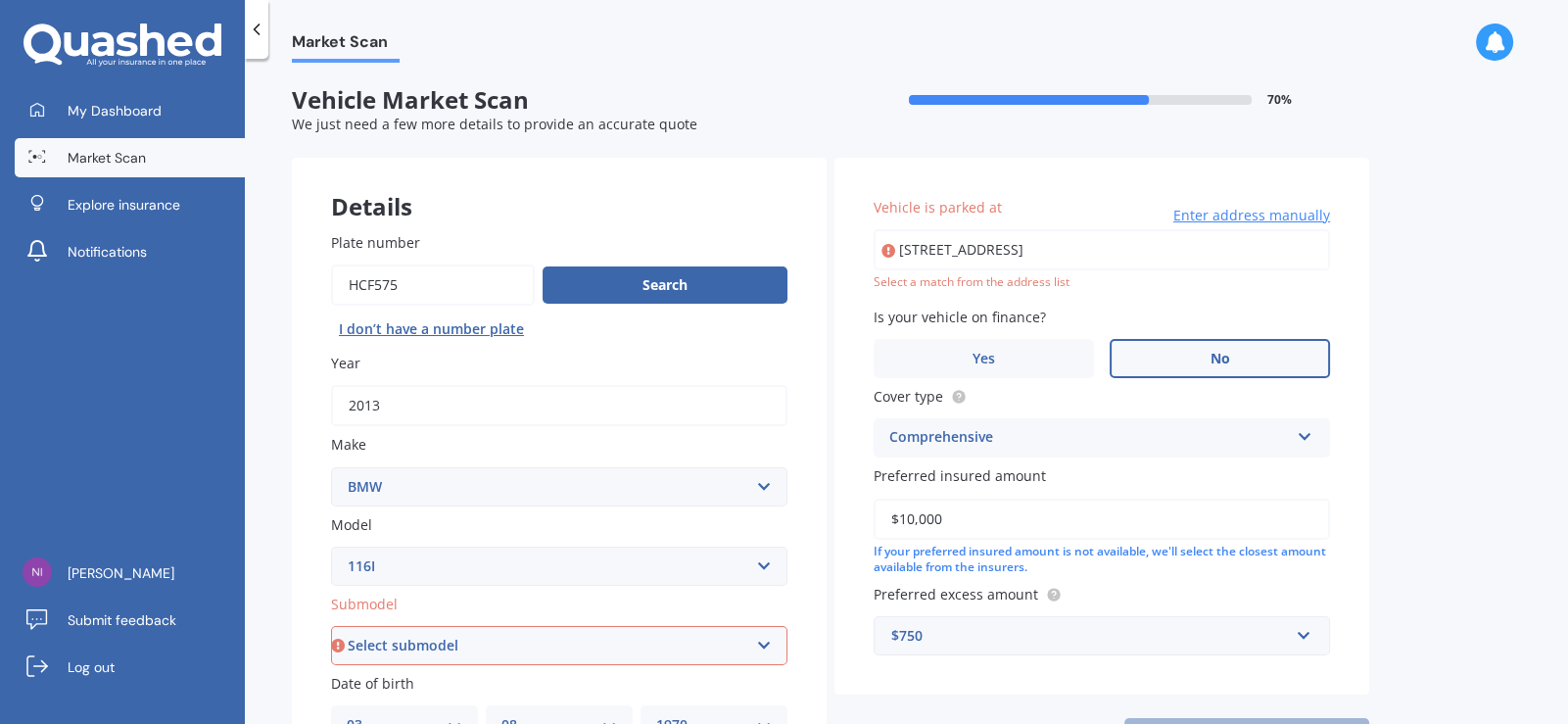 type on "[STREET_ADDRESS]" 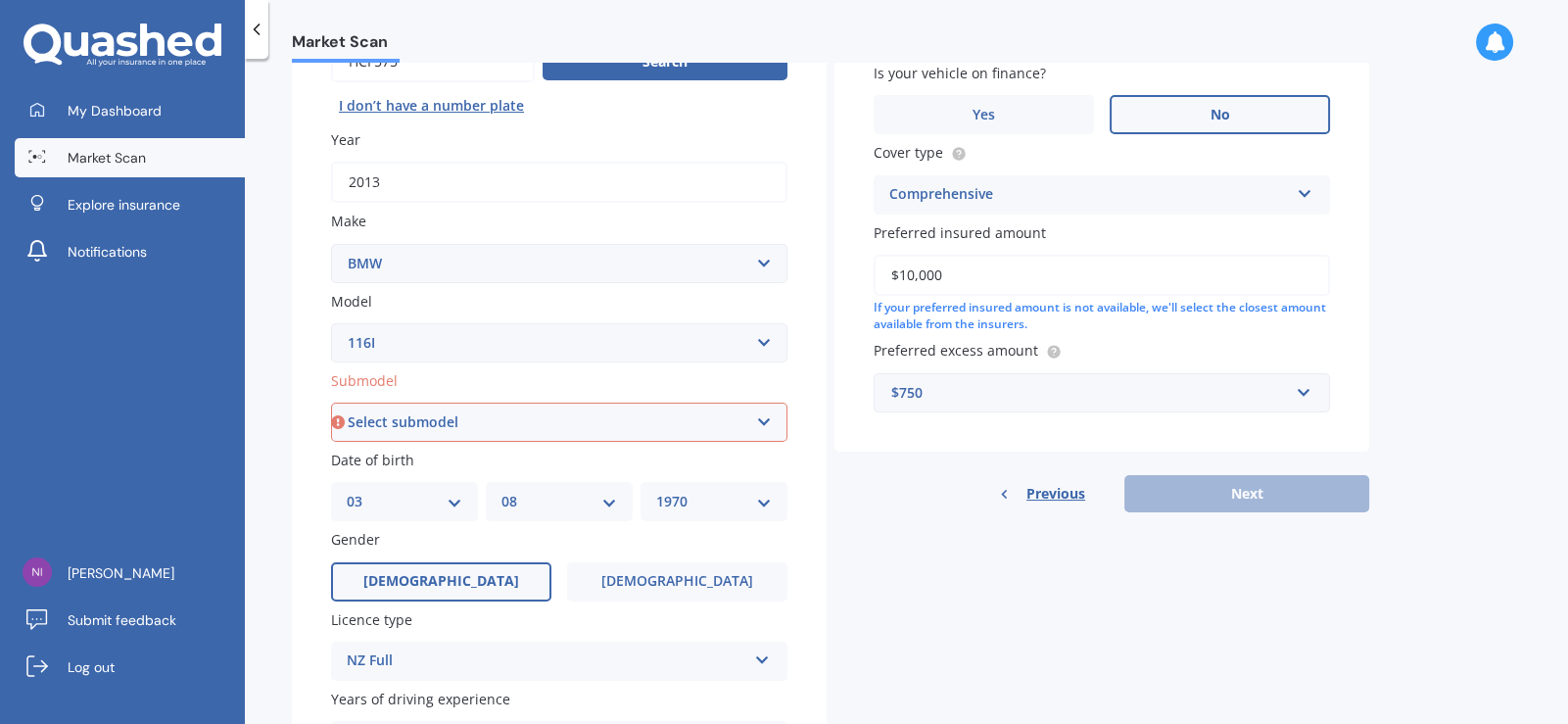 scroll, scrollTop: 294, scrollLeft: 0, axis: vertical 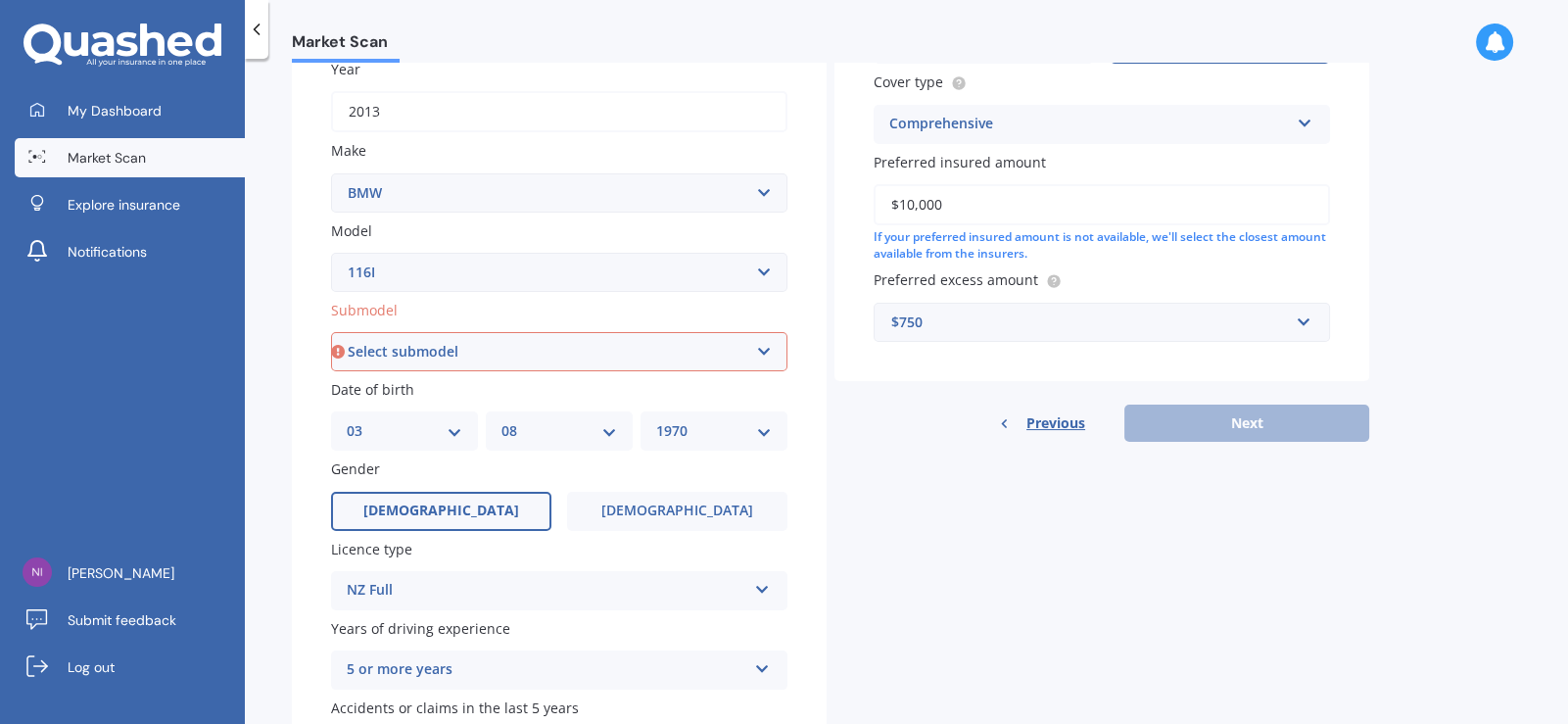 click on "Previous Next" at bounding box center (1102, 423) 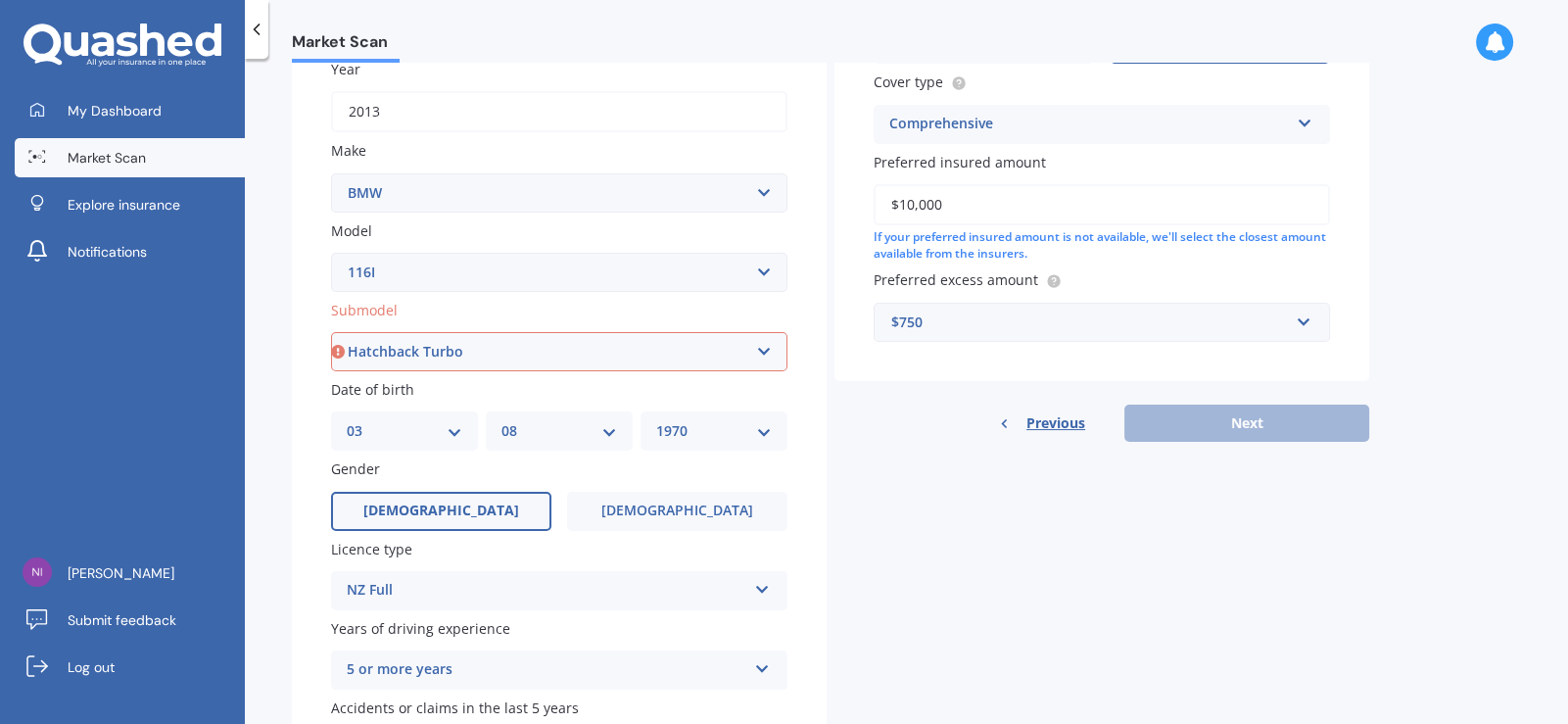 click on "Select submodel Hatchback Turbo" at bounding box center (559, 352) 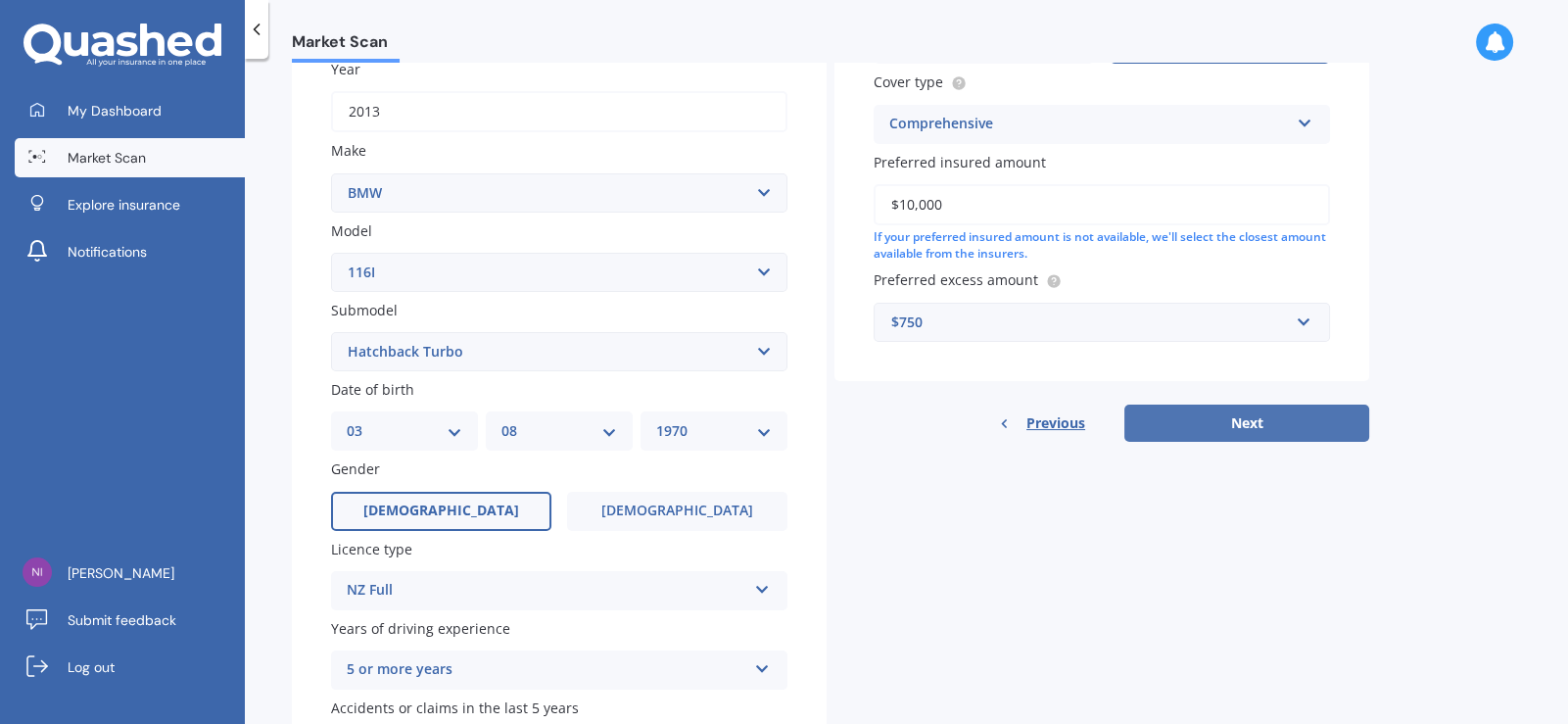 click on "Next" at bounding box center [1247, 423] 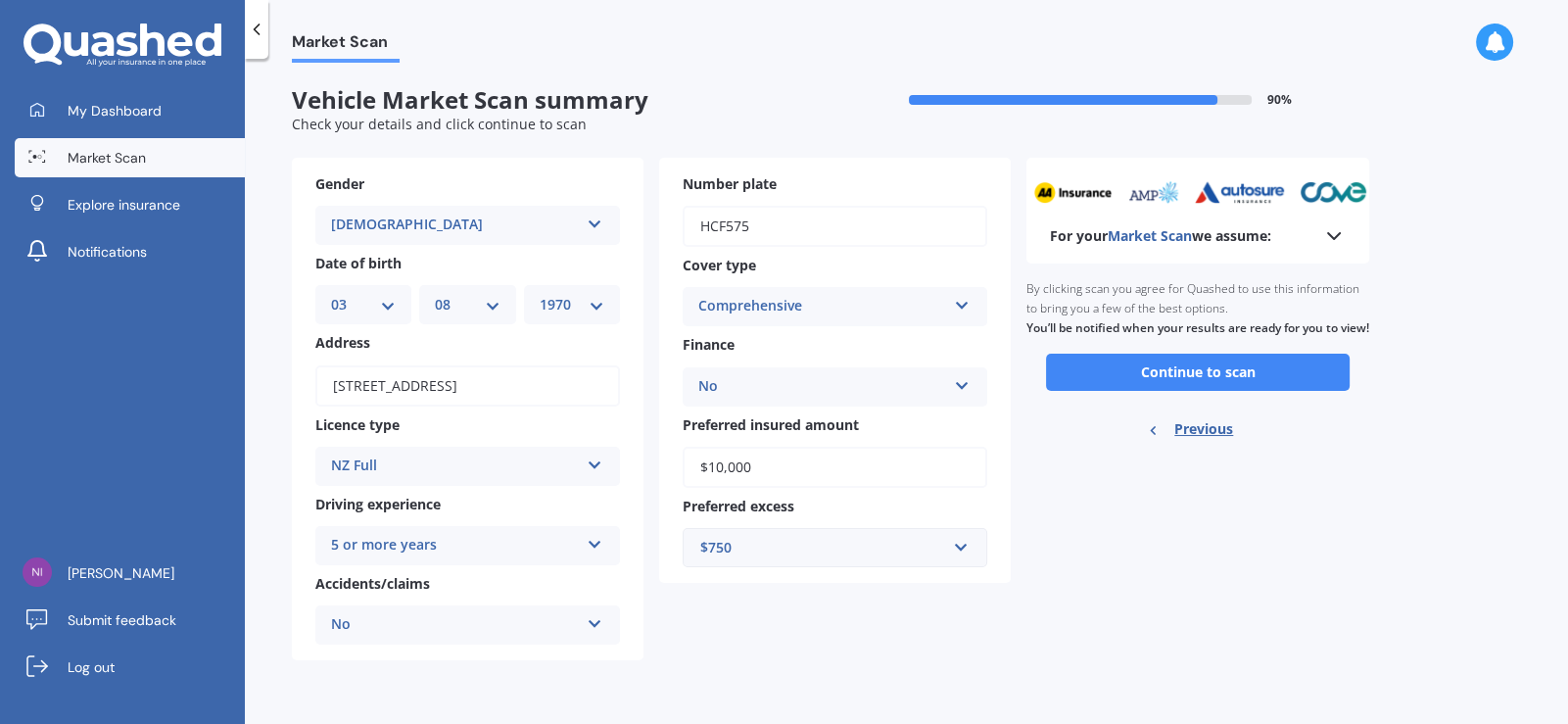 scroll, scrollTop: 0, scrollLeft: 0, axis: both 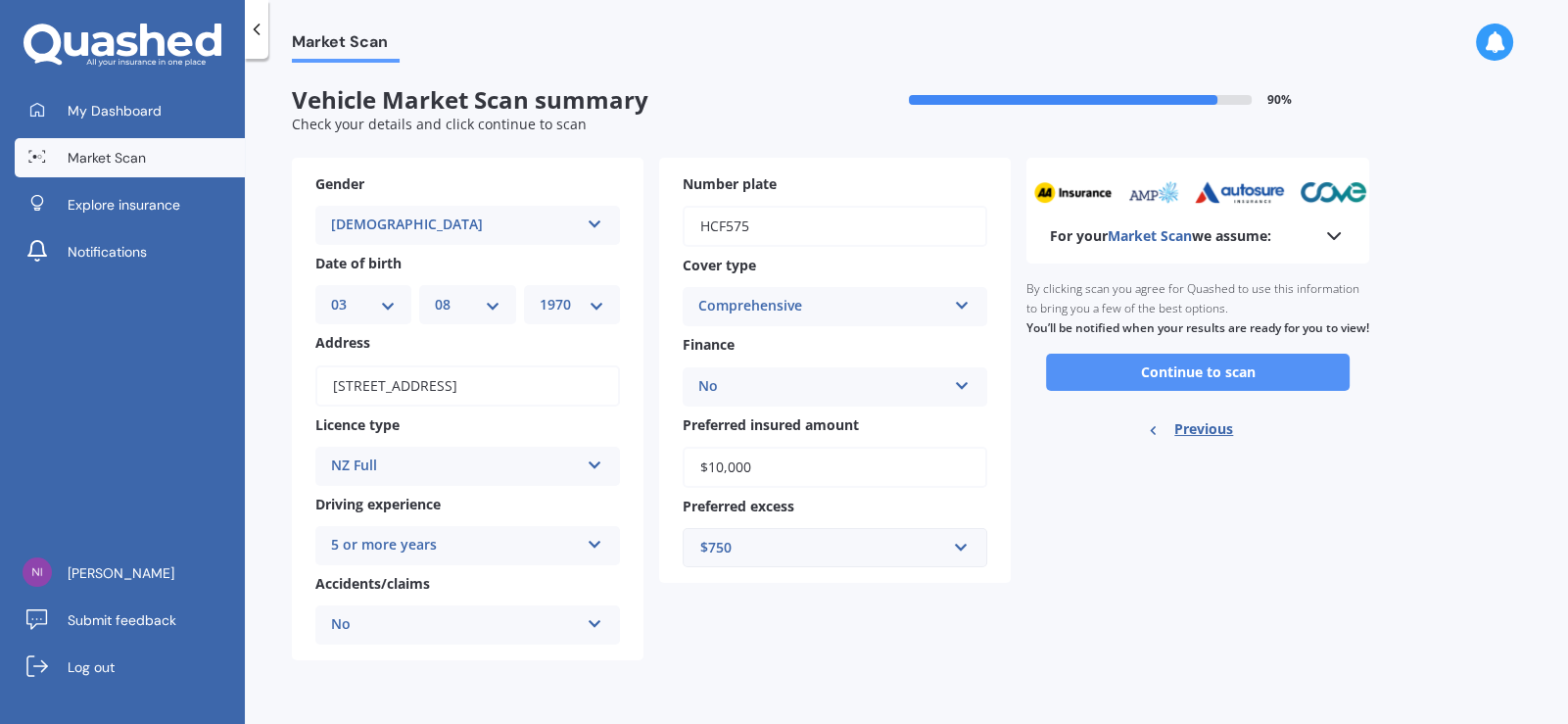 click on "Continue to scan" at bounding box center (1198, 372) 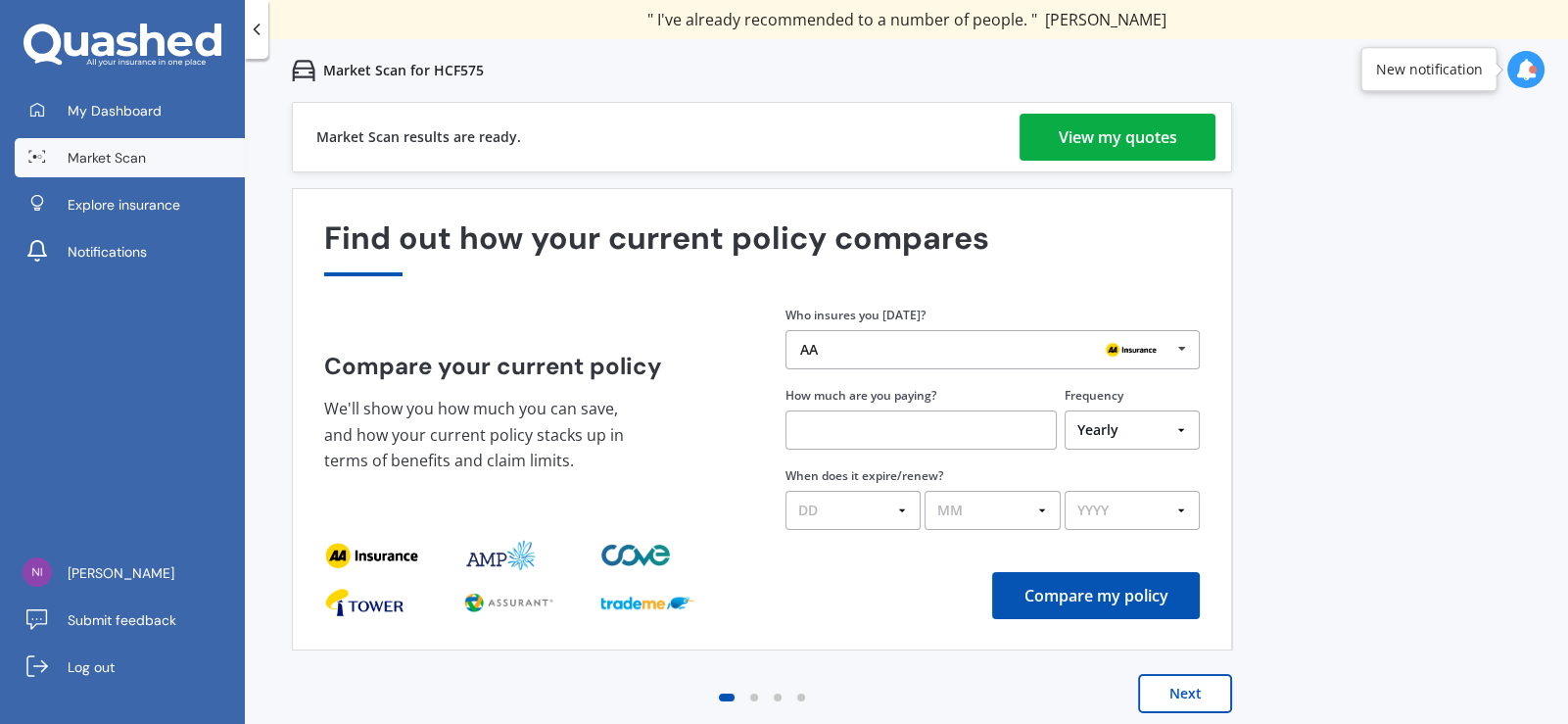 click on "View my quotes" at bounding box center [1117, 137] 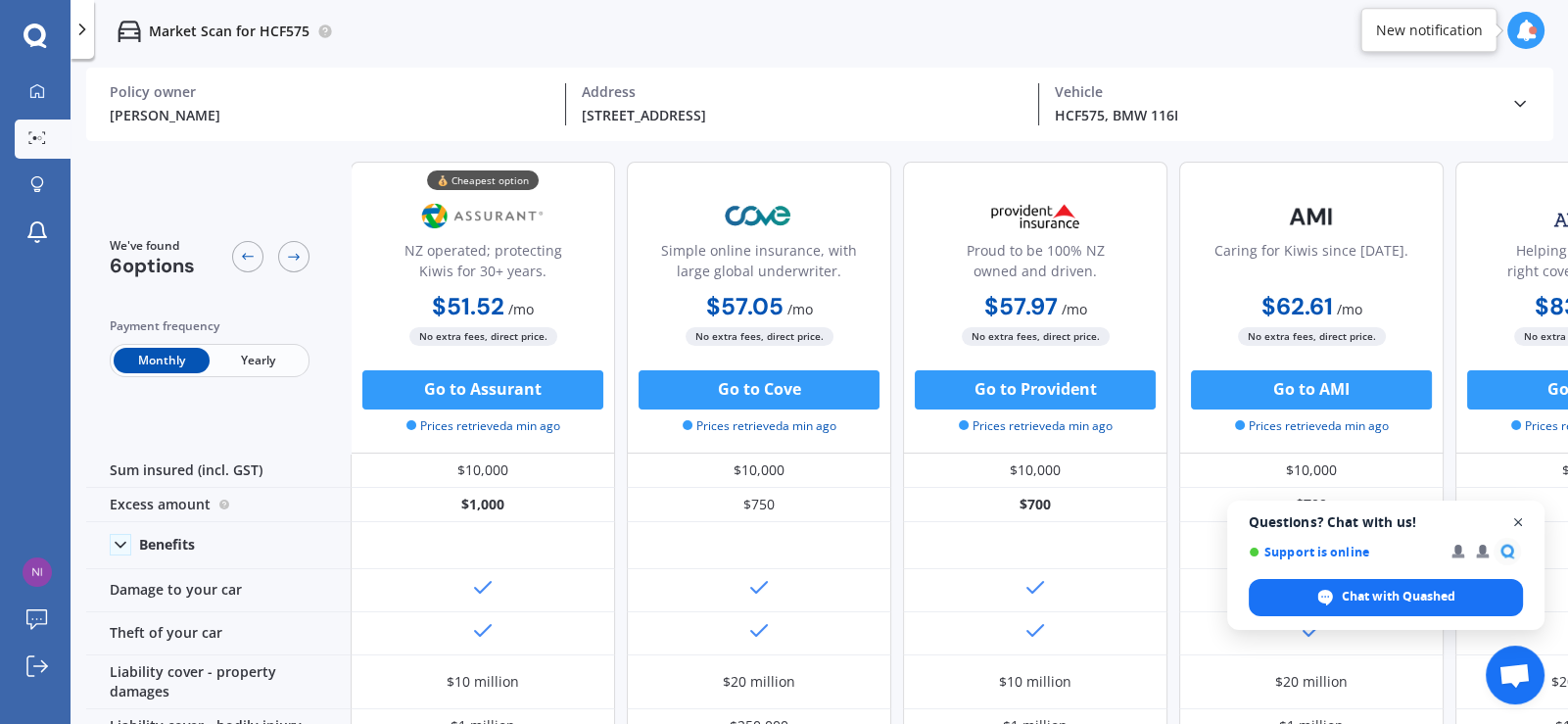 click at bounding box center [1518, 522] 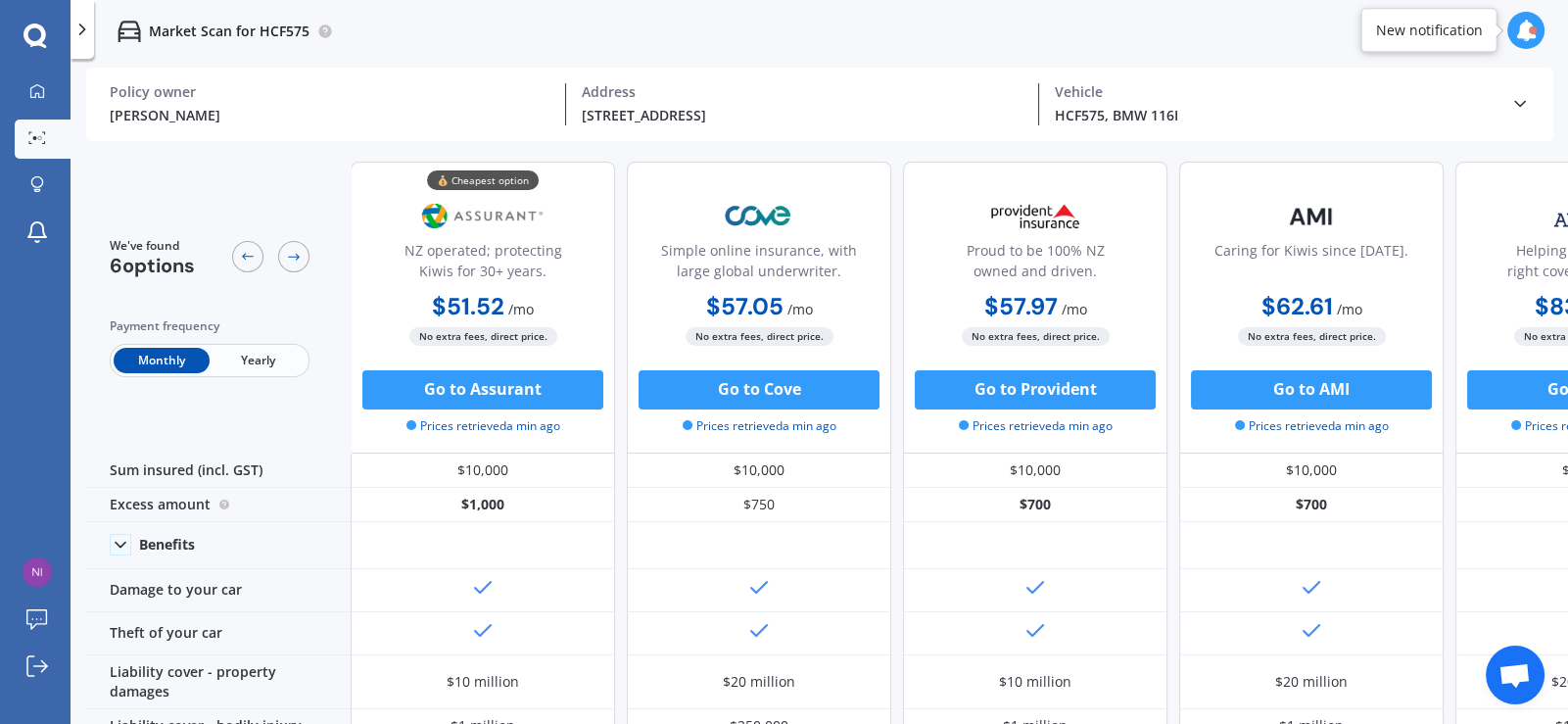 click on "Yearly" at bounding box center (258, 361) 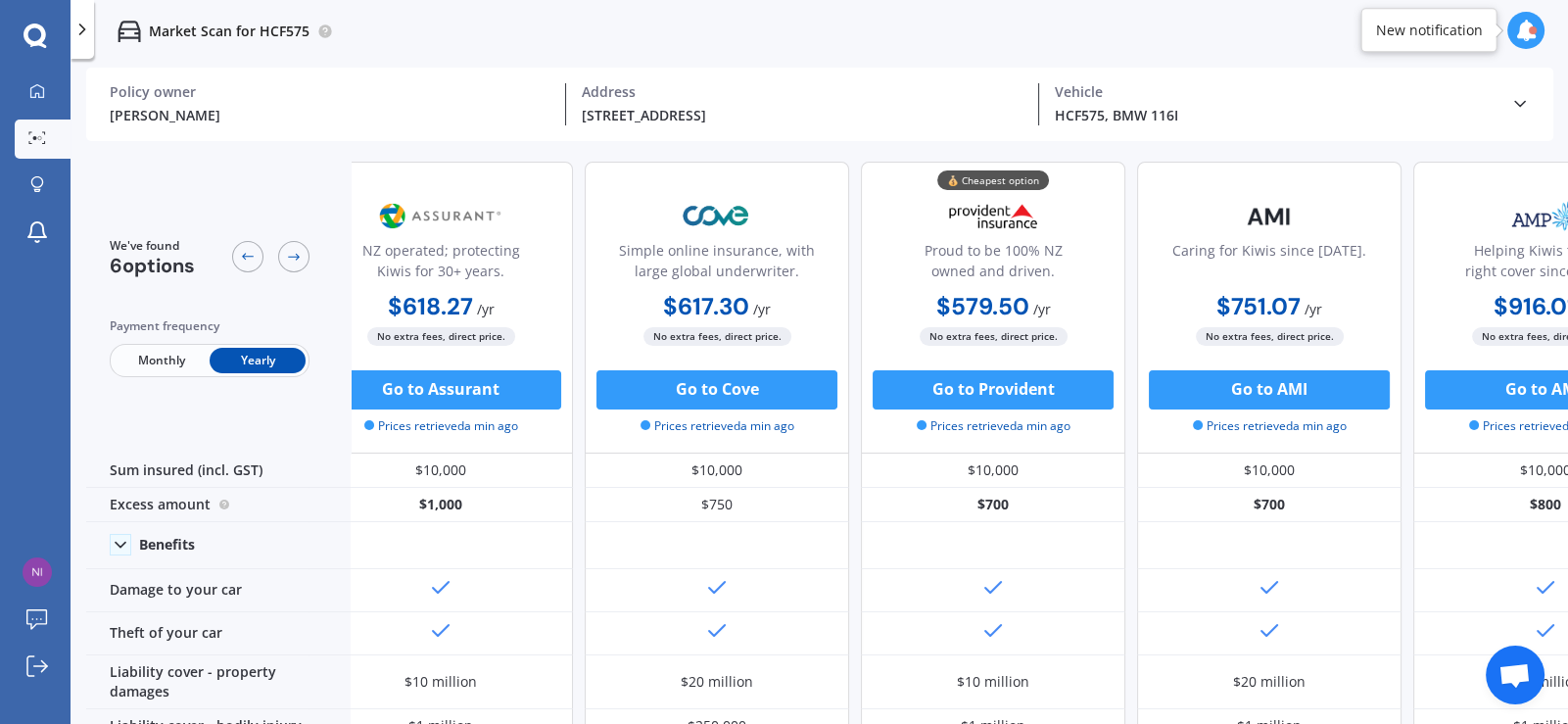 scroll, scrollTop: 0, scrollLeft: 0, axis: both 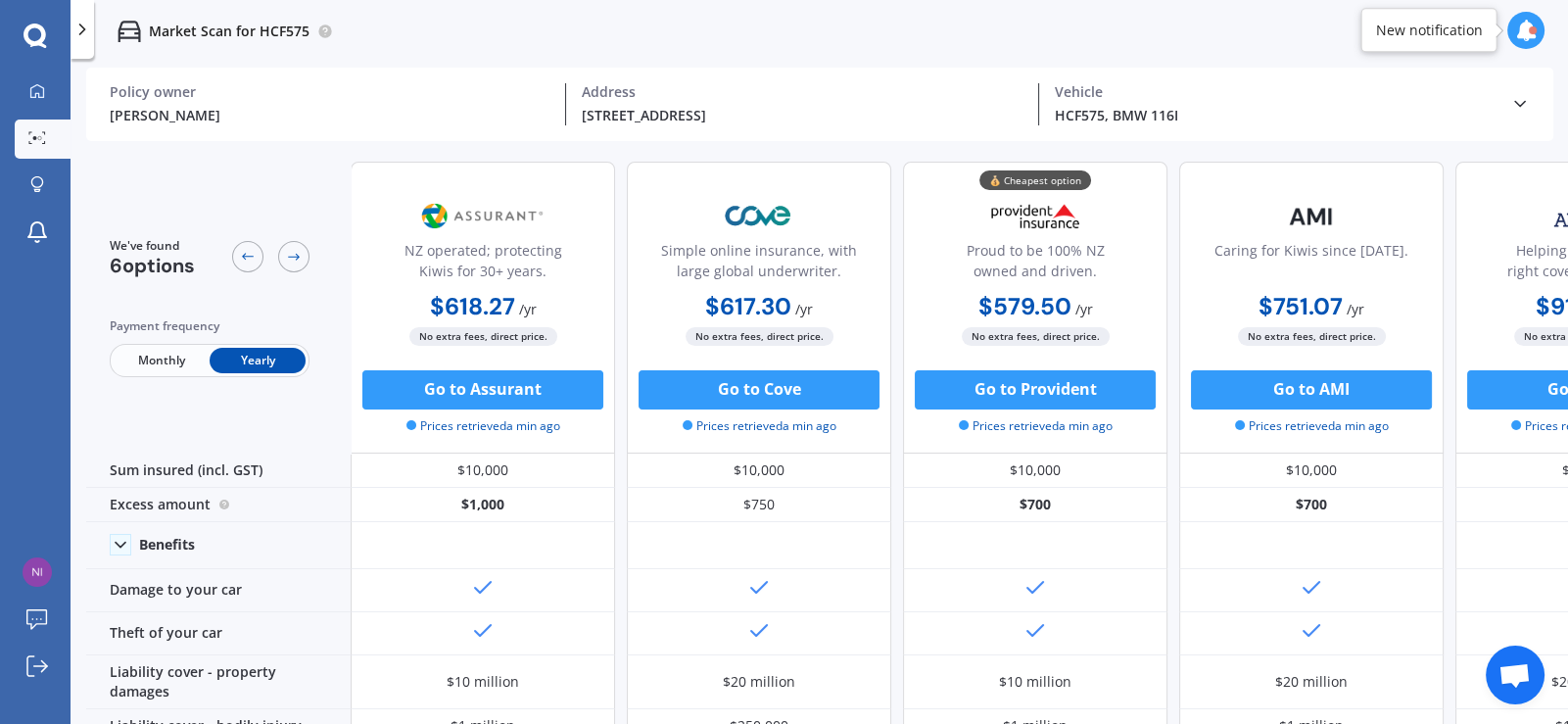 click 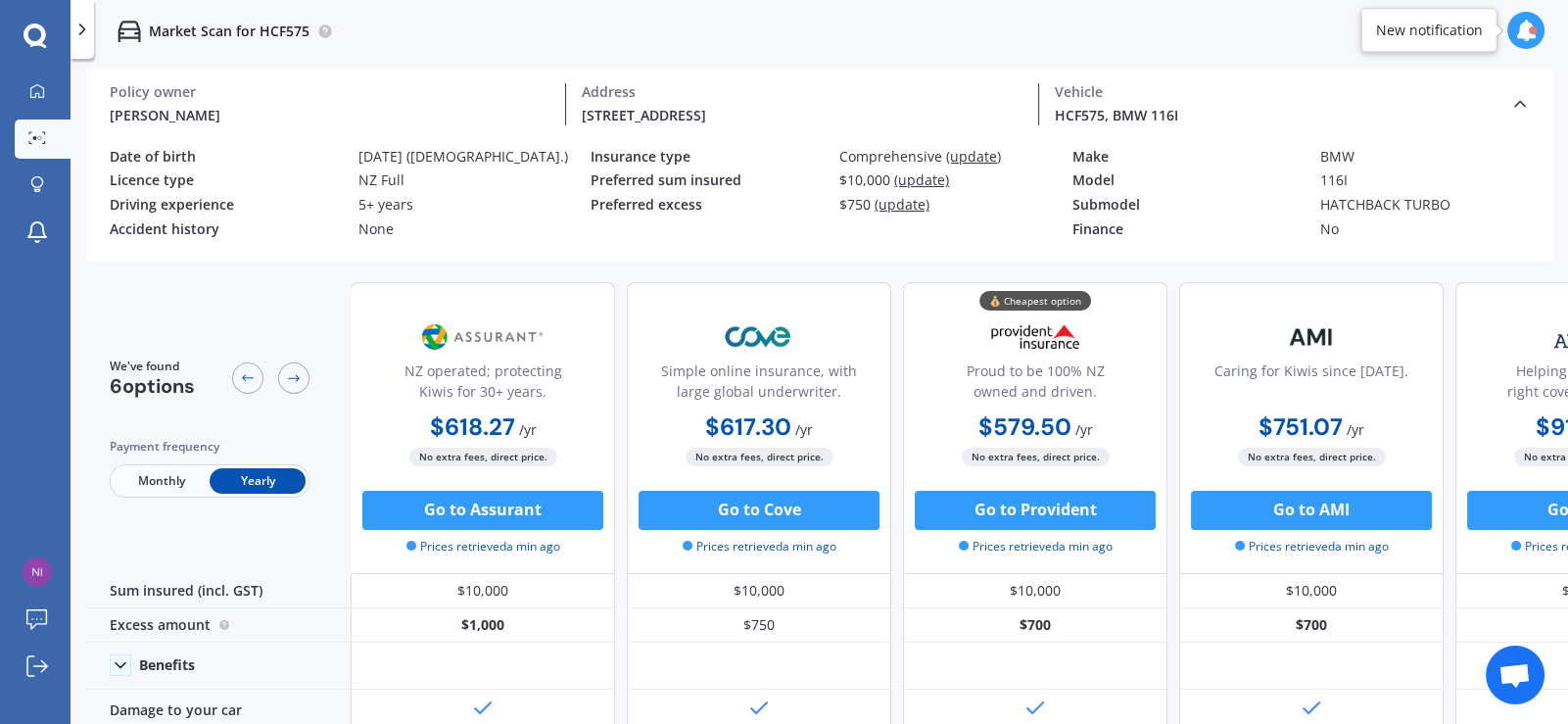 click on "[PERSON_NAME]" at bounding box center (329, 115) 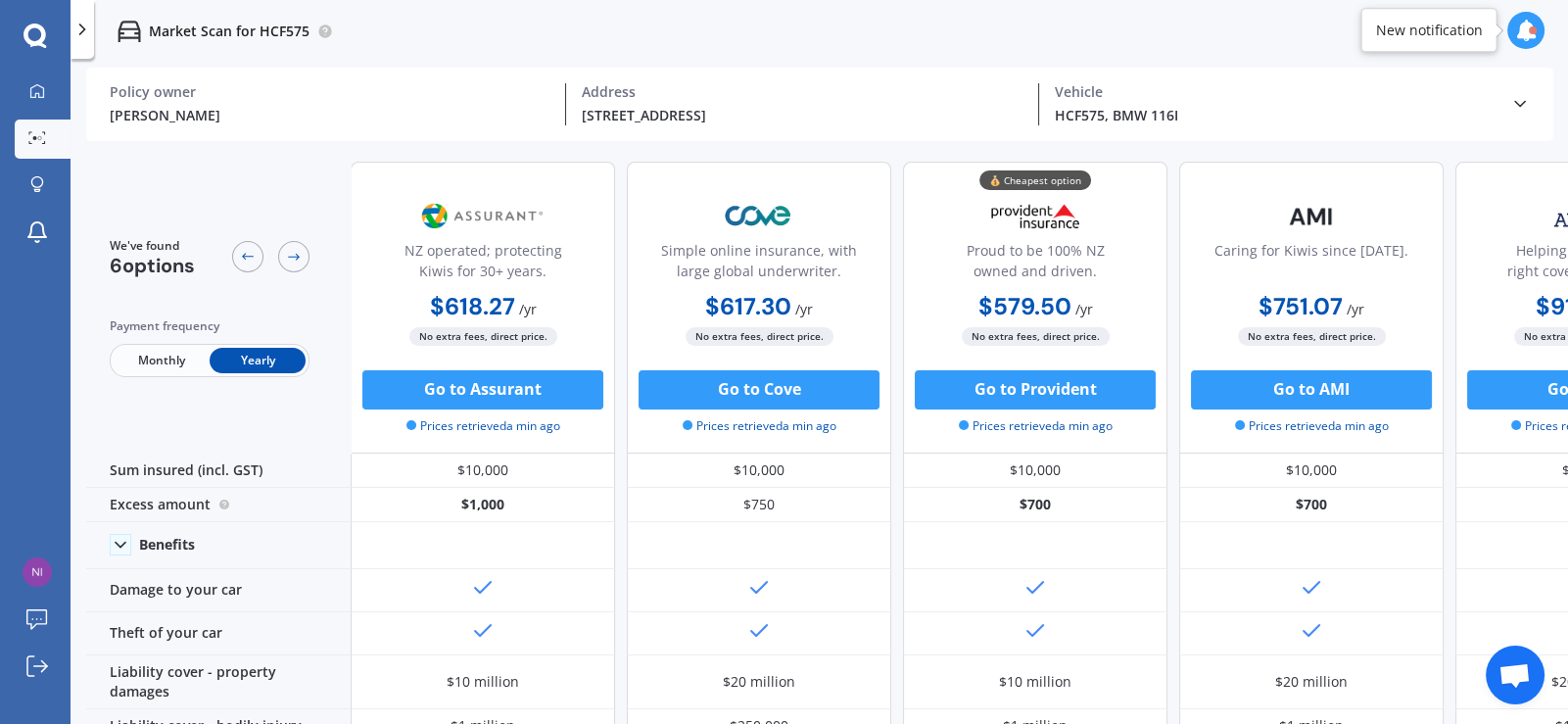 click on "[PERSON_NAME]" at bounding box center (329, 115) 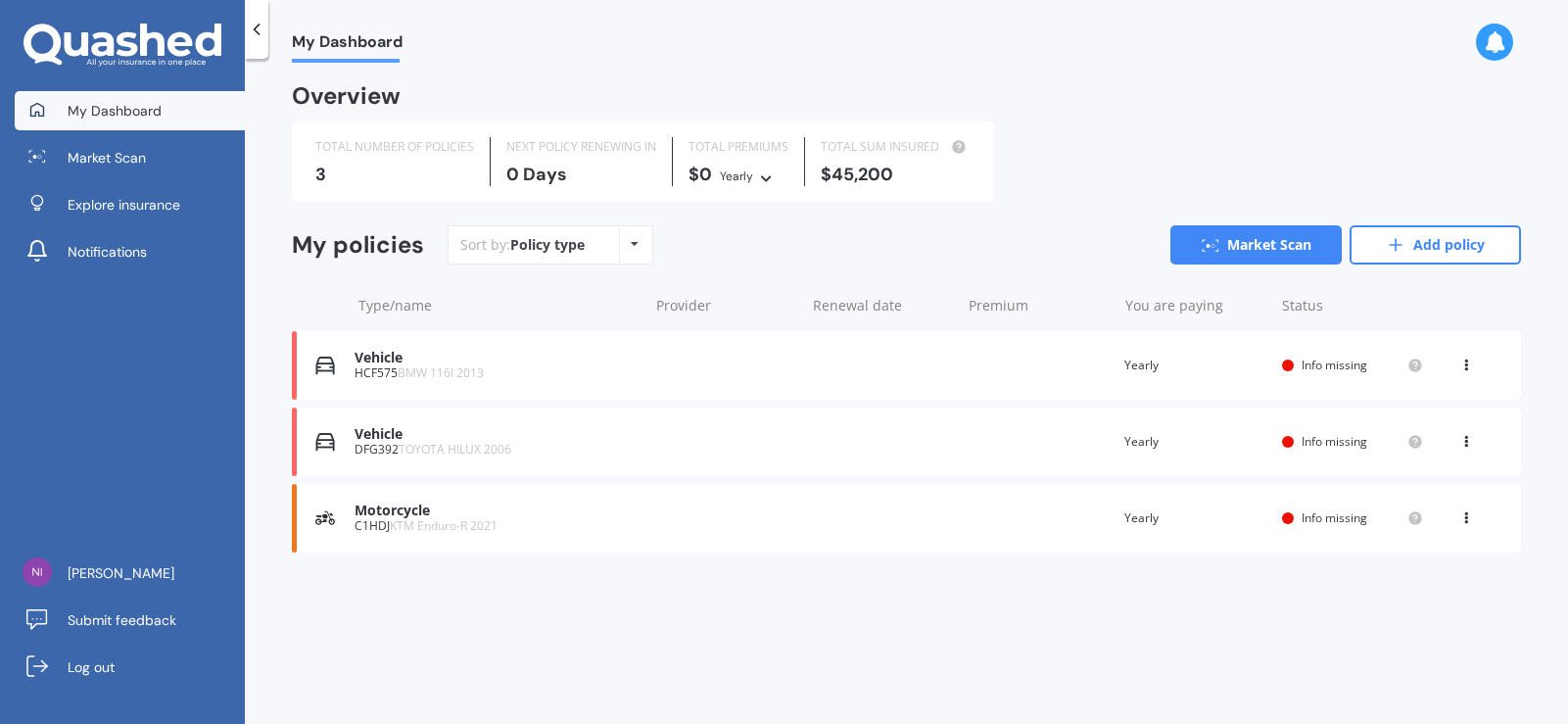 scroll, scrollTop: 0, scrollLeft: 0, axis: both 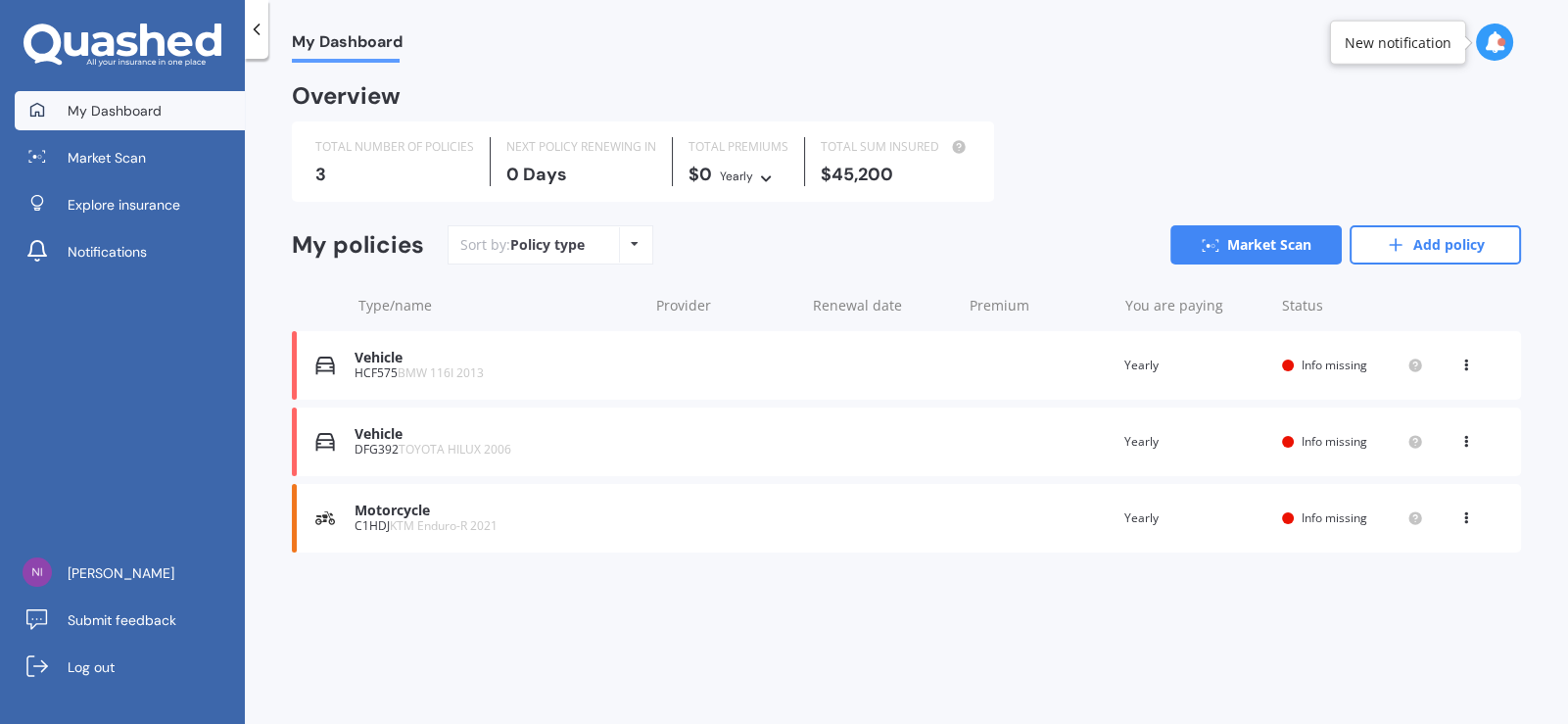 click at bounding box center [1466, 362] 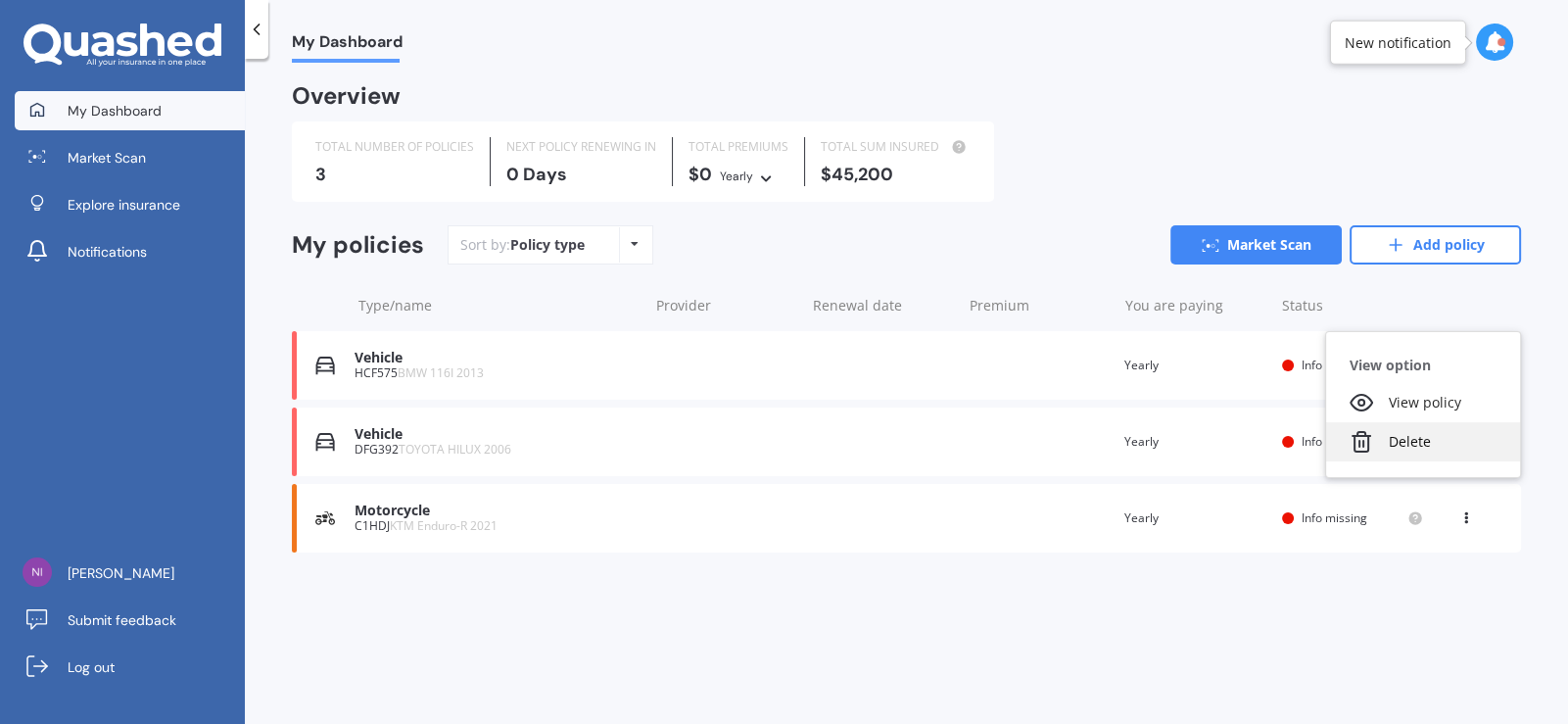 click on "Delete" at bounding box center [1423, 442] 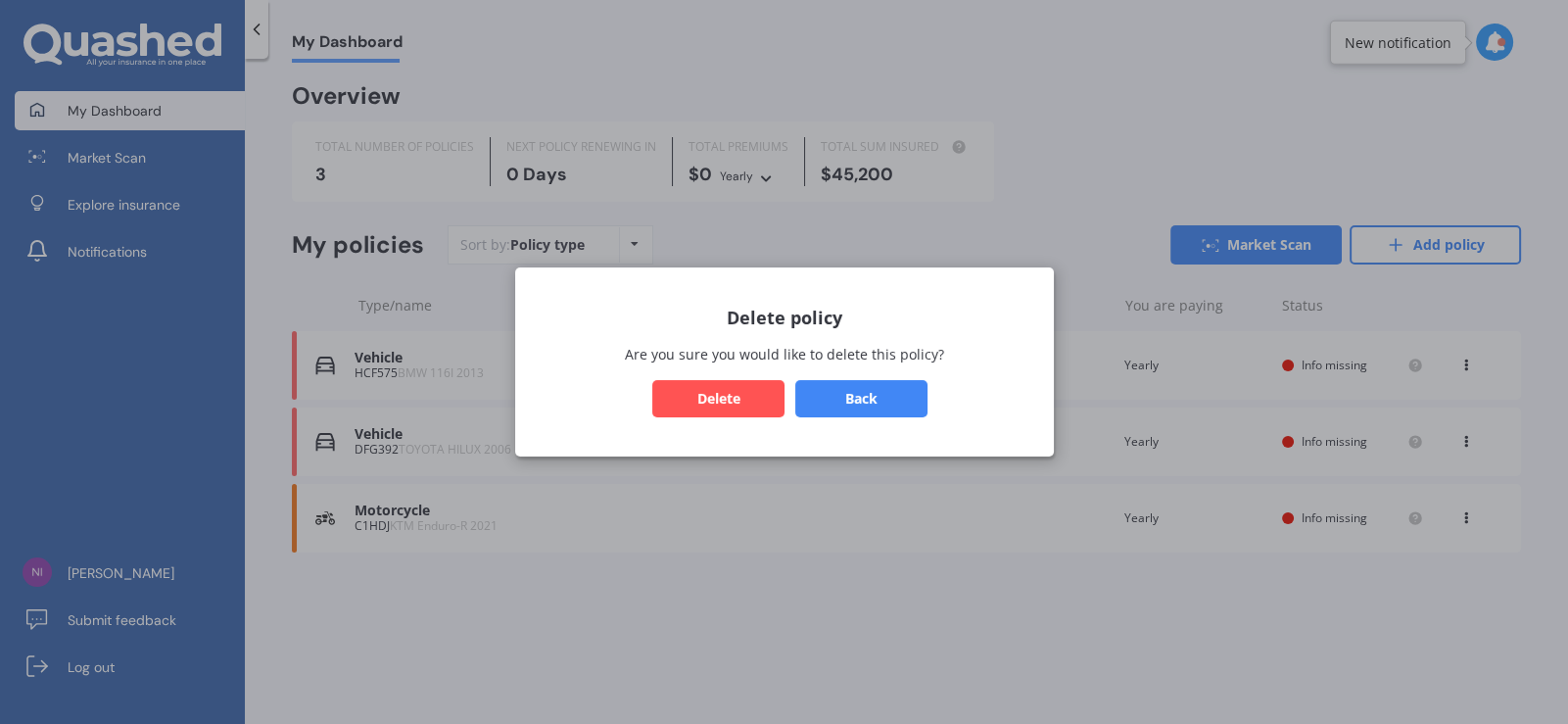 click on "Delete" at bounding box center (718, 399) 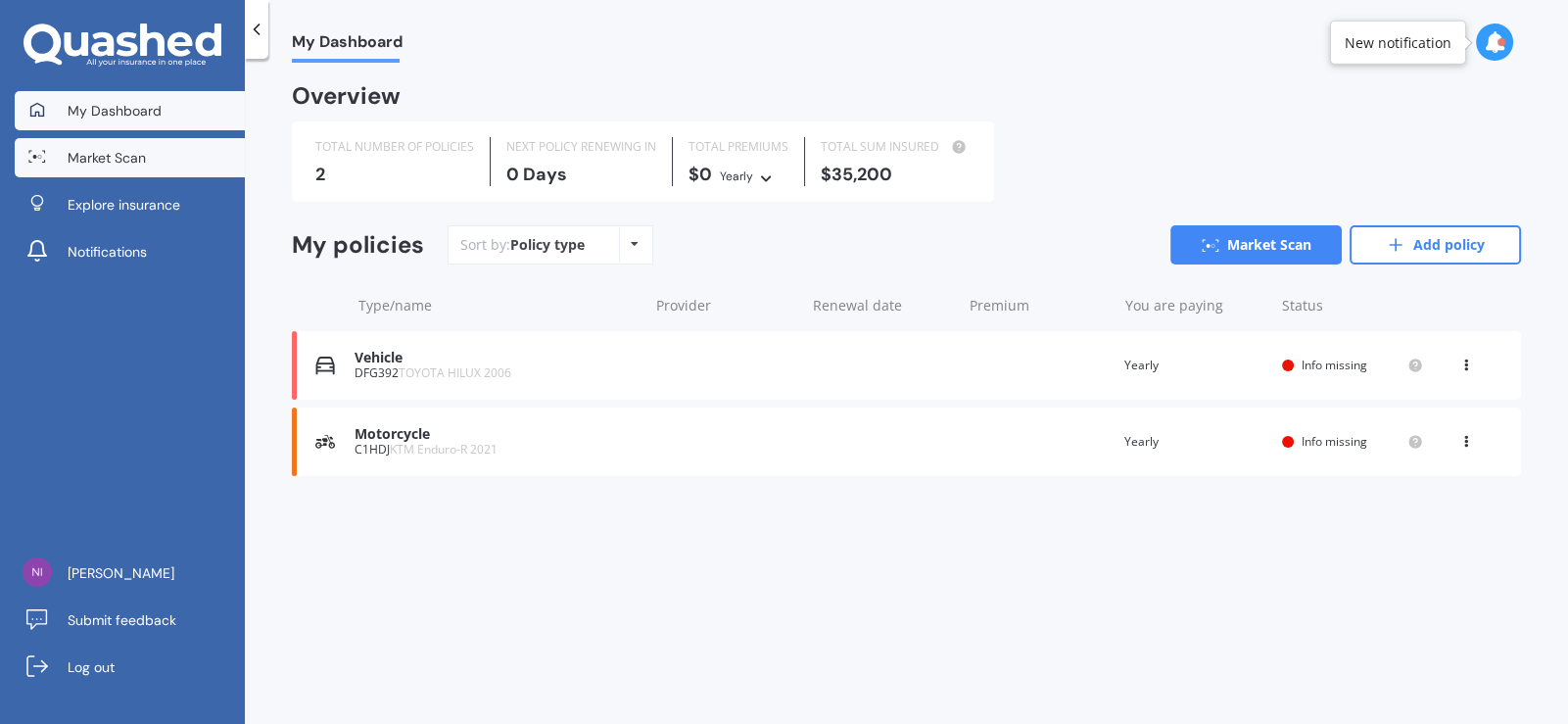click on "Market Scan" at bounding box center (129, 158) 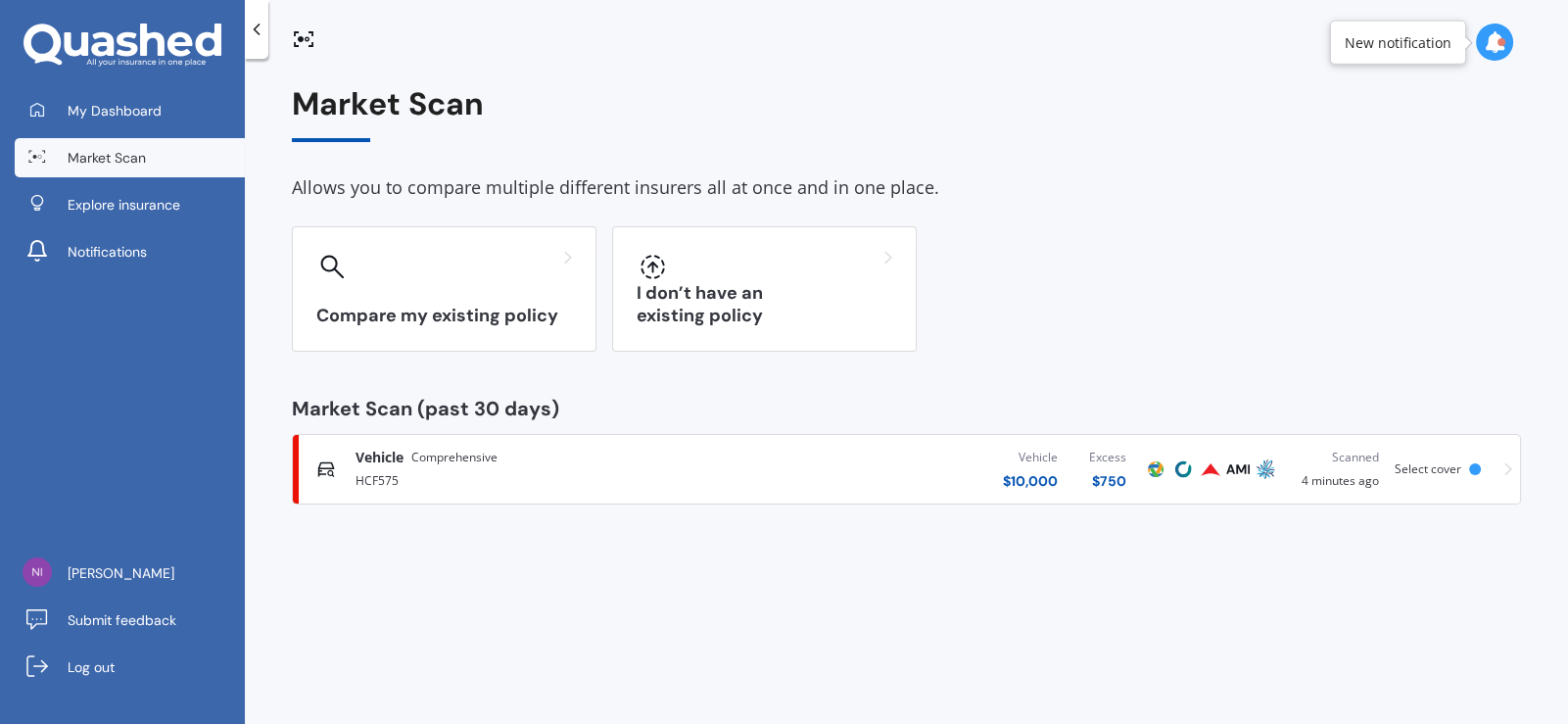 click on "Vehicle Comprehensive" at bounding box center [543, 458] 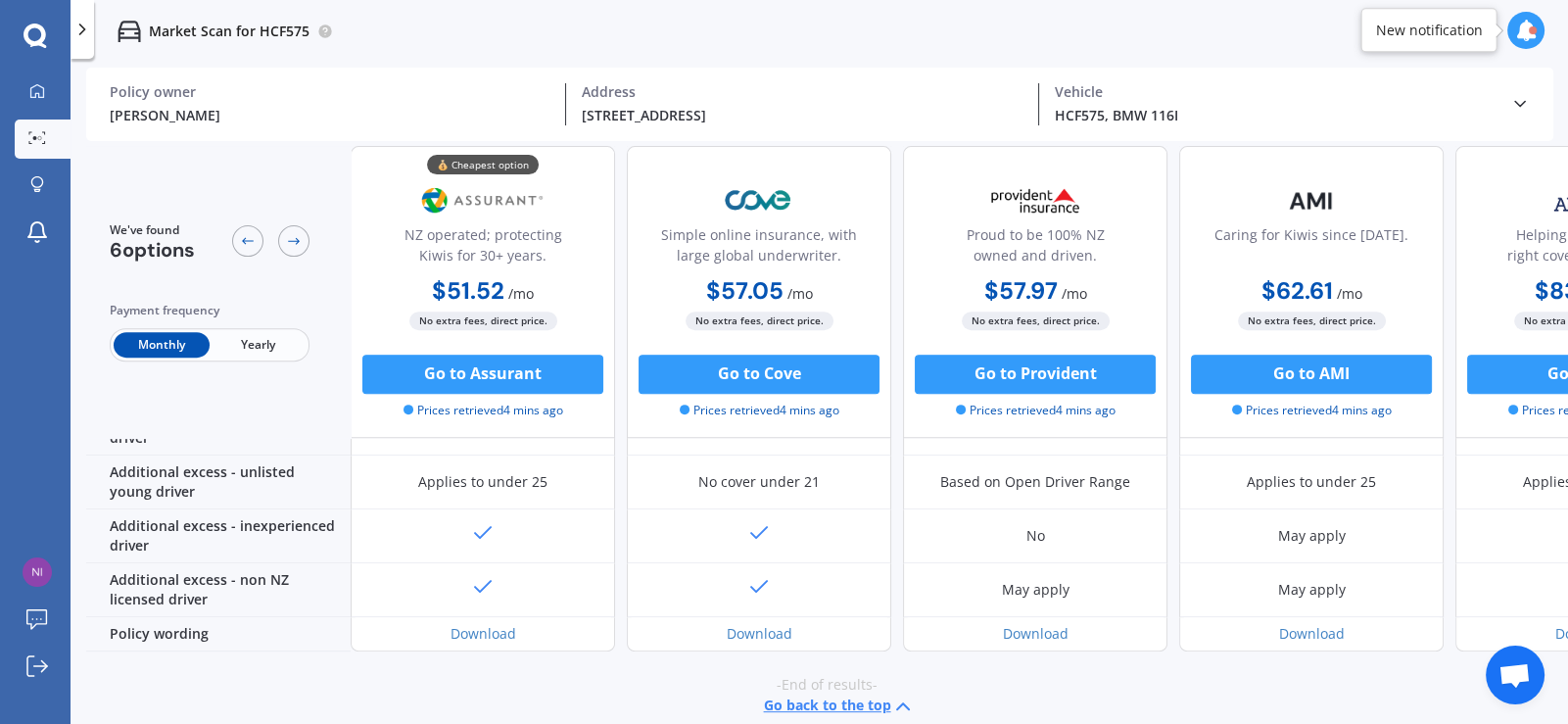scroll, scrollTop: 831, scrollLeft: 0, axis: vertical 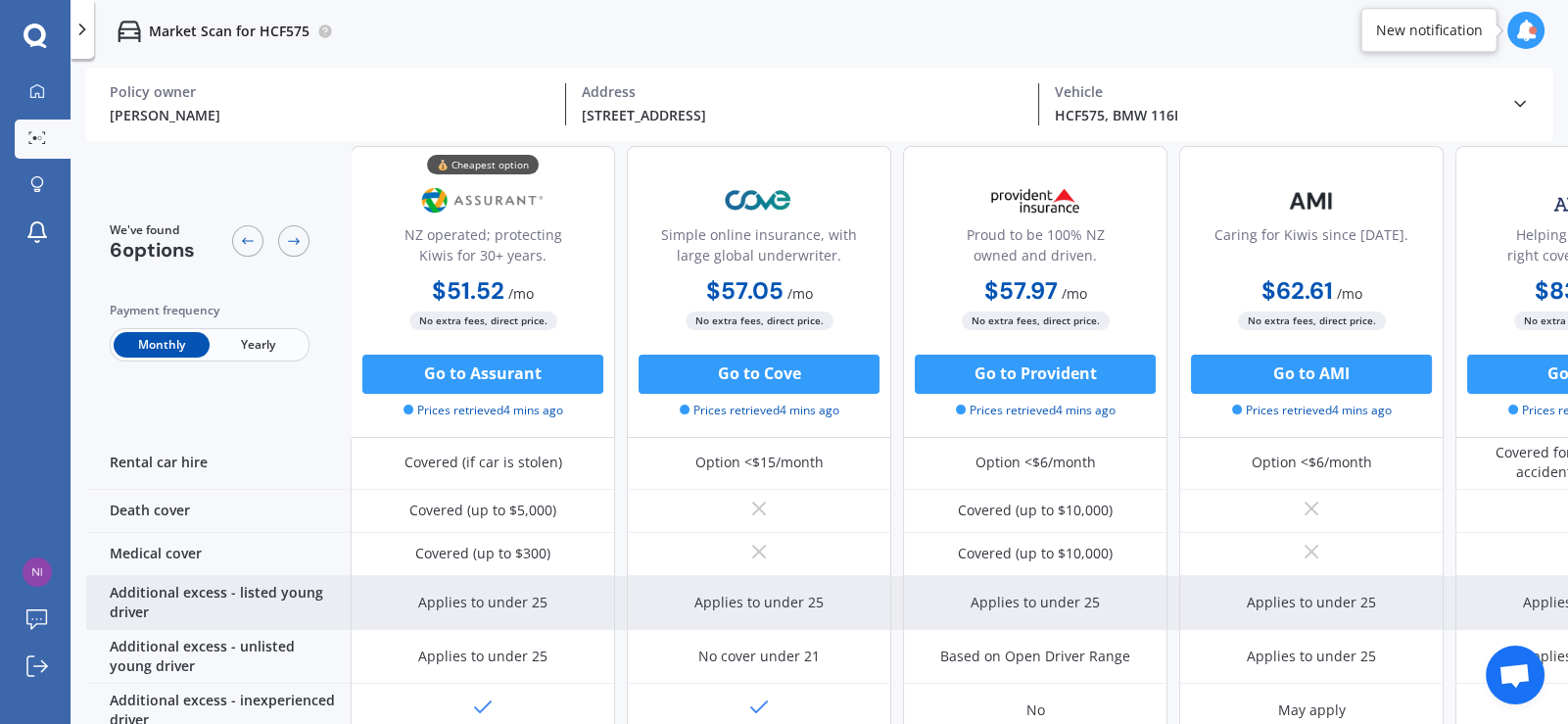 click on "Additional excess - listed young driver" at bounding box center [218, 603] 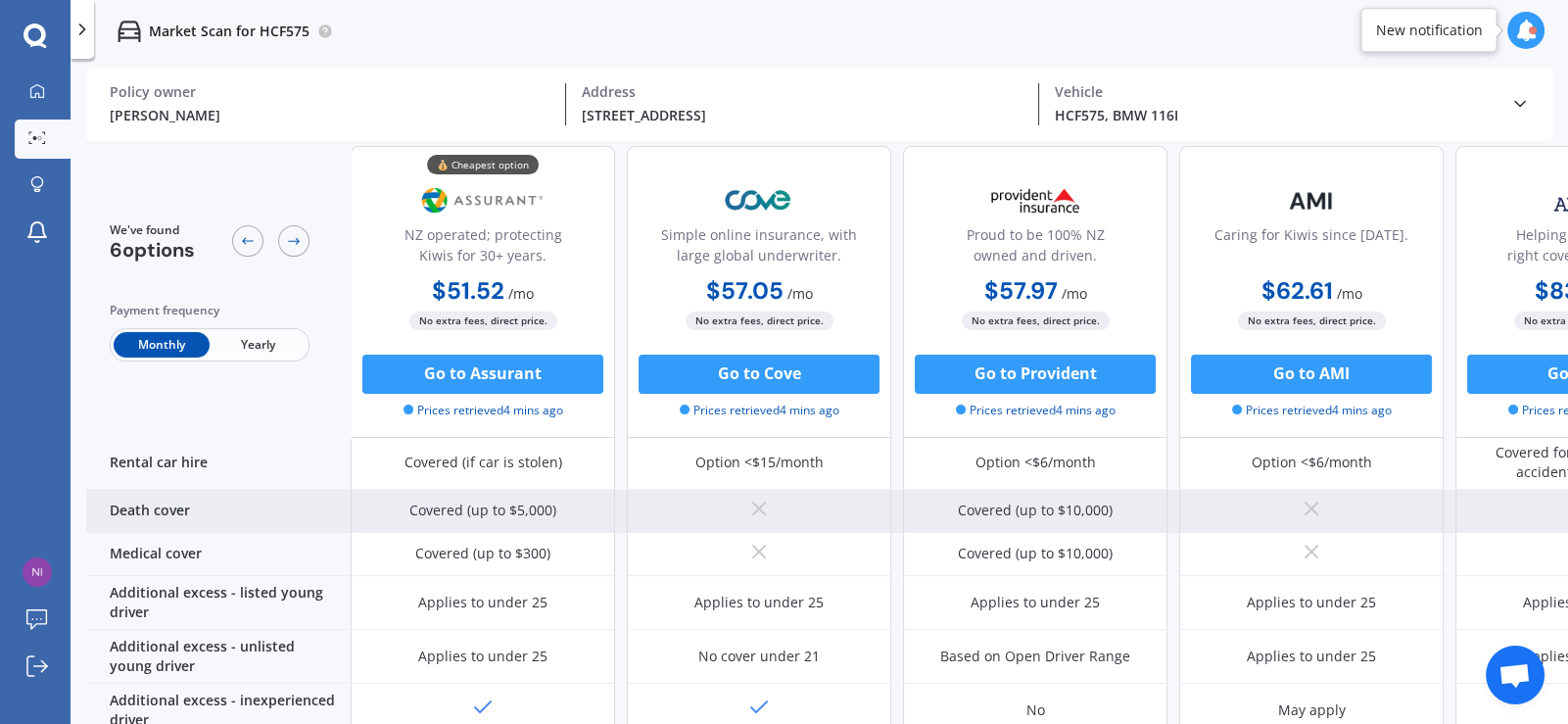 drag, startPoint x: 498, startPoint y: 381, endPoint x: 497, endPoint y: 499, distance: 118.004237 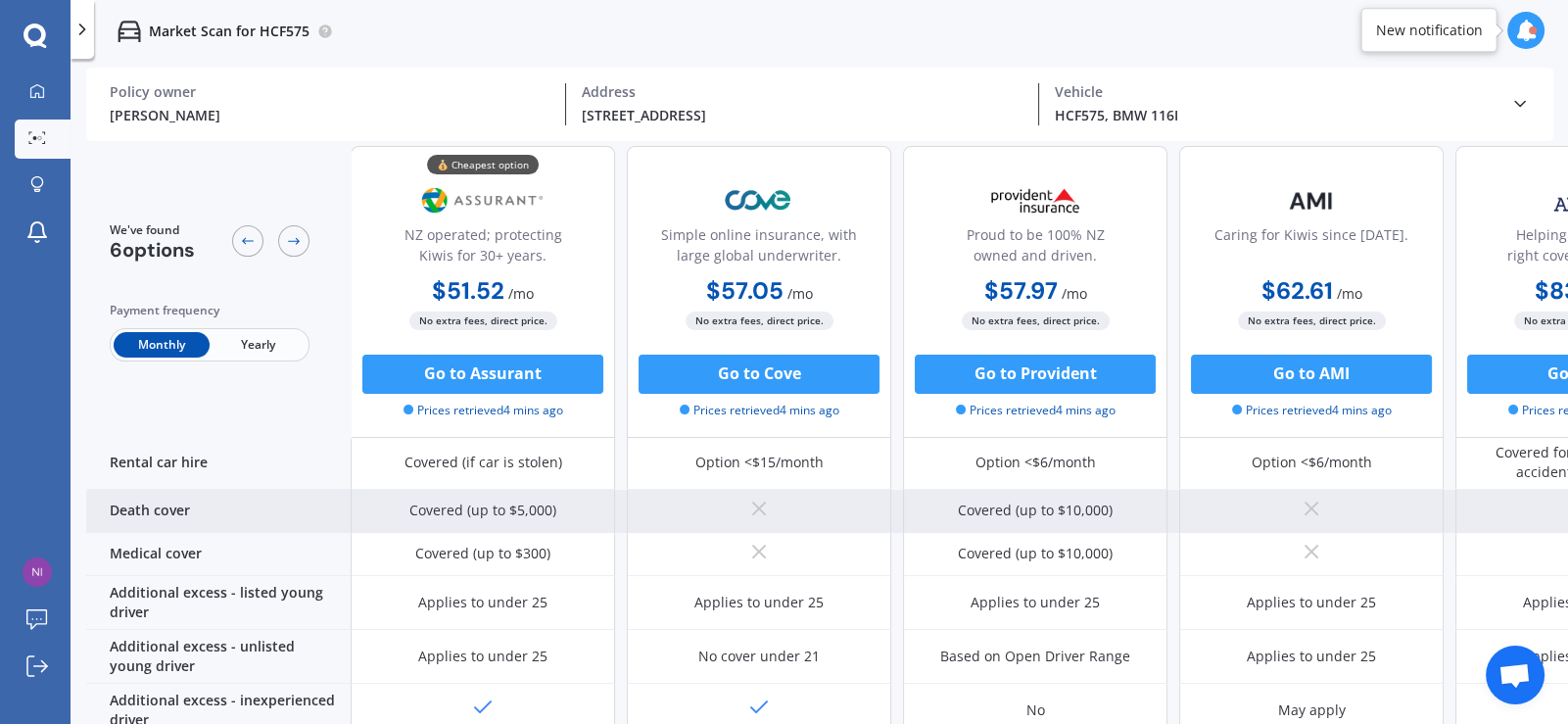 click on "We've found 6  options Payment frequency Monthly Yearly 💰 Cheapest option NZ operated; protecting Kiwis for 30+ years. $51.52   /  mo $618.27   /  yr $51.52   /  mo No extra fees, direct price. Go to Assurant Prices retrieved  4 mins ago Simple online insurance, with large global underwriter. $57.05   /  mo $617.30   /  yr $57.05   /  mo No extra fees, direct price. Go to Cove Prices retrieved  4 mins ago Proud to be 100% NZ owned and driven. $57.97   /  mo $579.50   /  yr $57.97   /  mo No extra fees, direct price. Go to Provident Prices retrieved  4 mins ago Caring for Kiwis since 1926. $62.61   /  mo $751.07   /  yr $62.61   /  mo No extra fees, direct price. Go to AMI Prices retrieved  4 mins ago Helping Kiwis find the right cover since 1966. $83.87   /  mo $916.01   /  yr $83.87   /  mo No extra fees, direct price. Go to AMP Prices retrieved  4 mins ago Trusted by Kiwis since 1971. Underwritten by Vero. $104.81   /  mo $1,144.41   /  yr $104.81   /  mo No extra fees, direct price. Go to Autosure $750" at bounding box center [1041, 60] 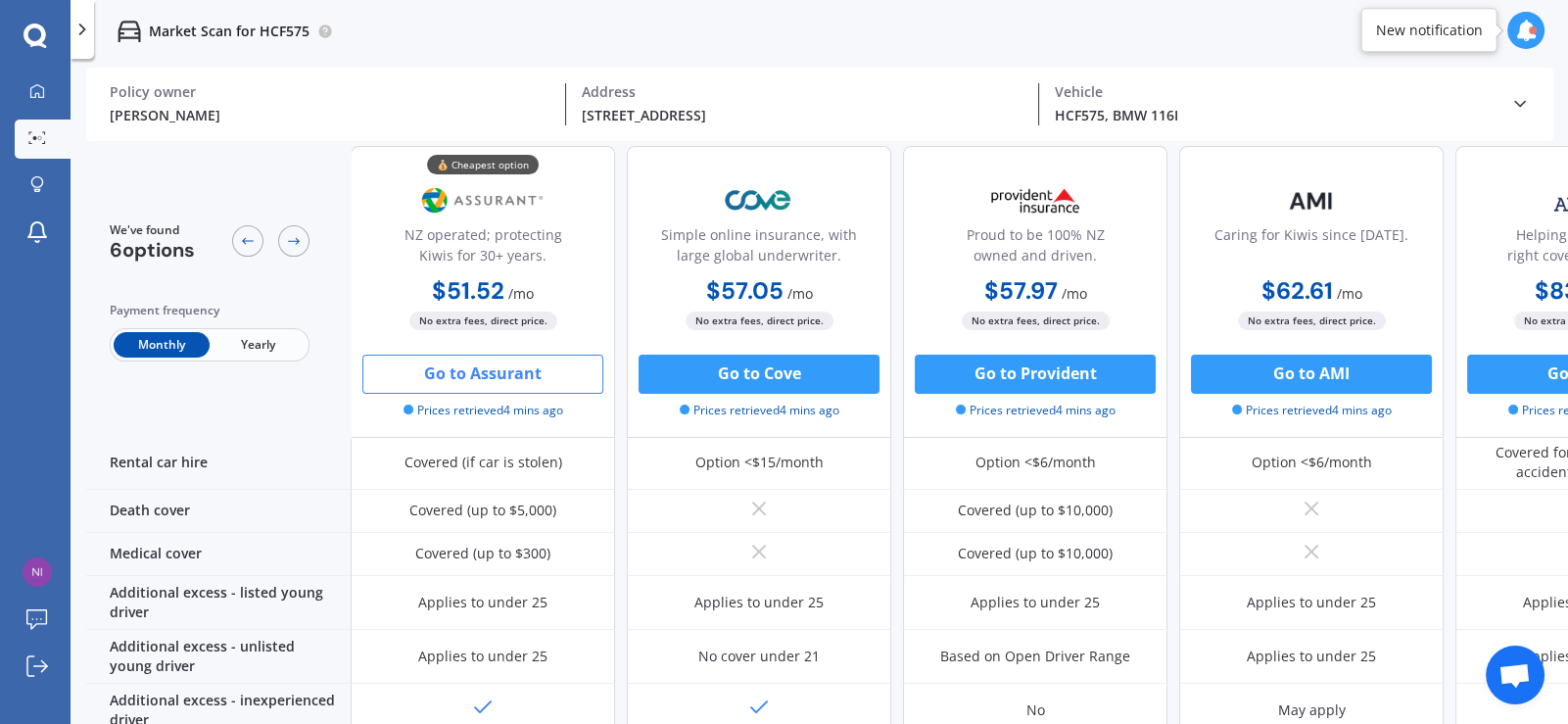 click on "Go to Assurant" at bounding box center [483, 374] 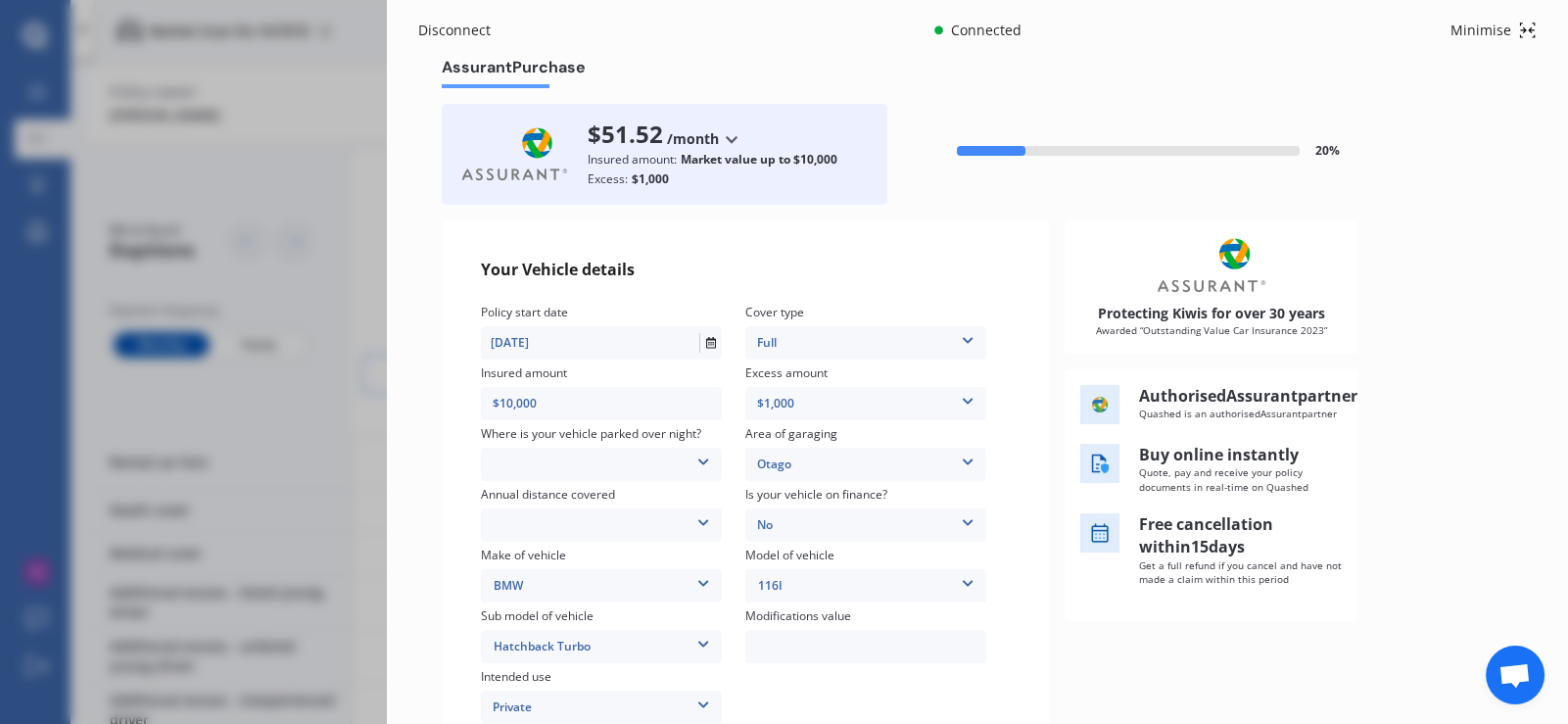 scroll, scrollTop: 0, scrollLeft: 0, axis: both 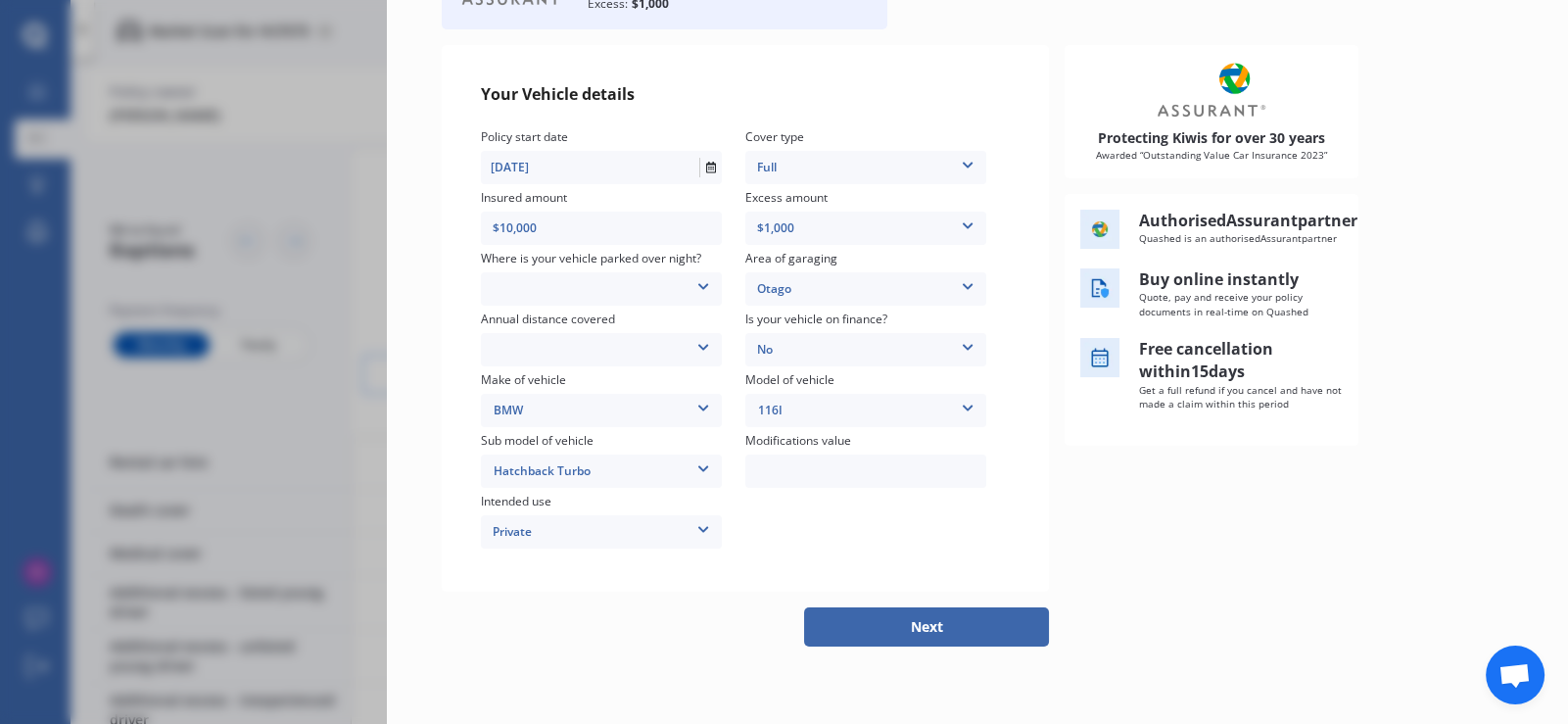 click on "Next" at bounding box center (927, 627) 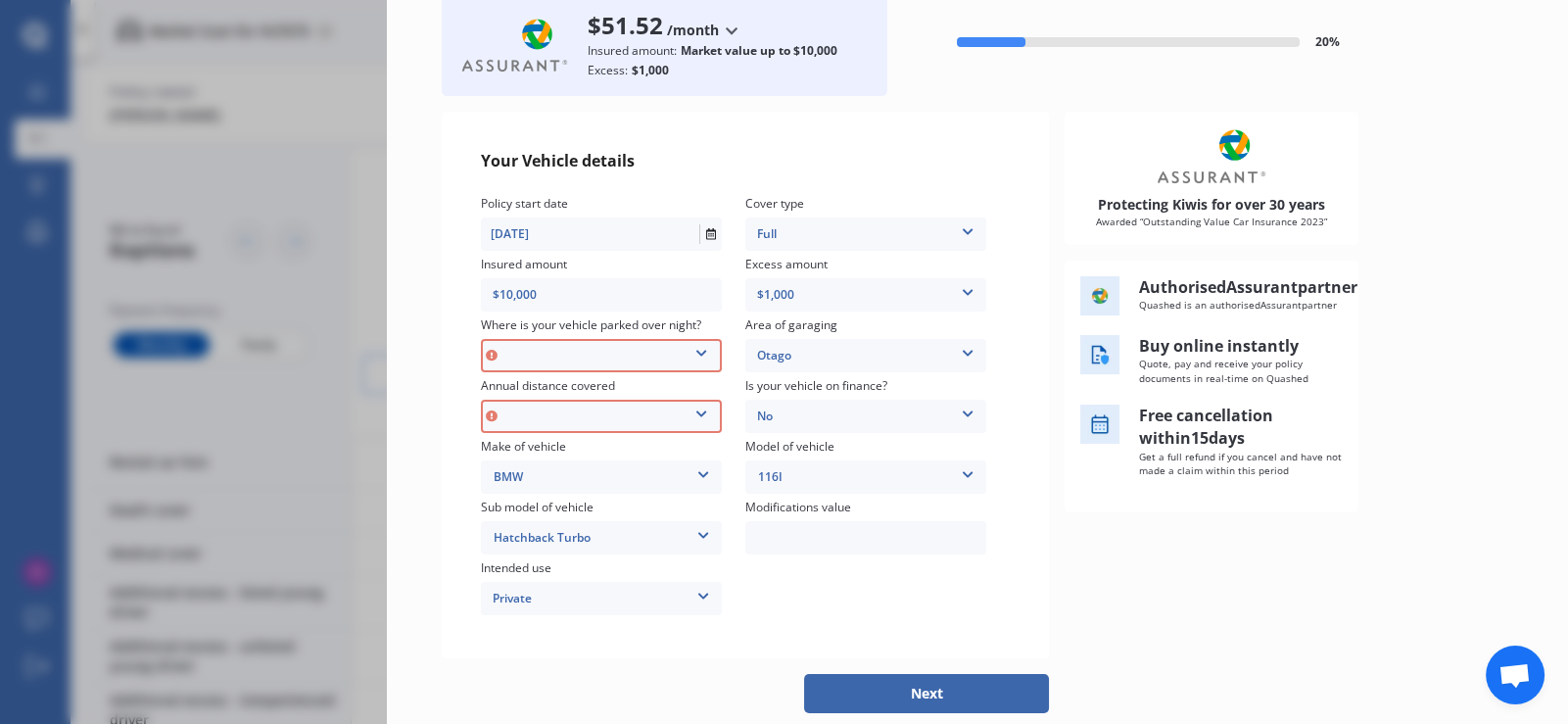 scroll, scrollTop: 105, scrollLeft: 0, axis: vertical 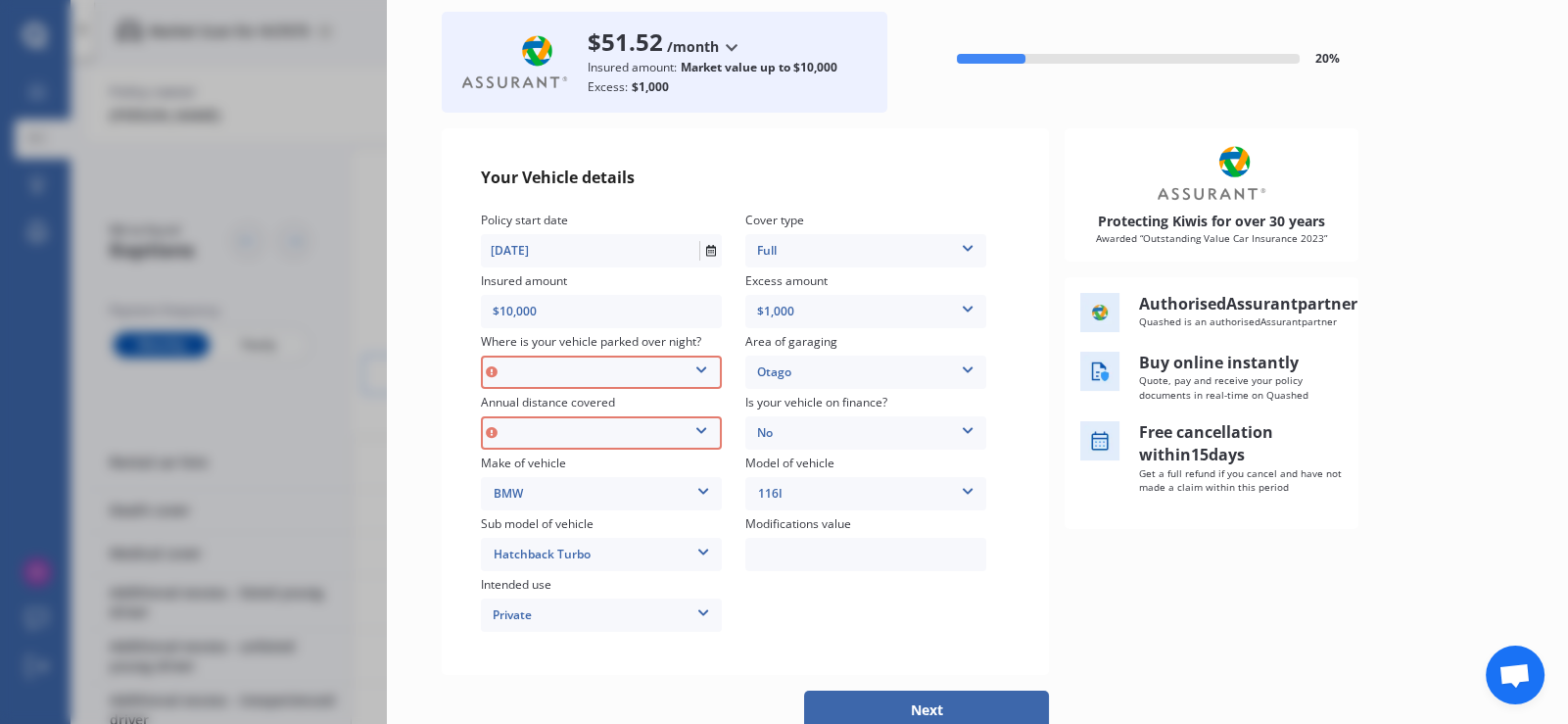 click on "In a garage On own property On street or road" at bounding box center (601, 372) 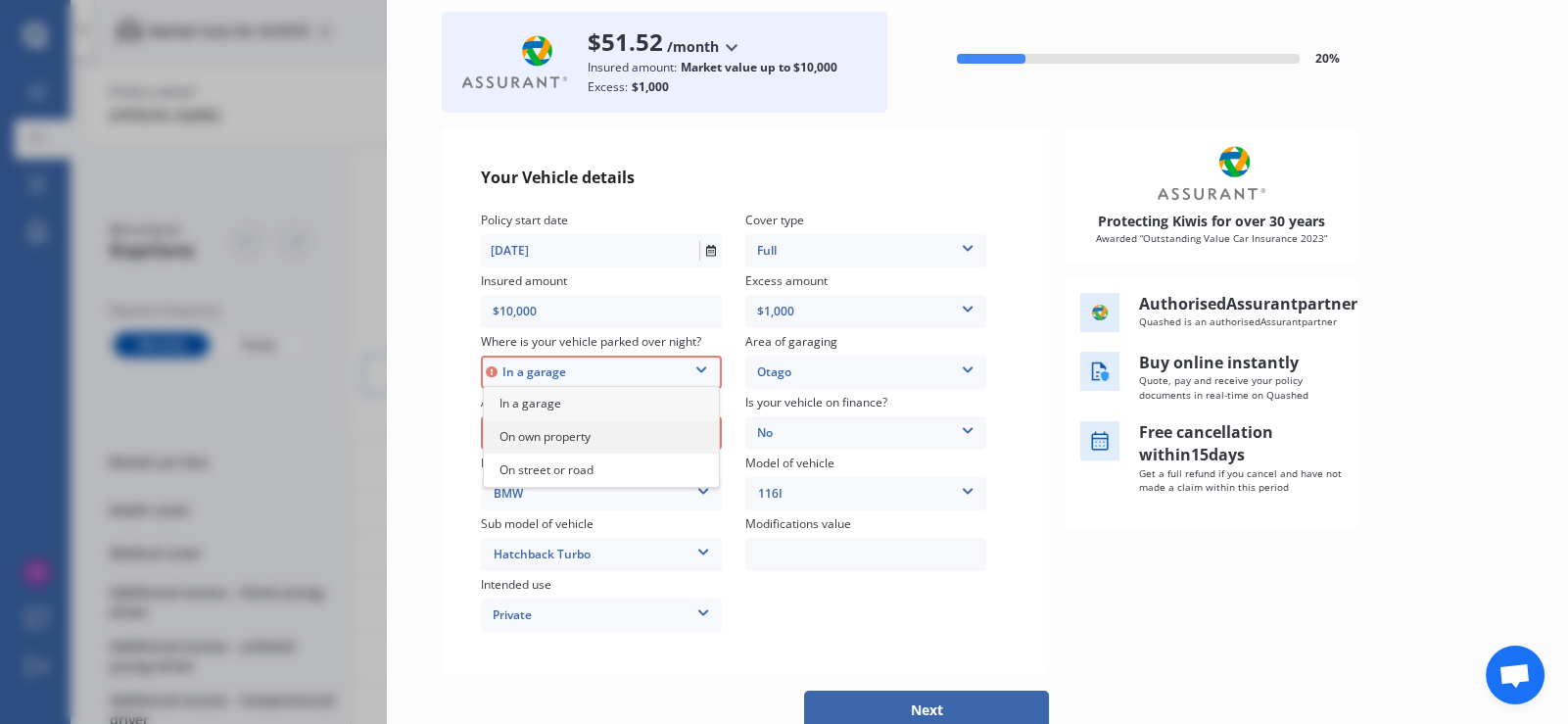 click on "On own property" at bounding box center (545, 436) 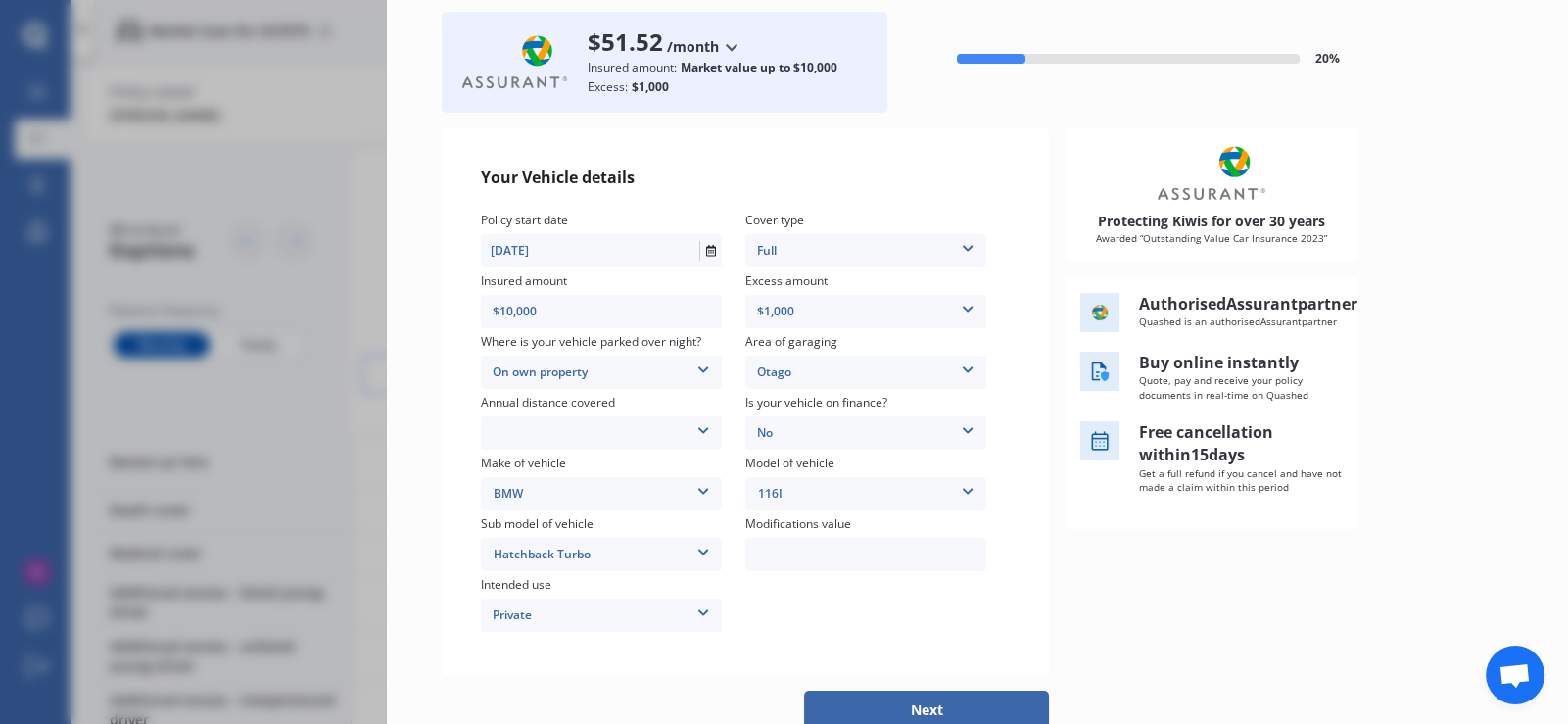 click on "Low (less than 15,000km per year) Average (15,000-30,000km per year) High (30,000+km per year)" at bounding box center [601, 433] 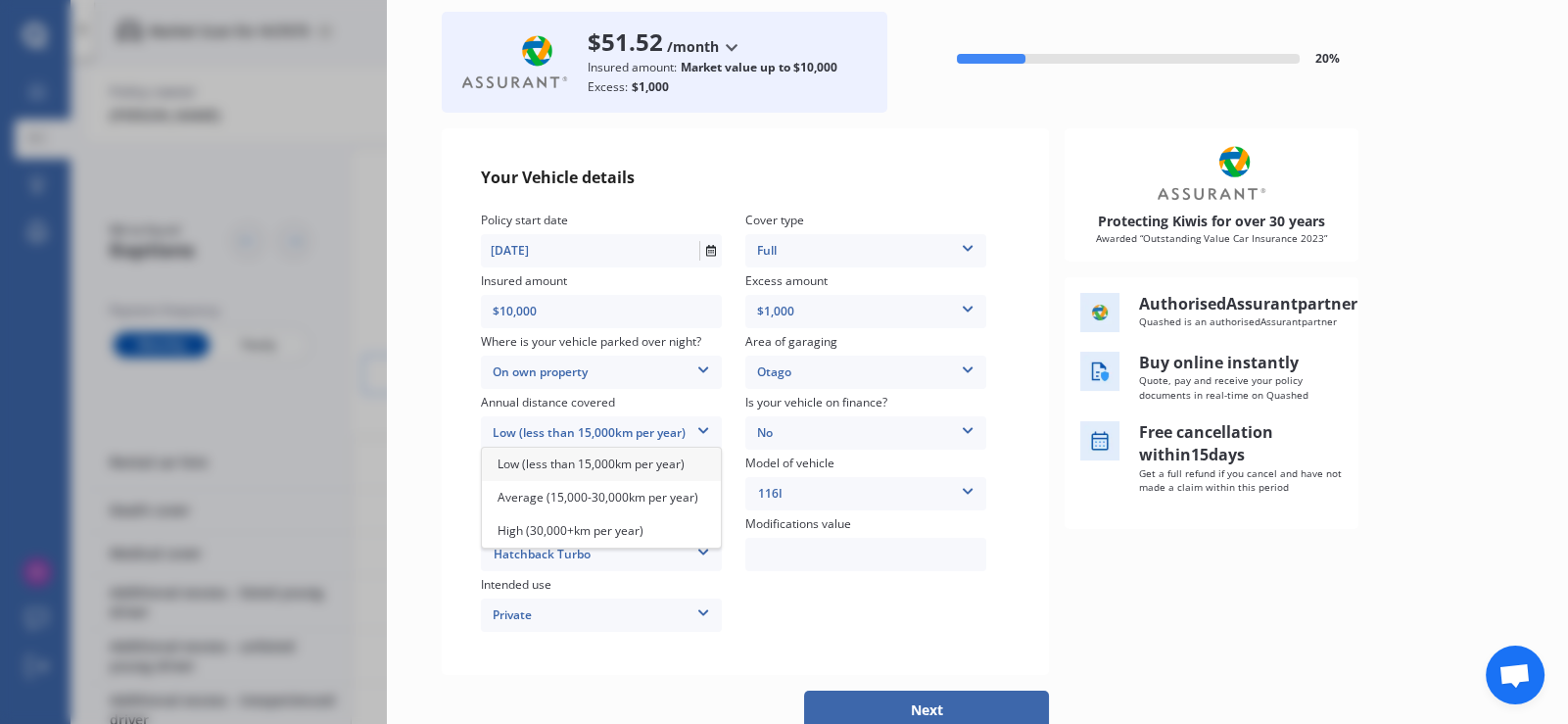 click on "Low (less than 15,000km per year)" at bounding box center [591, 463] 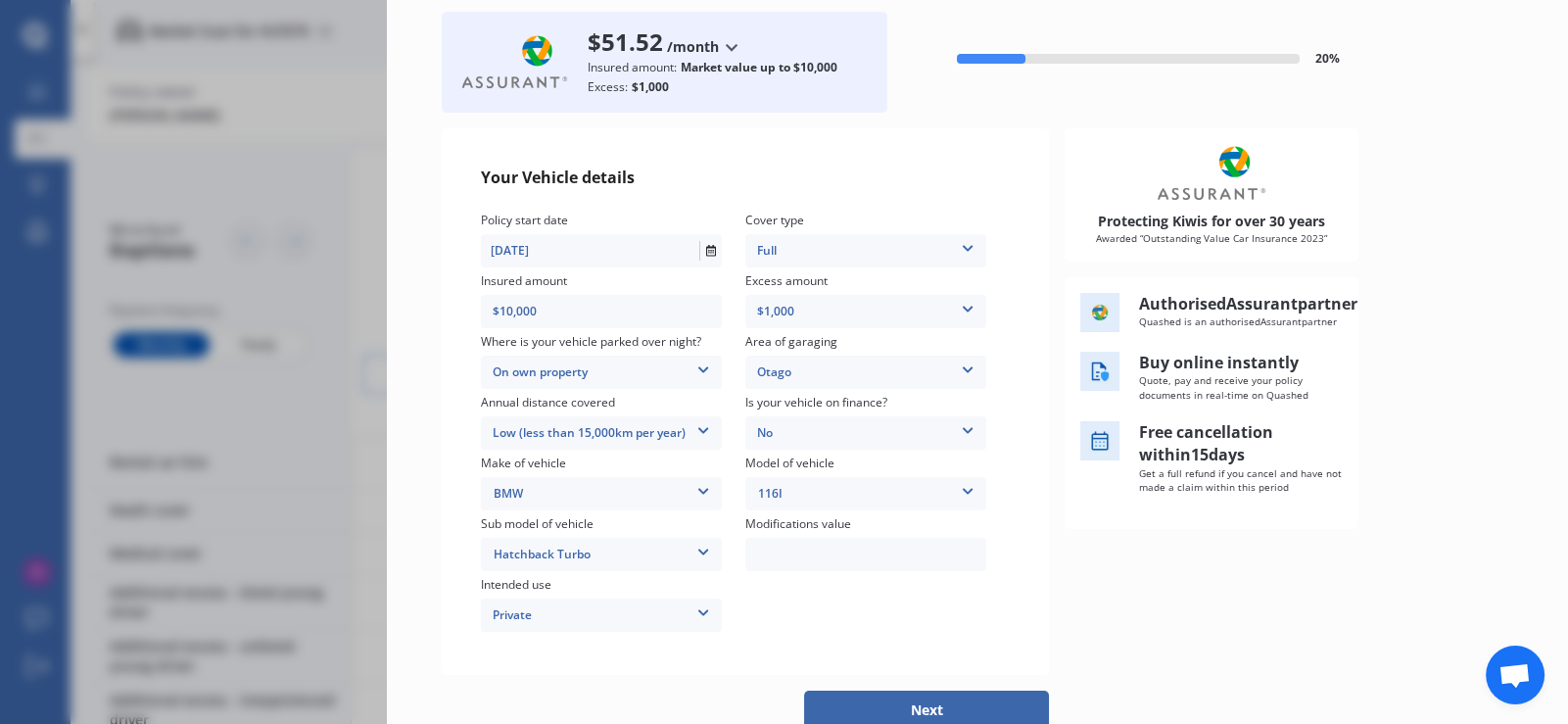 click on "Next" at bounding box center [927, 710] 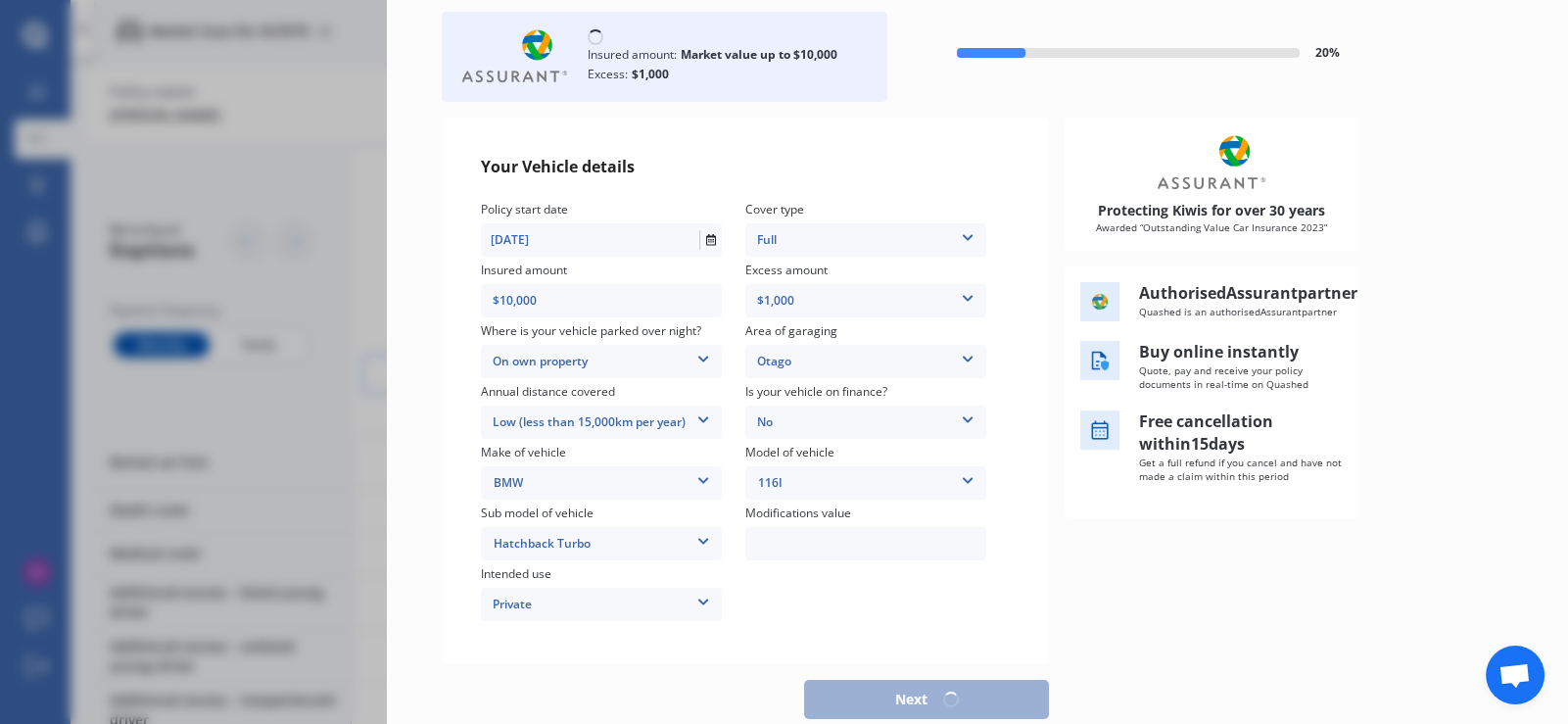 select on "03" 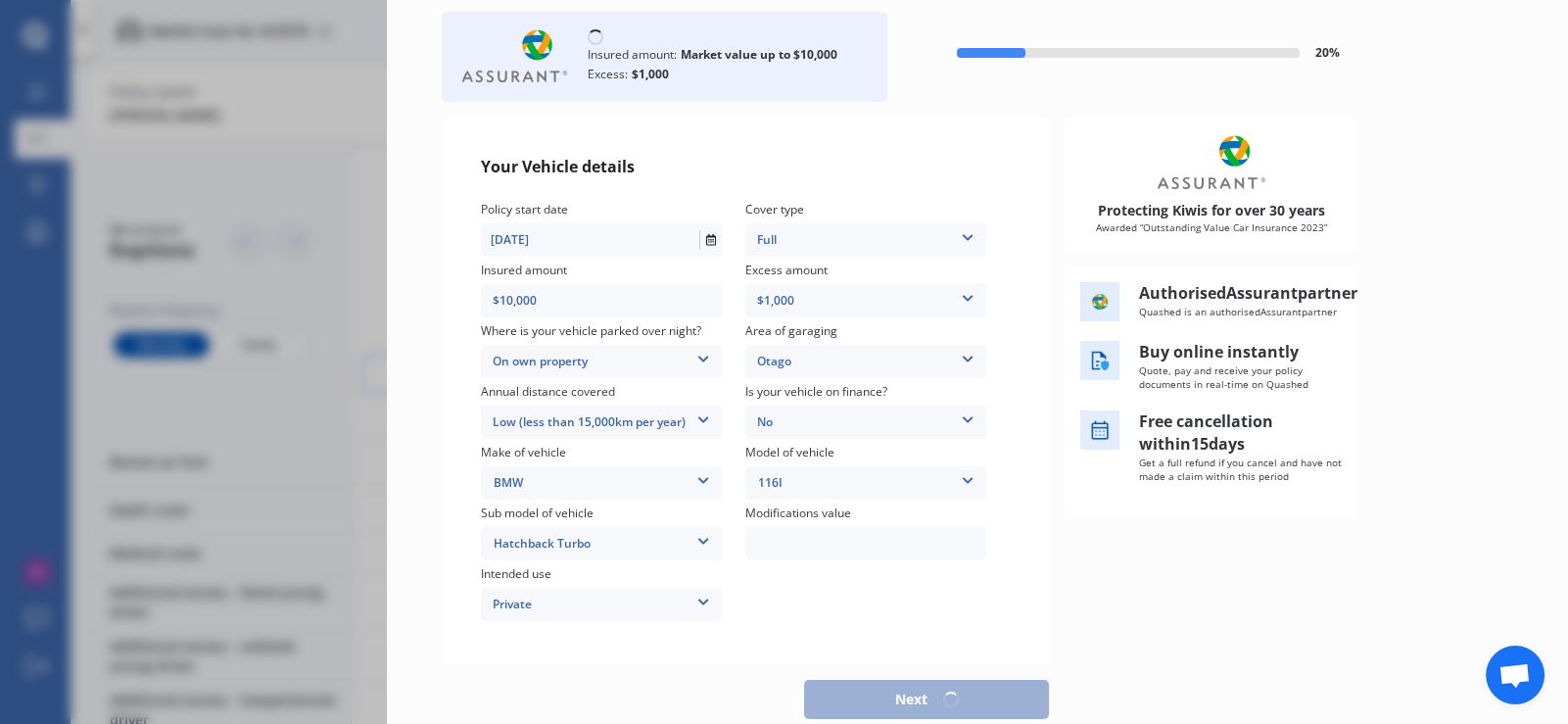 select on "1970" 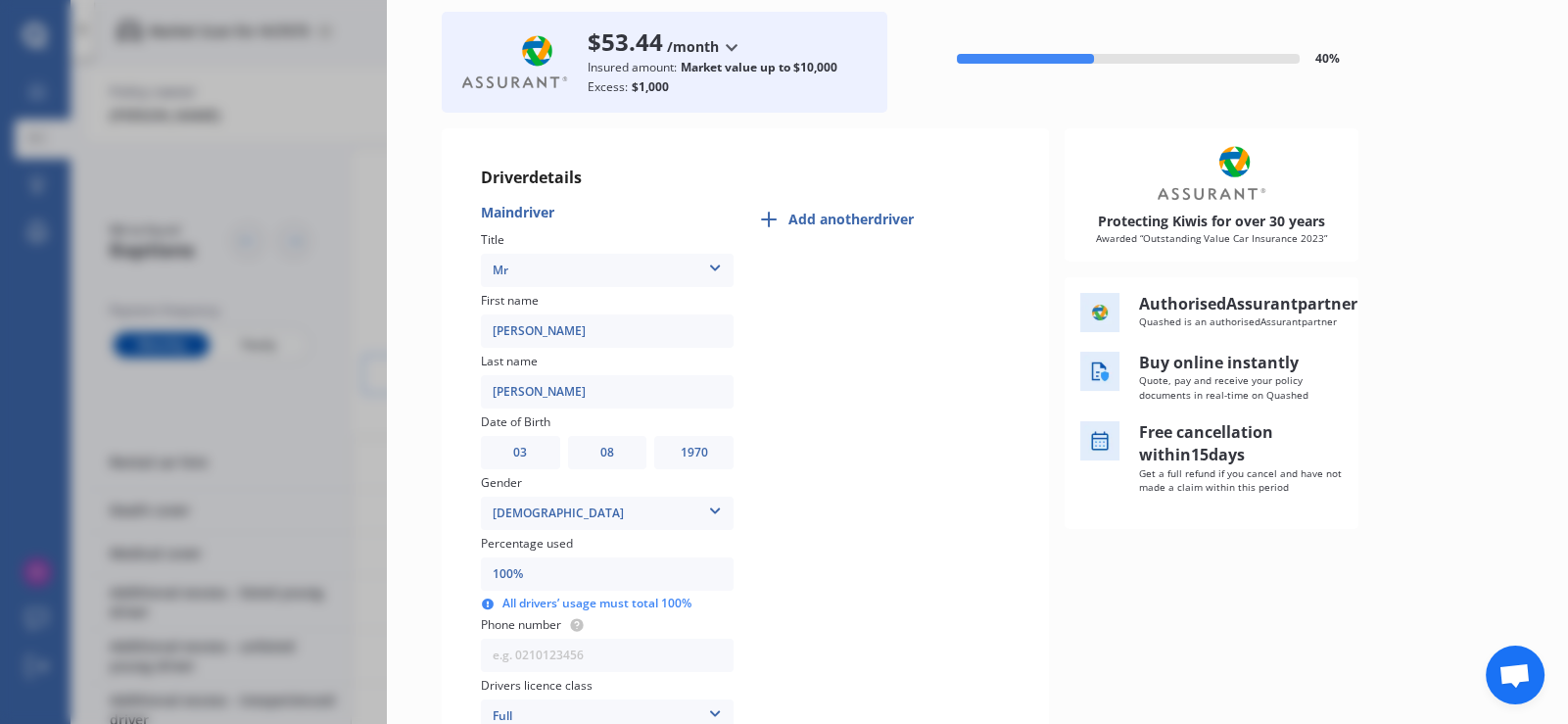 scroll, scrollTop: 0, scrollLeft: 0, axis: both 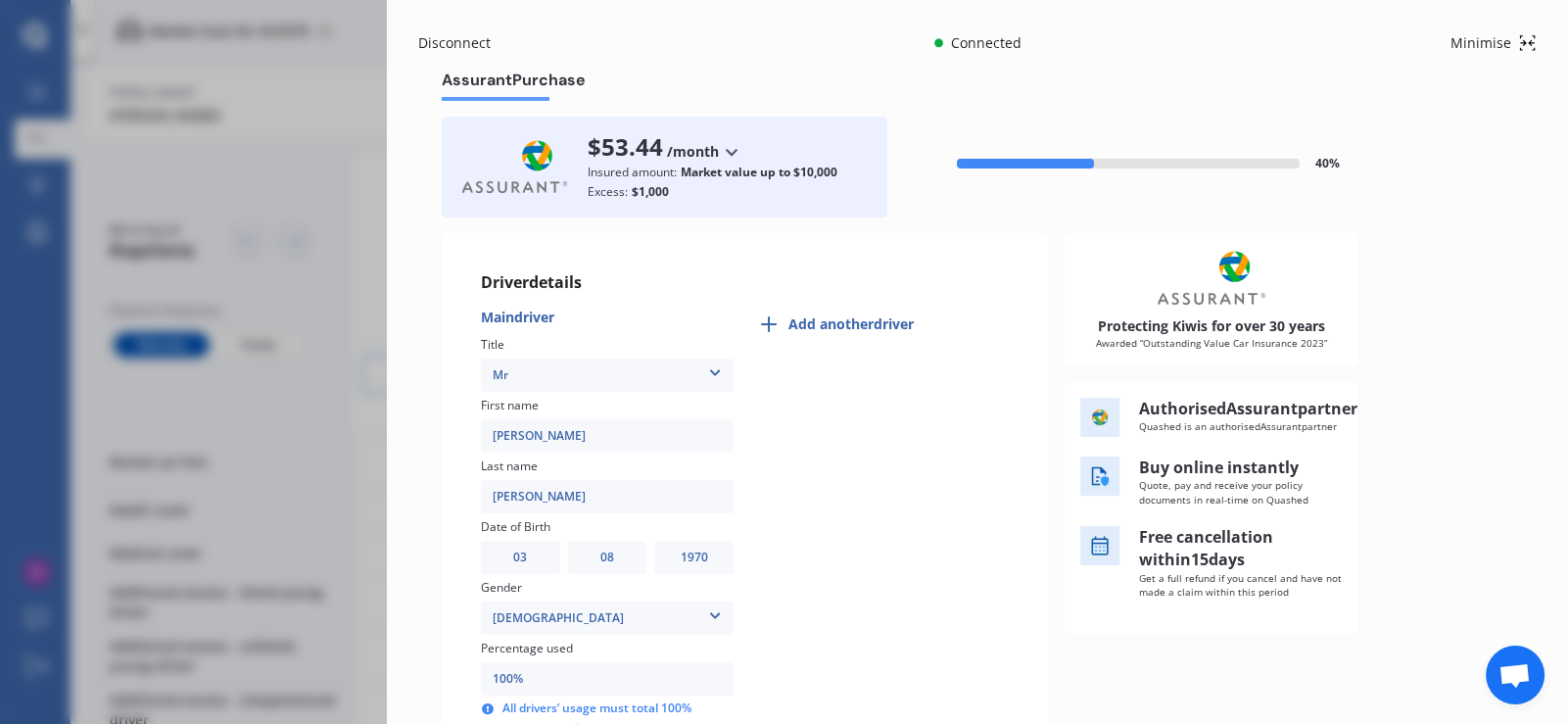 click 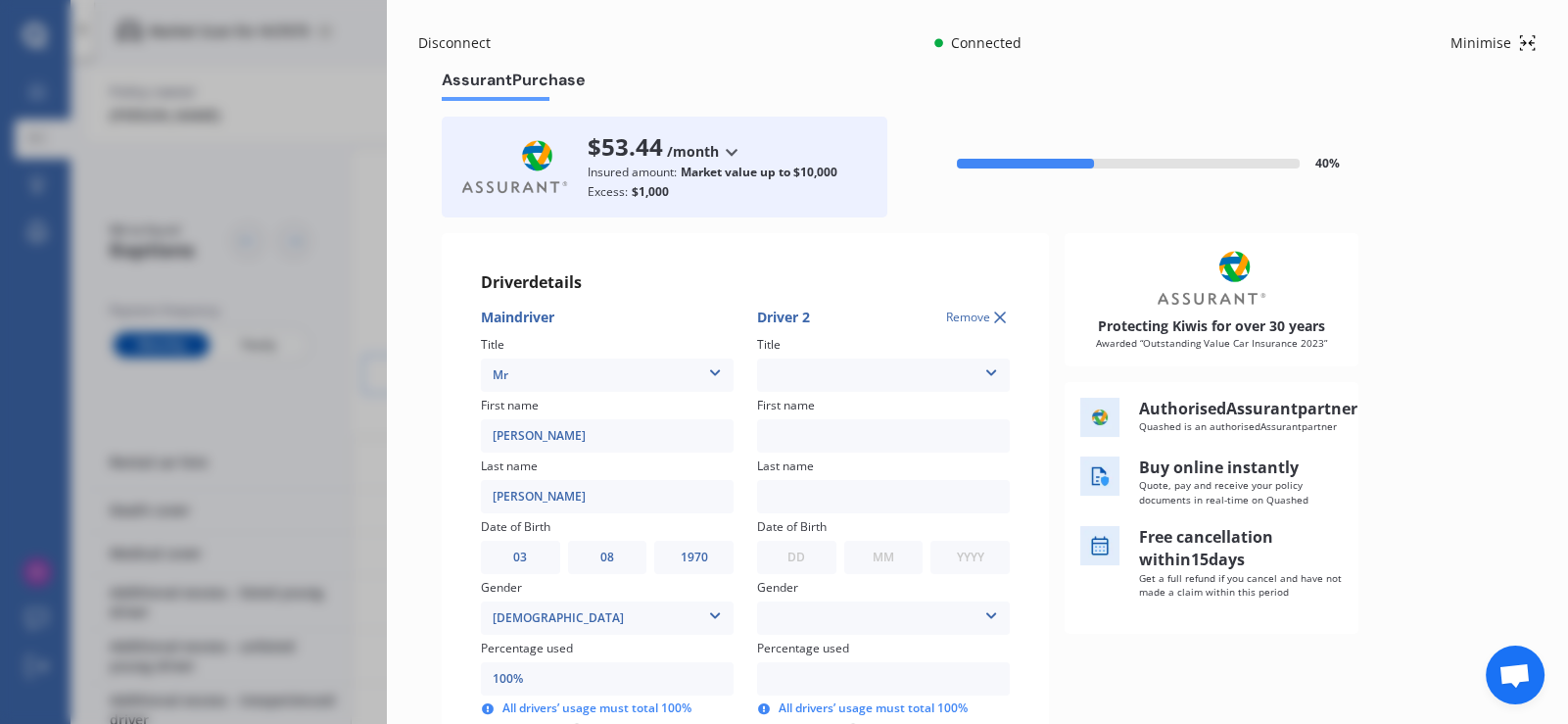 click on "Mr Mrs Miss Ms Dr" at bounding box center [883, 375] 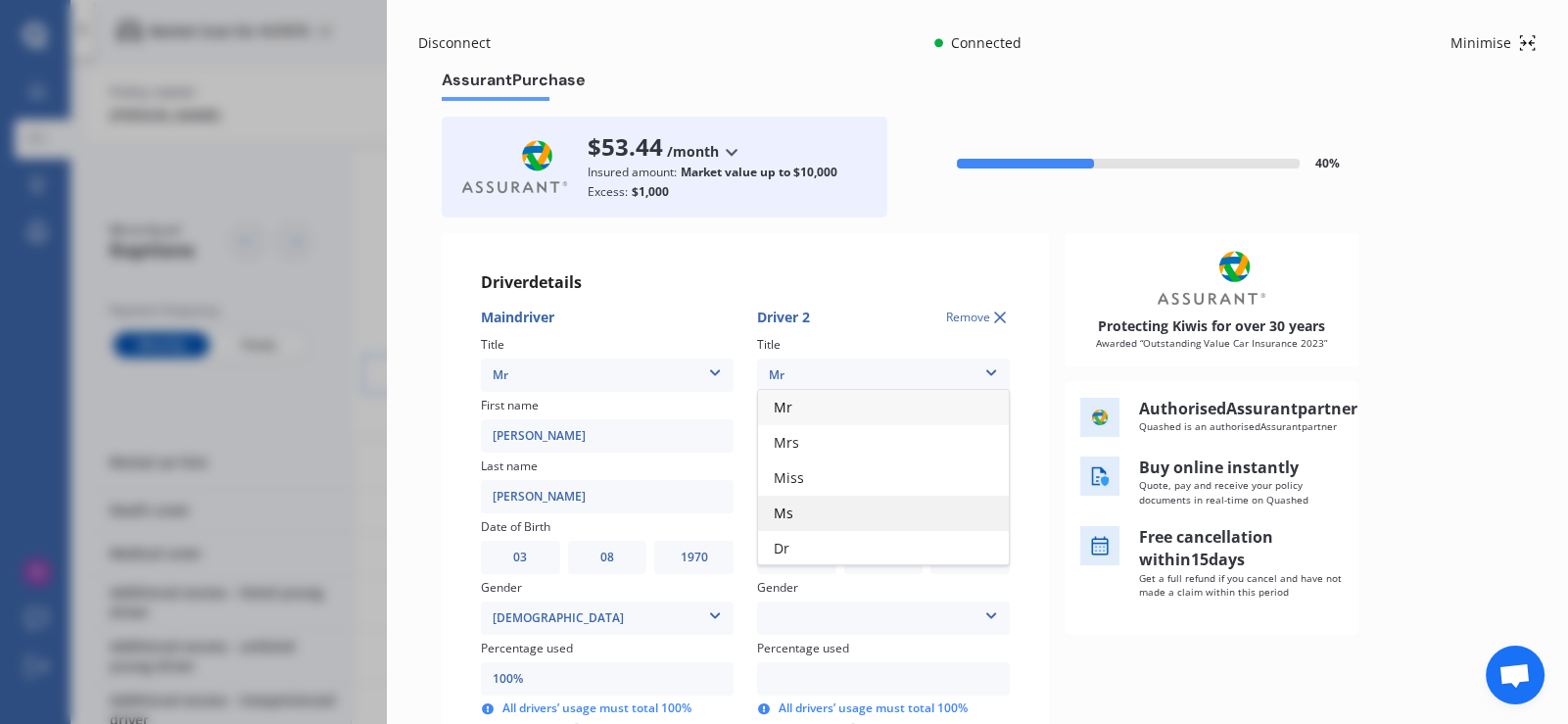 click on "Ms" at bounding box center (784, 512) 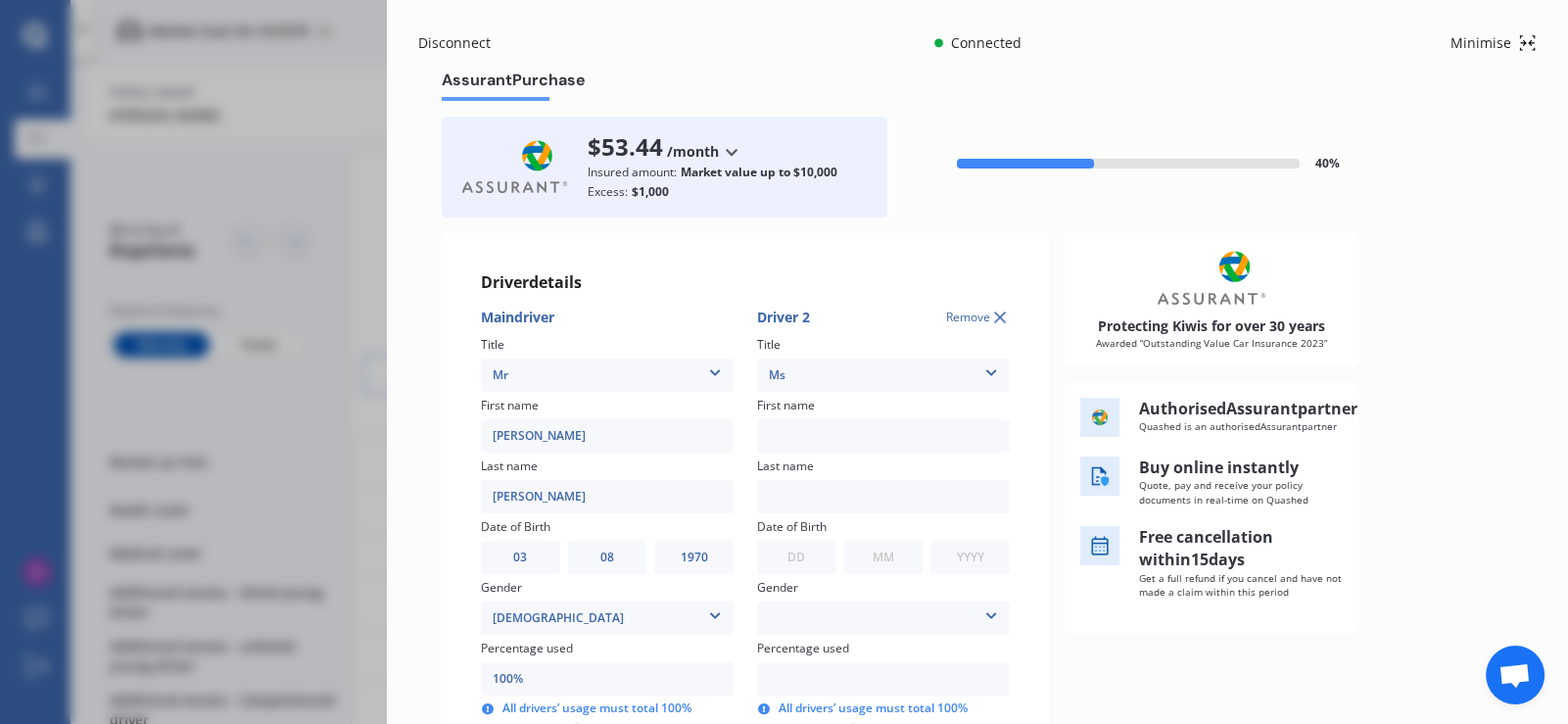 click at bounding box center (883, 436) 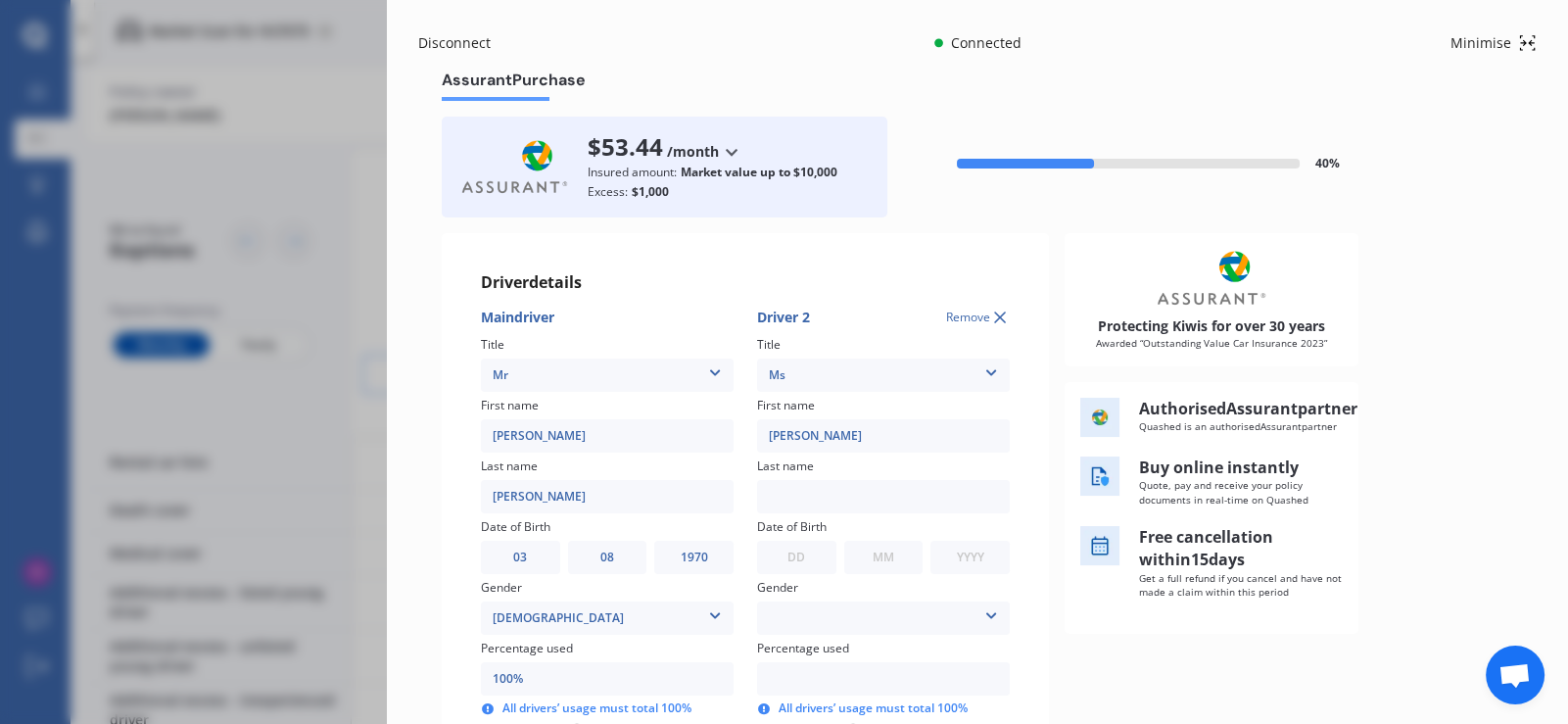 type on "Holley" 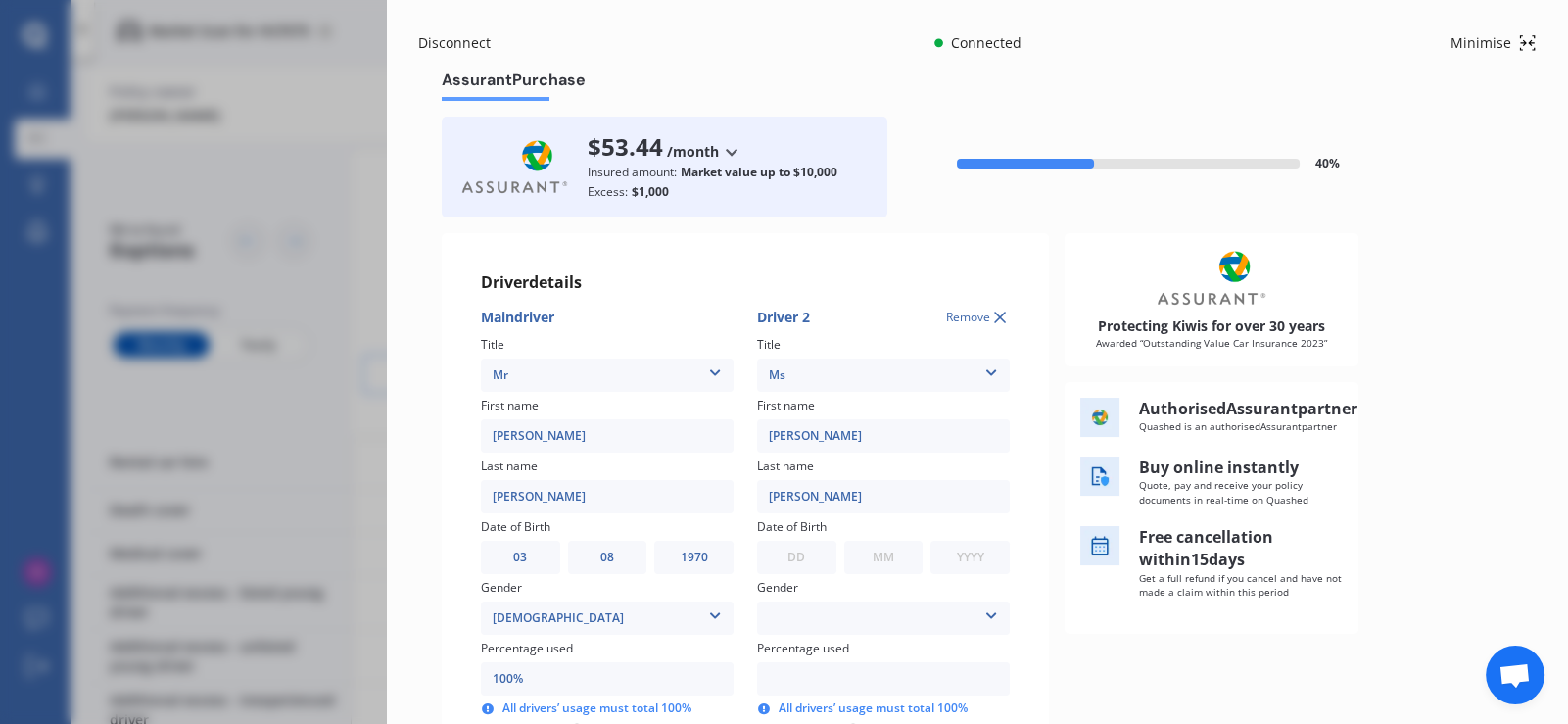 type on "Dodd" 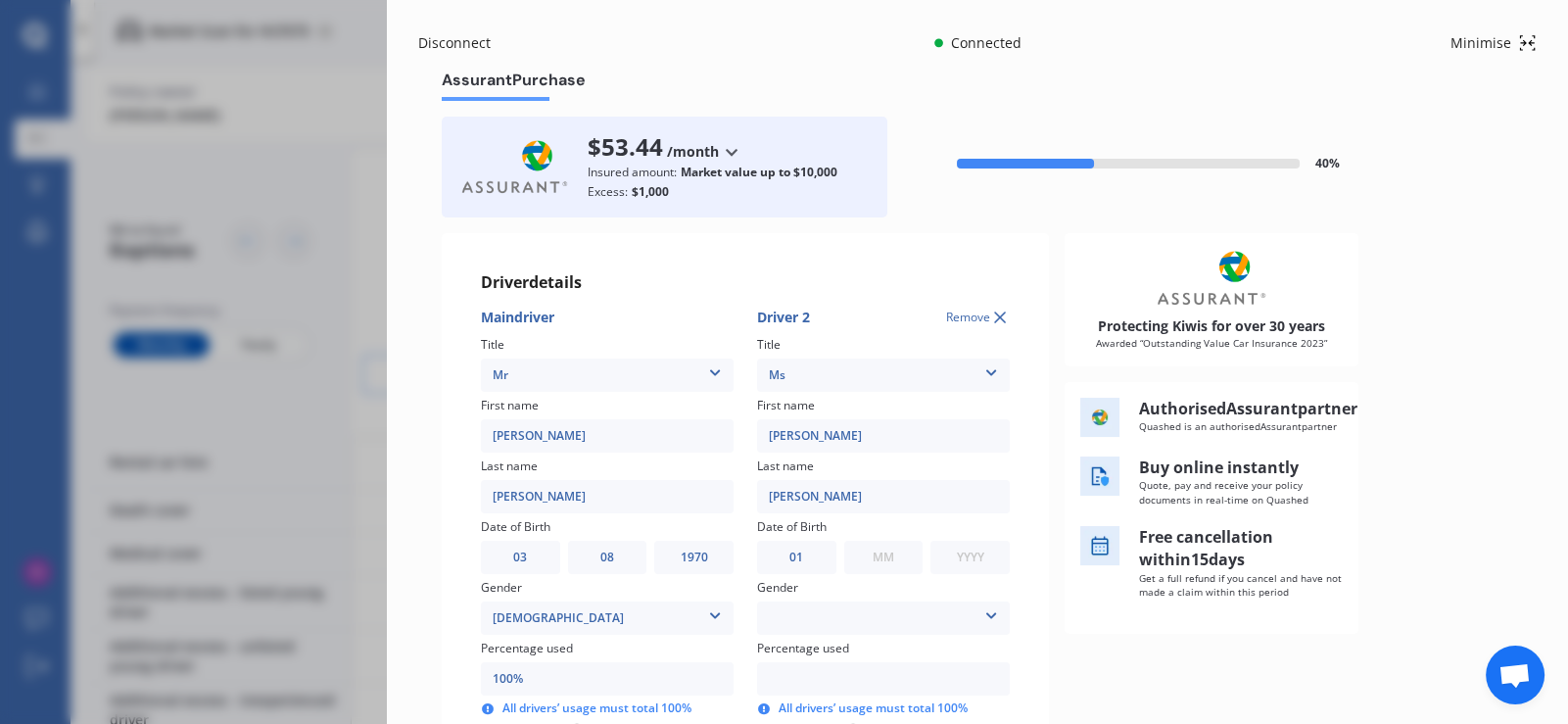 select on "02" 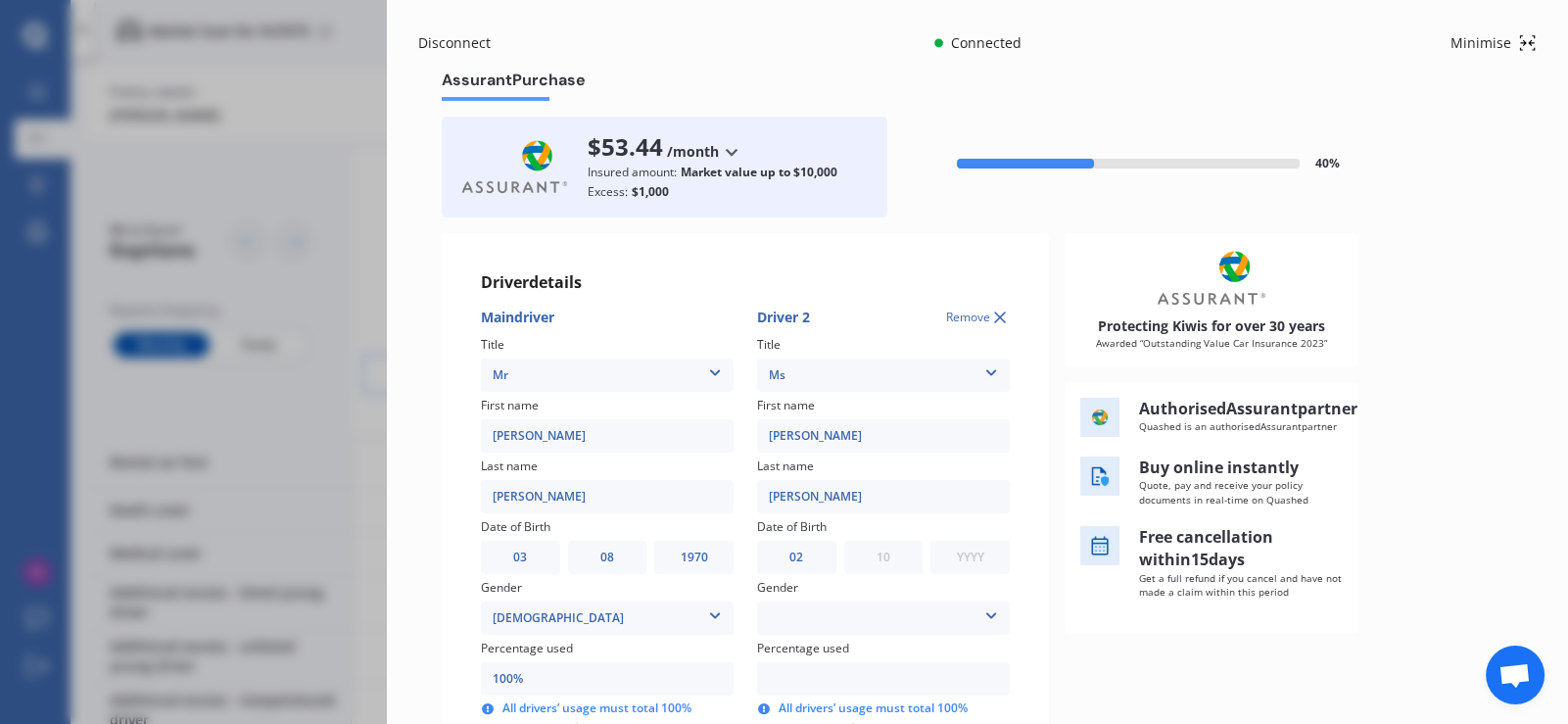 select on "12" 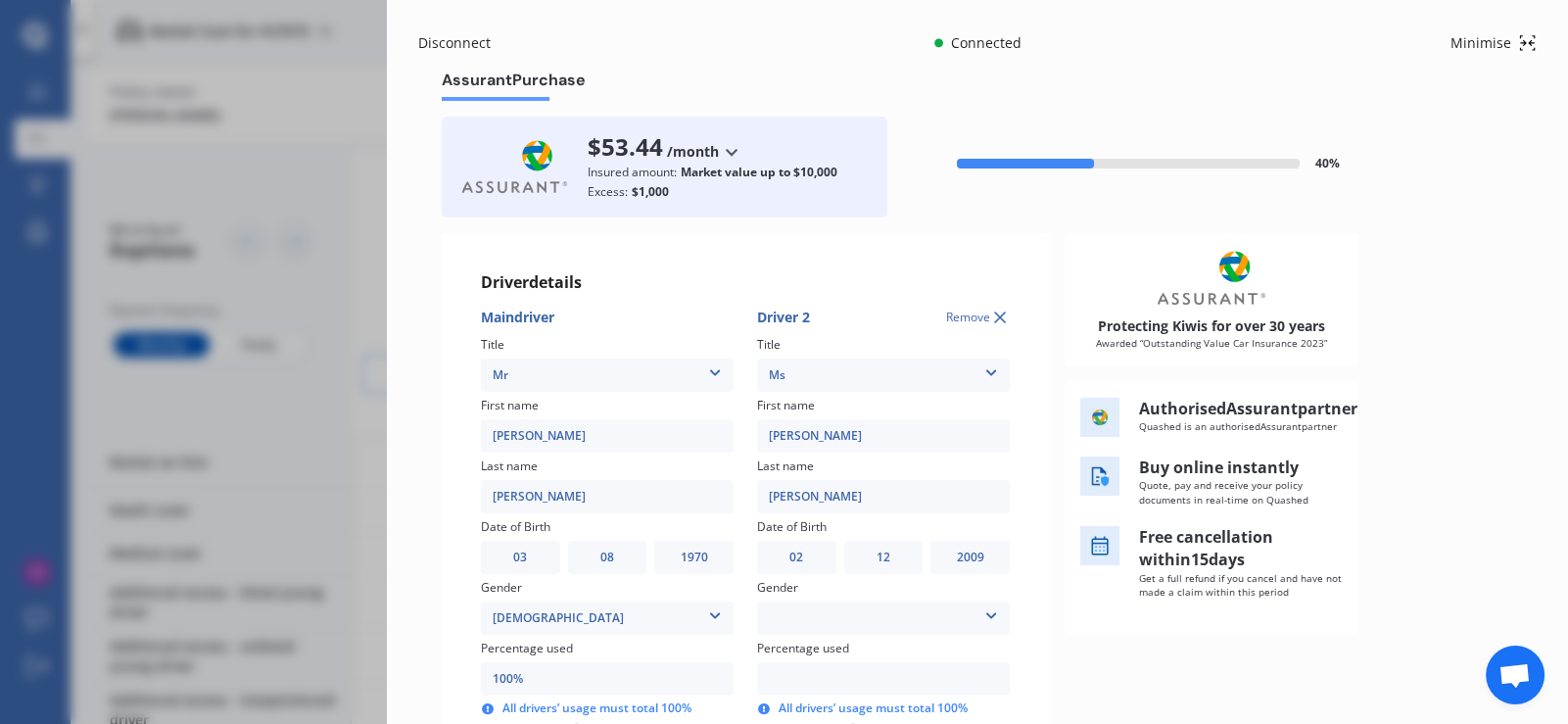 select on "2003" 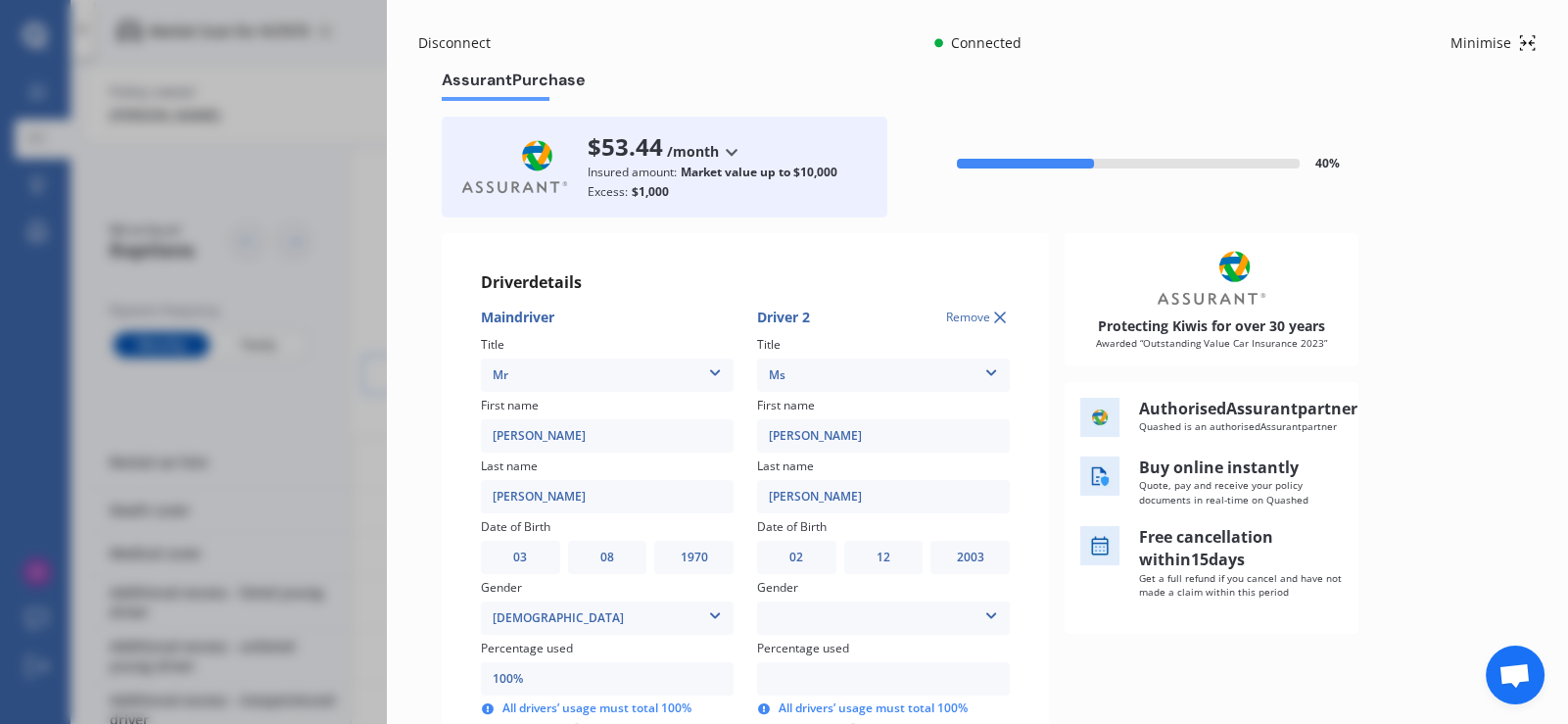 click on "Male Female" at bounding box center (883, 618) 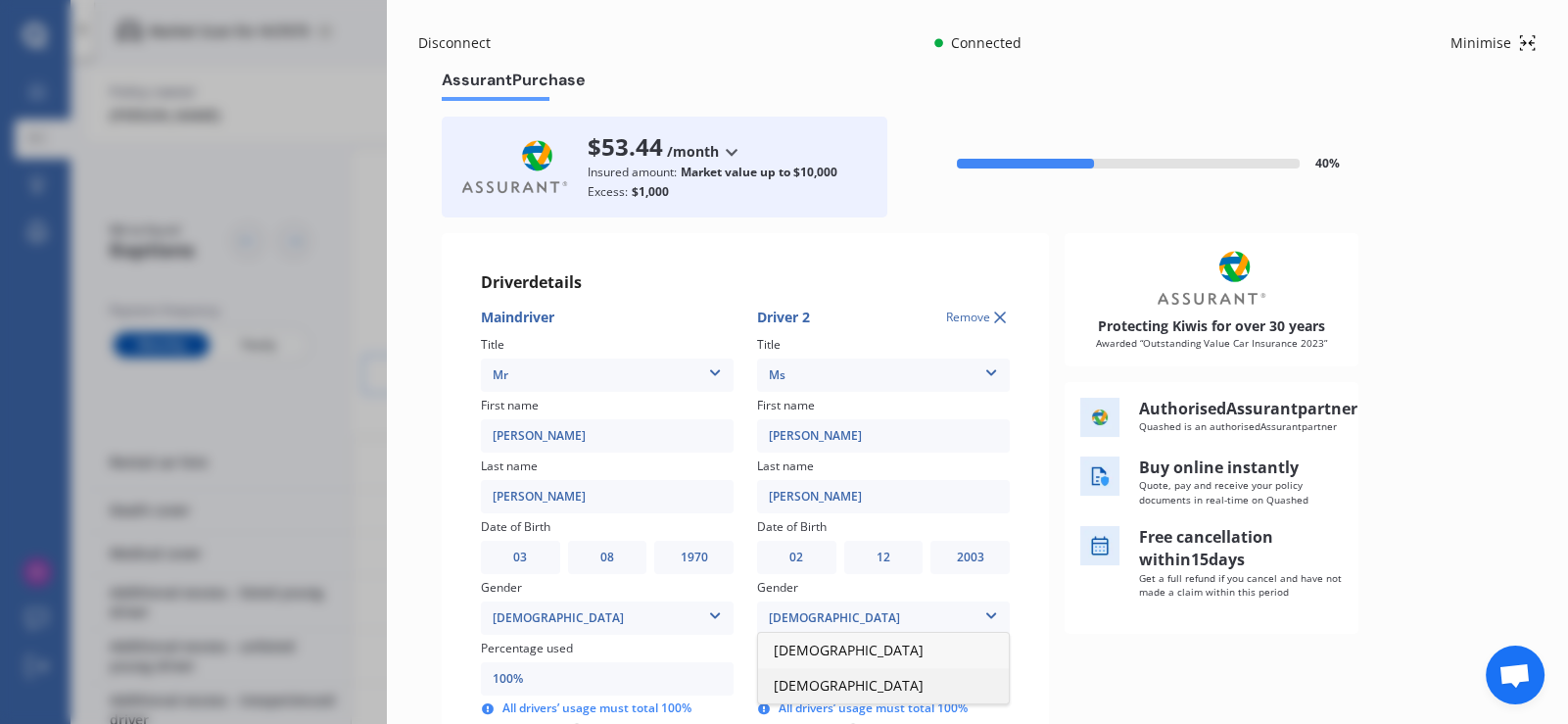 click on "[DEMOGRAPHIC_DATA]" at bounding box center [848, 685] 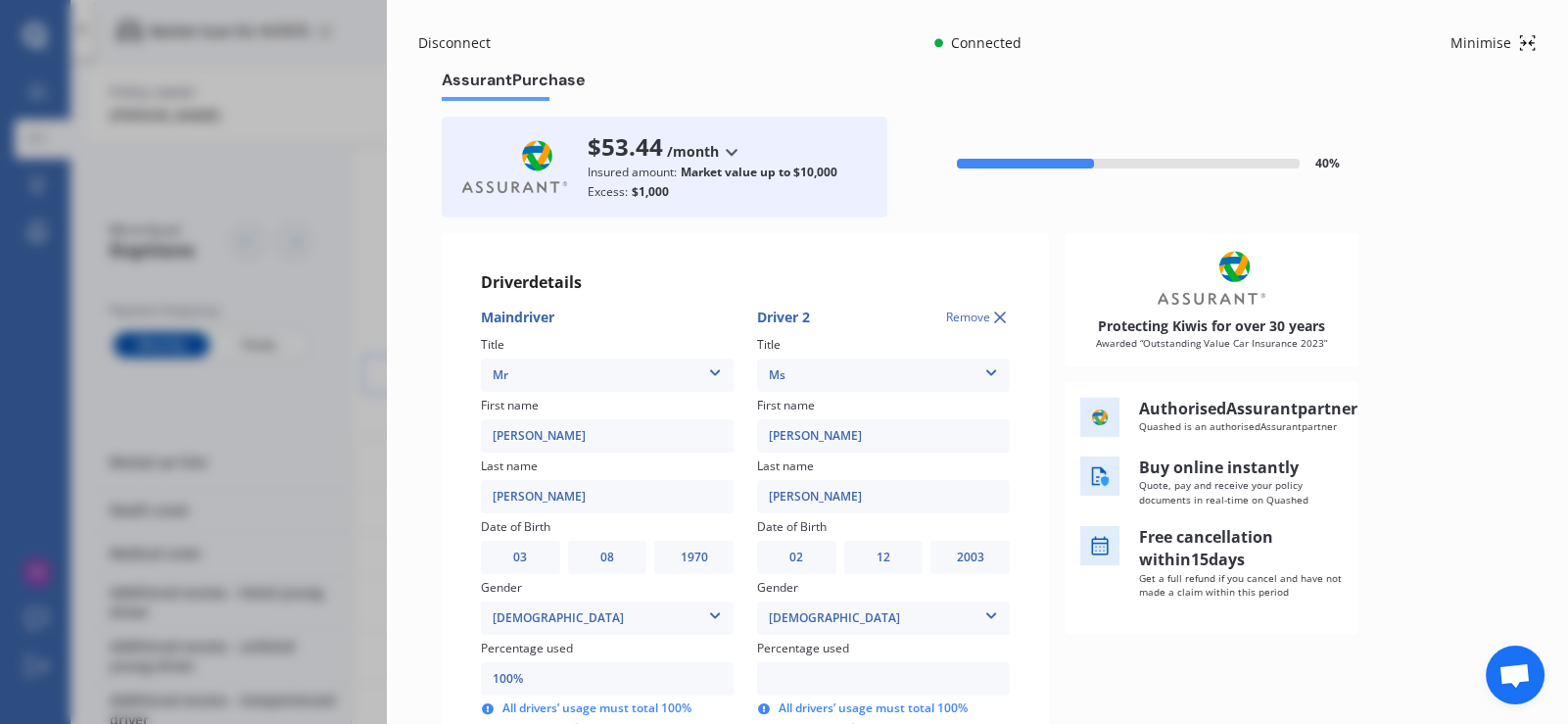 click at bounding box center [883, 679] 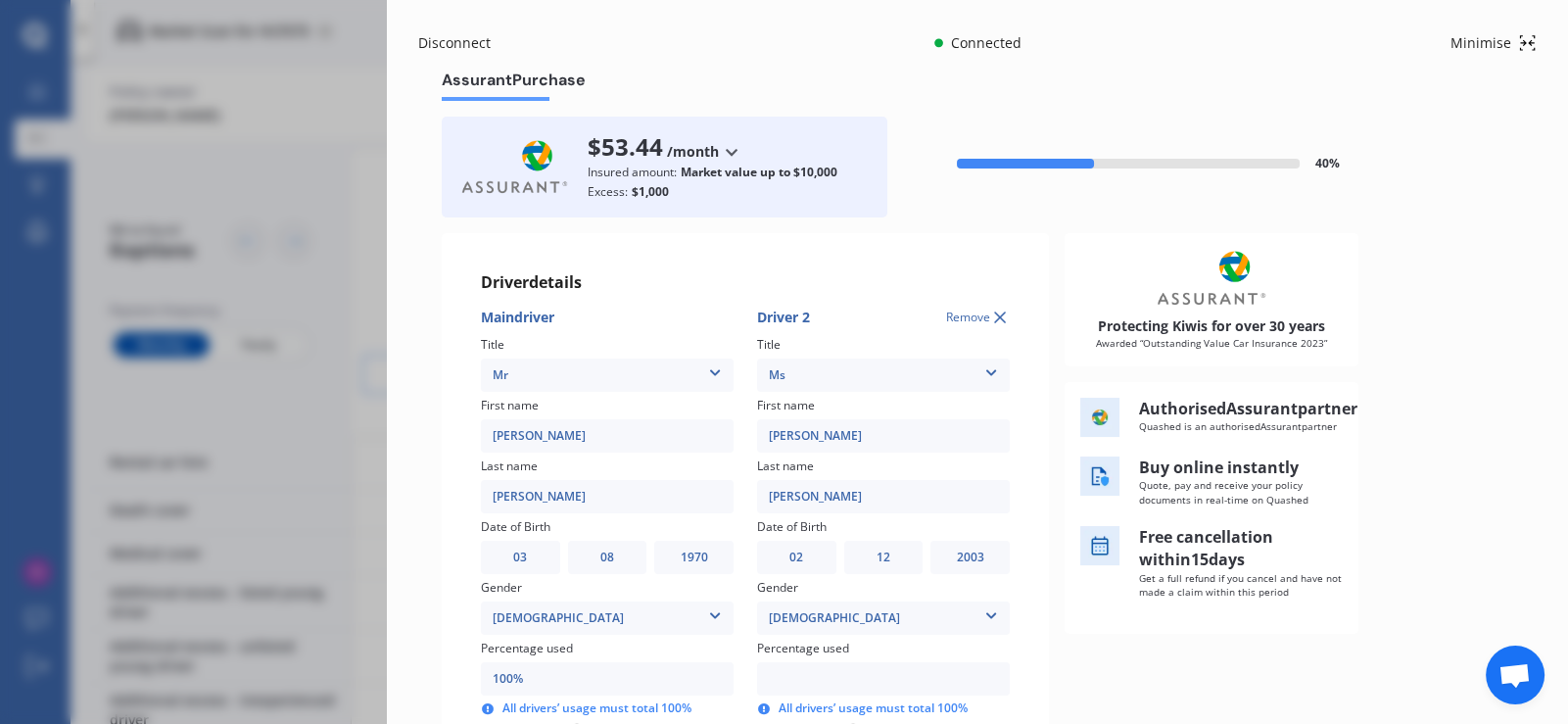 scroll, scrollTop: 97, scrollLeft: 0, axis: vertical 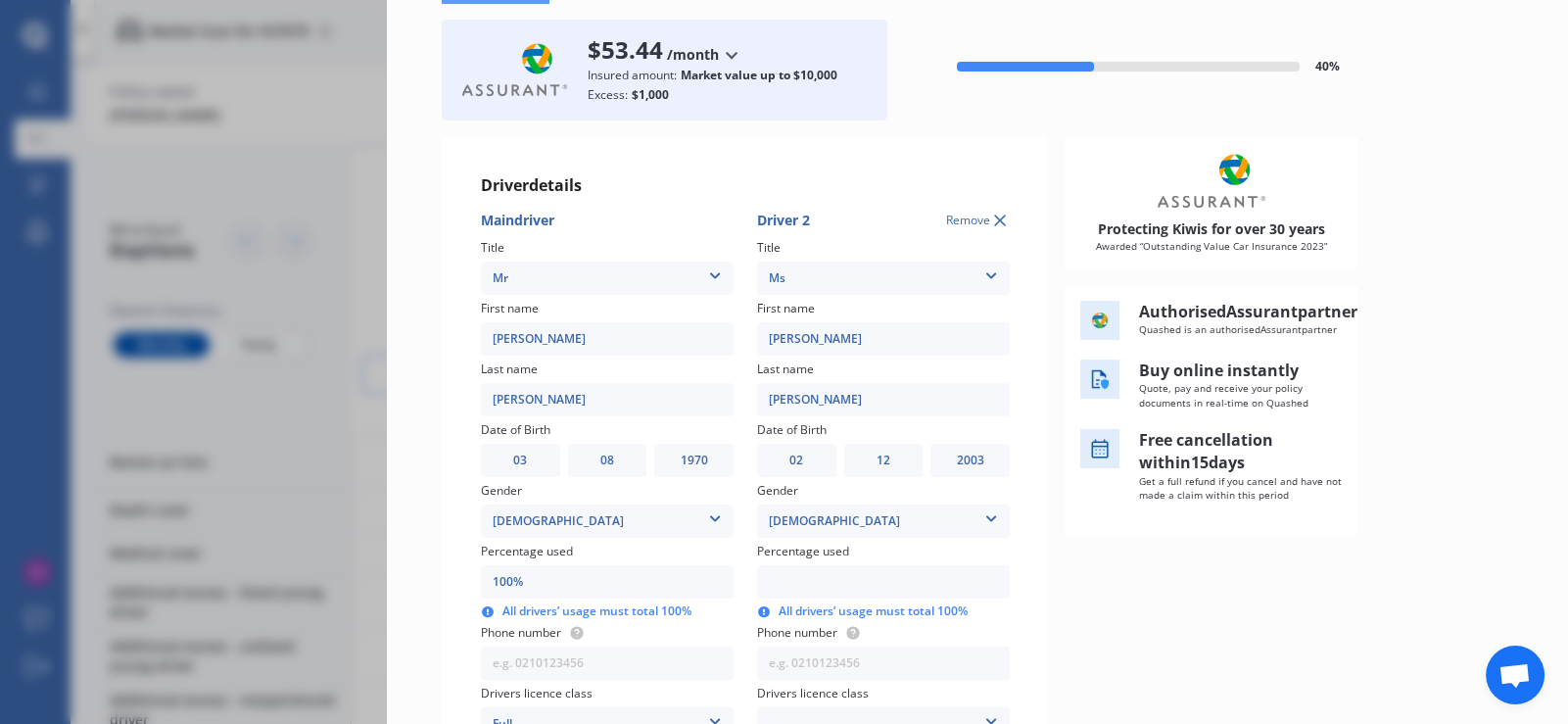 type on "95%" 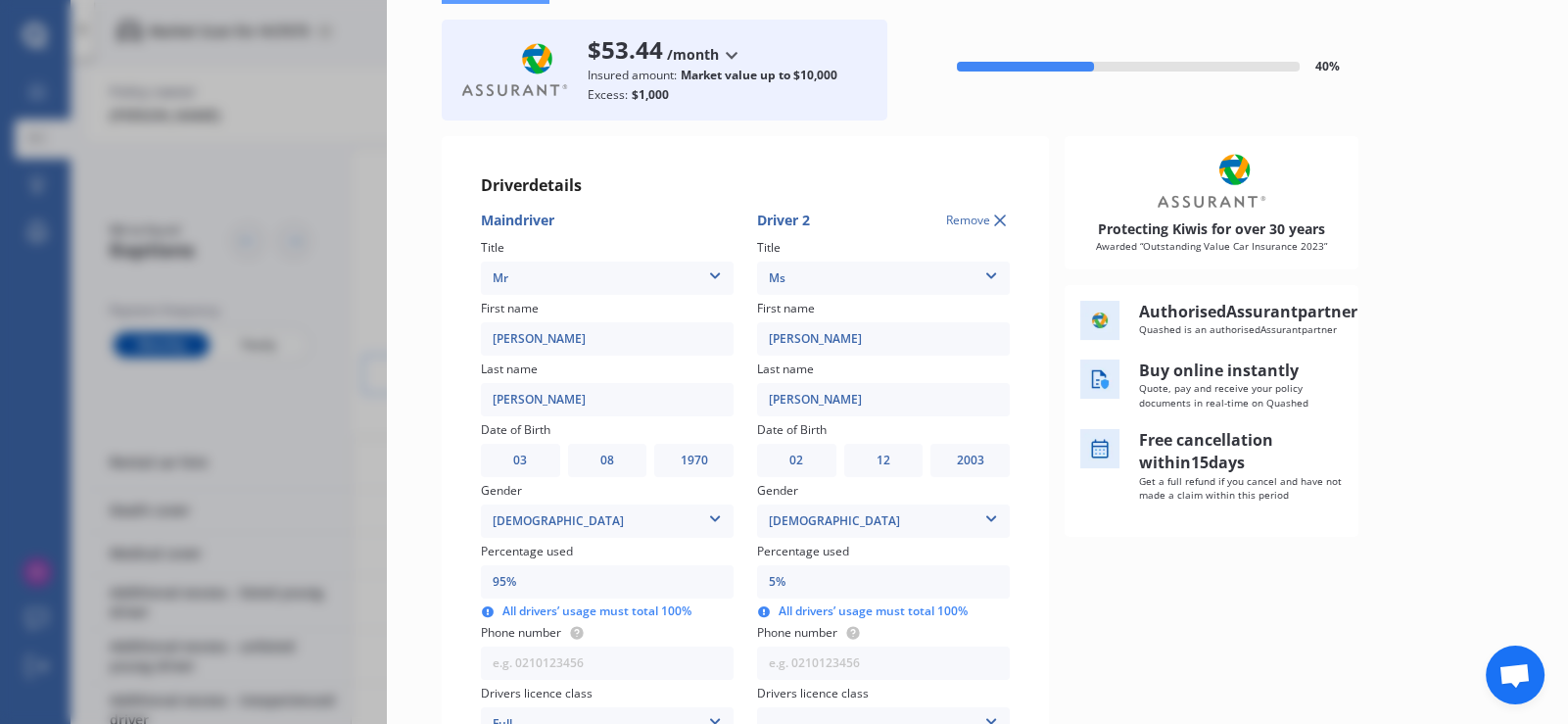 type on "50%" 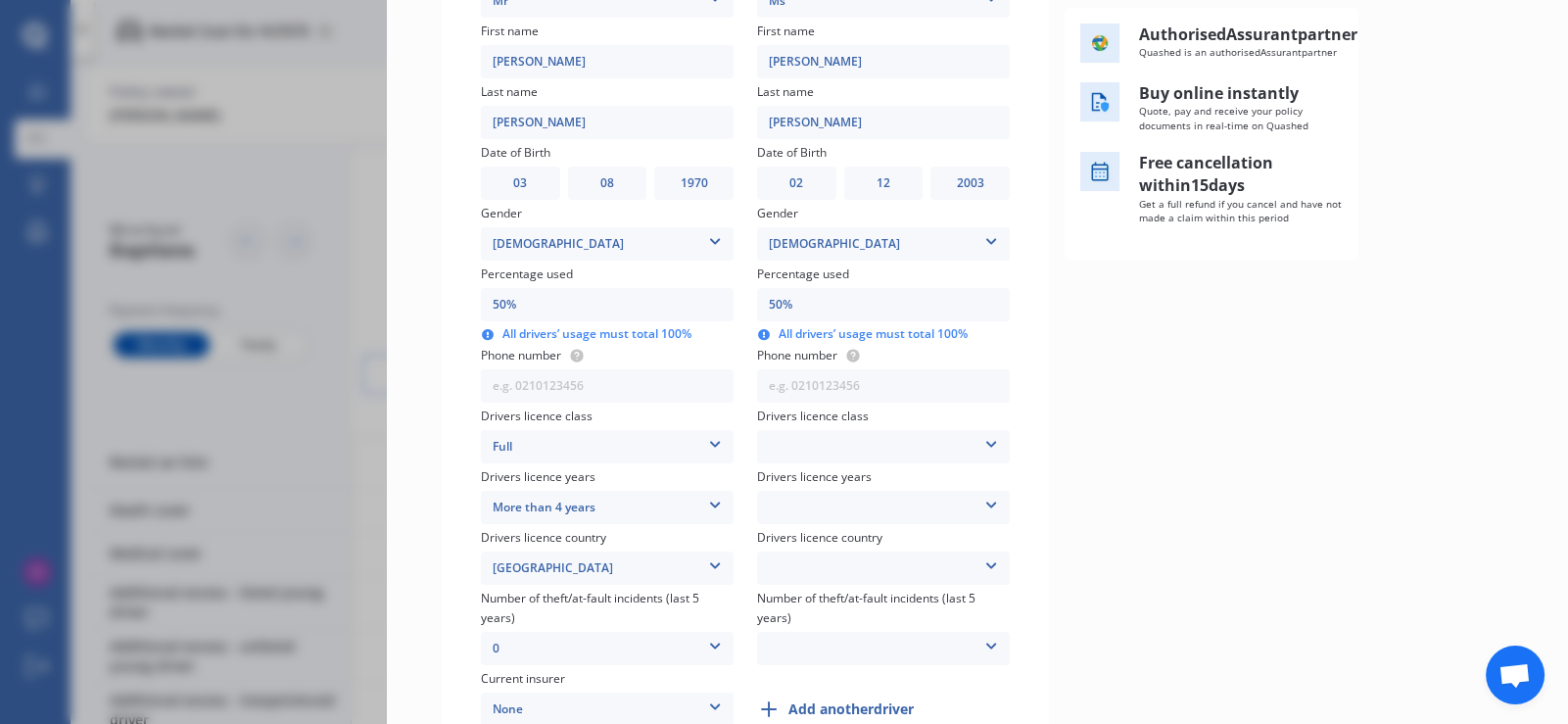 scroll, scrollTop: 391, scrollLeft: 0, axis: vertical 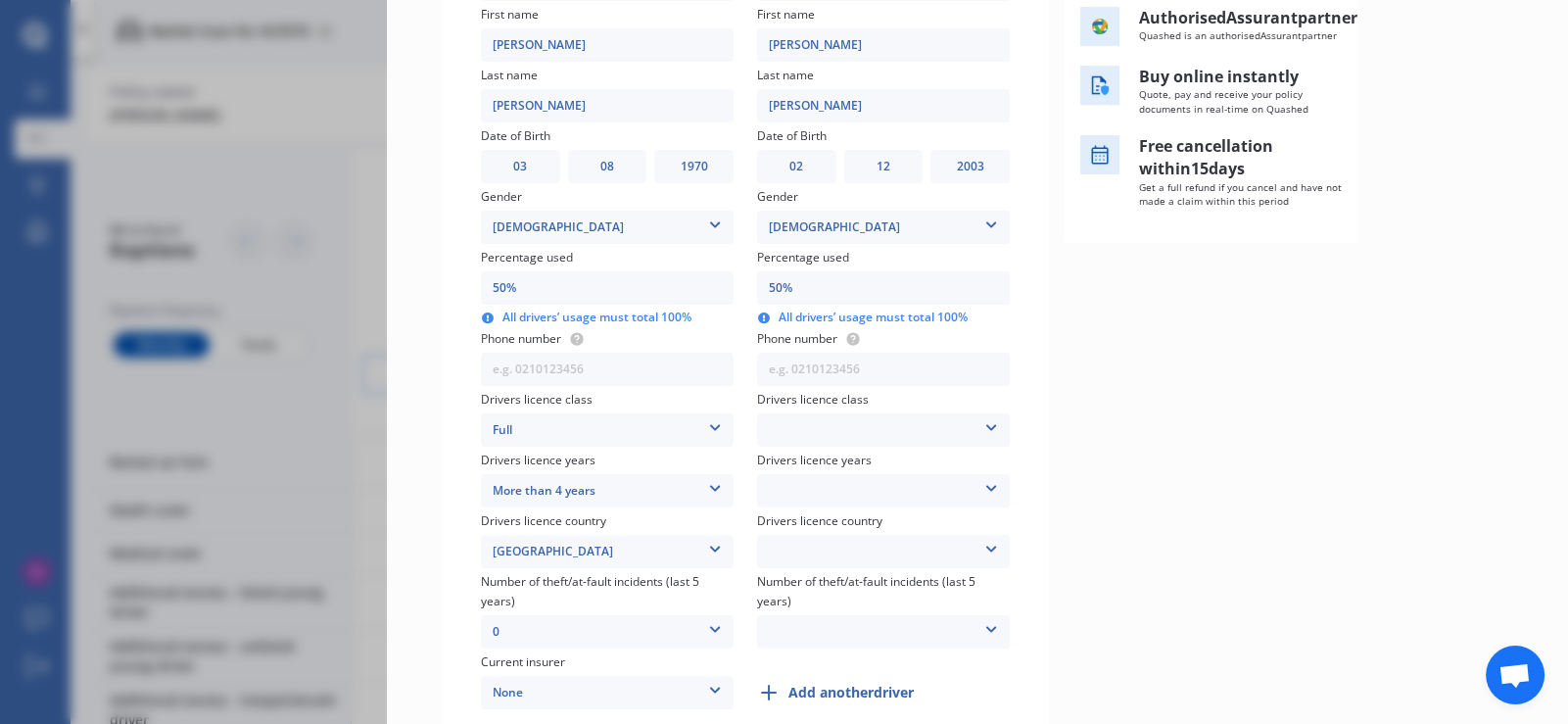 type on "50%" 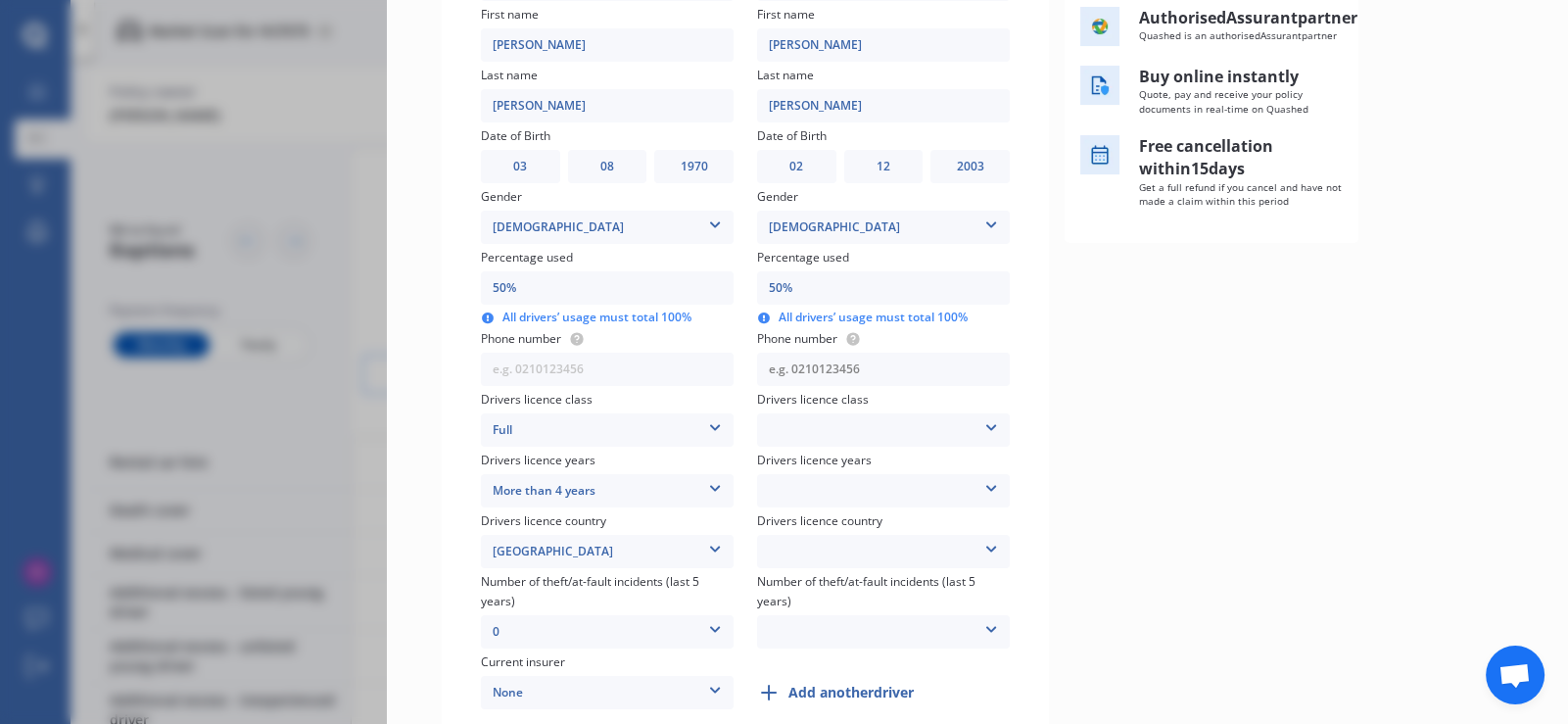 click at bounding box center (883, 369) 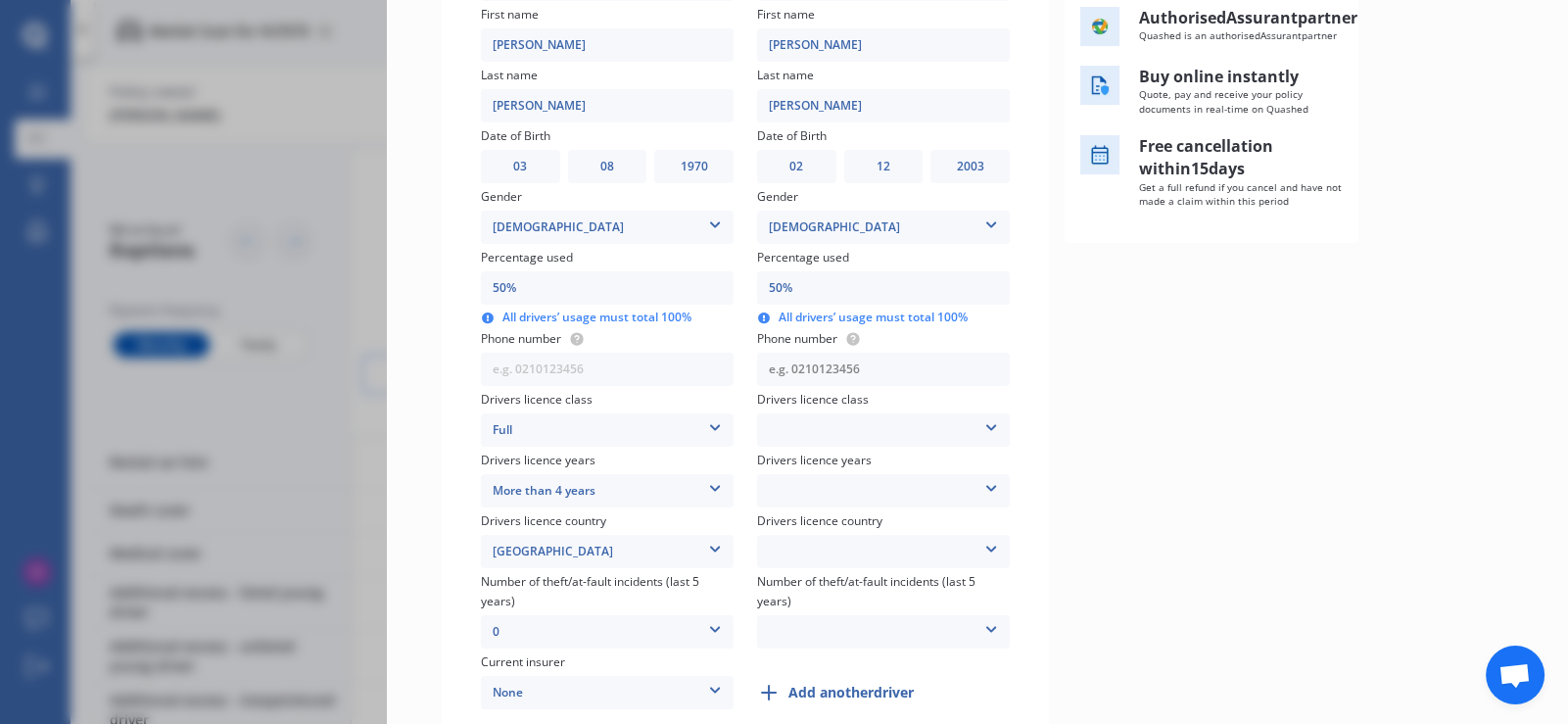 type on "0210337625" 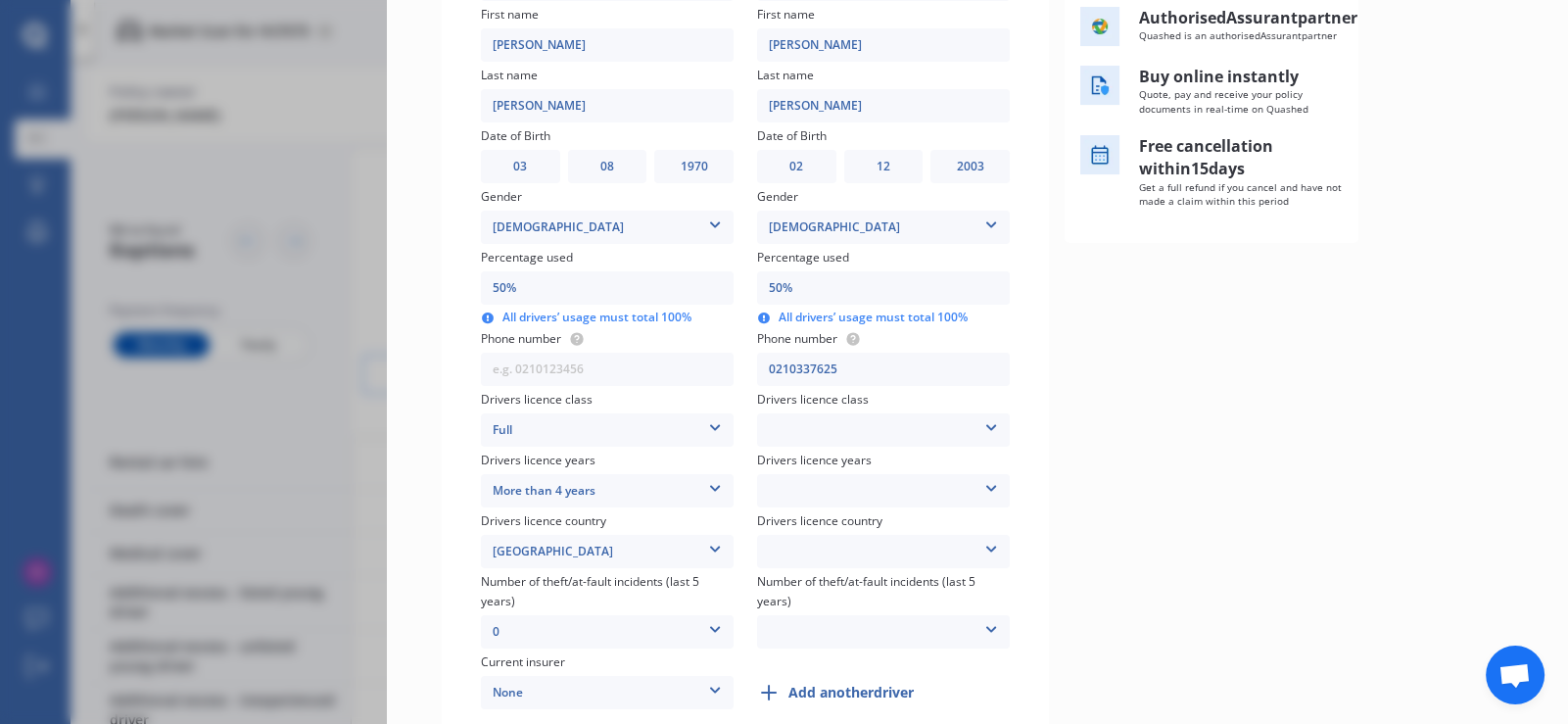 click on "None Learner Restricted Full" at bounding box center (883, 430) 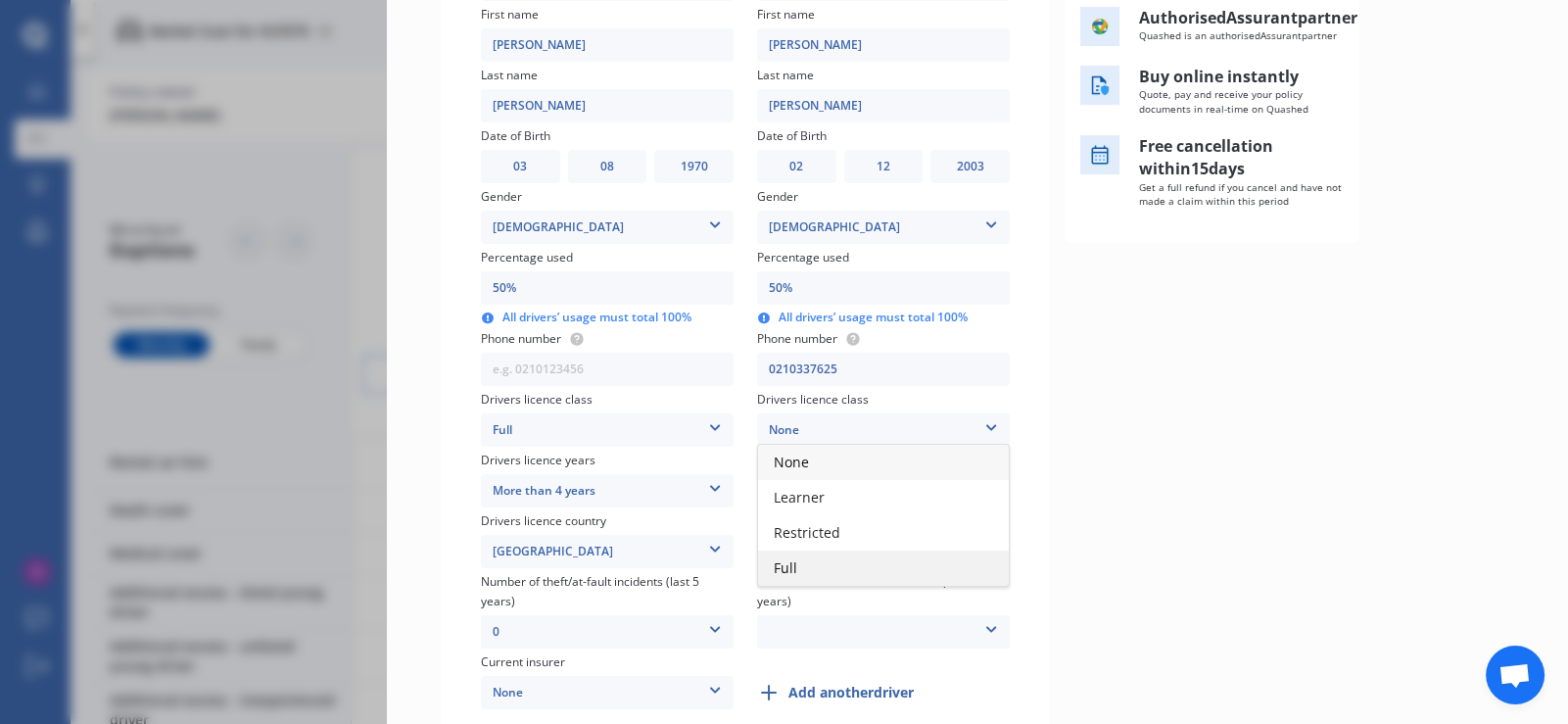 click on "Full" at bounding box center [785, 567] 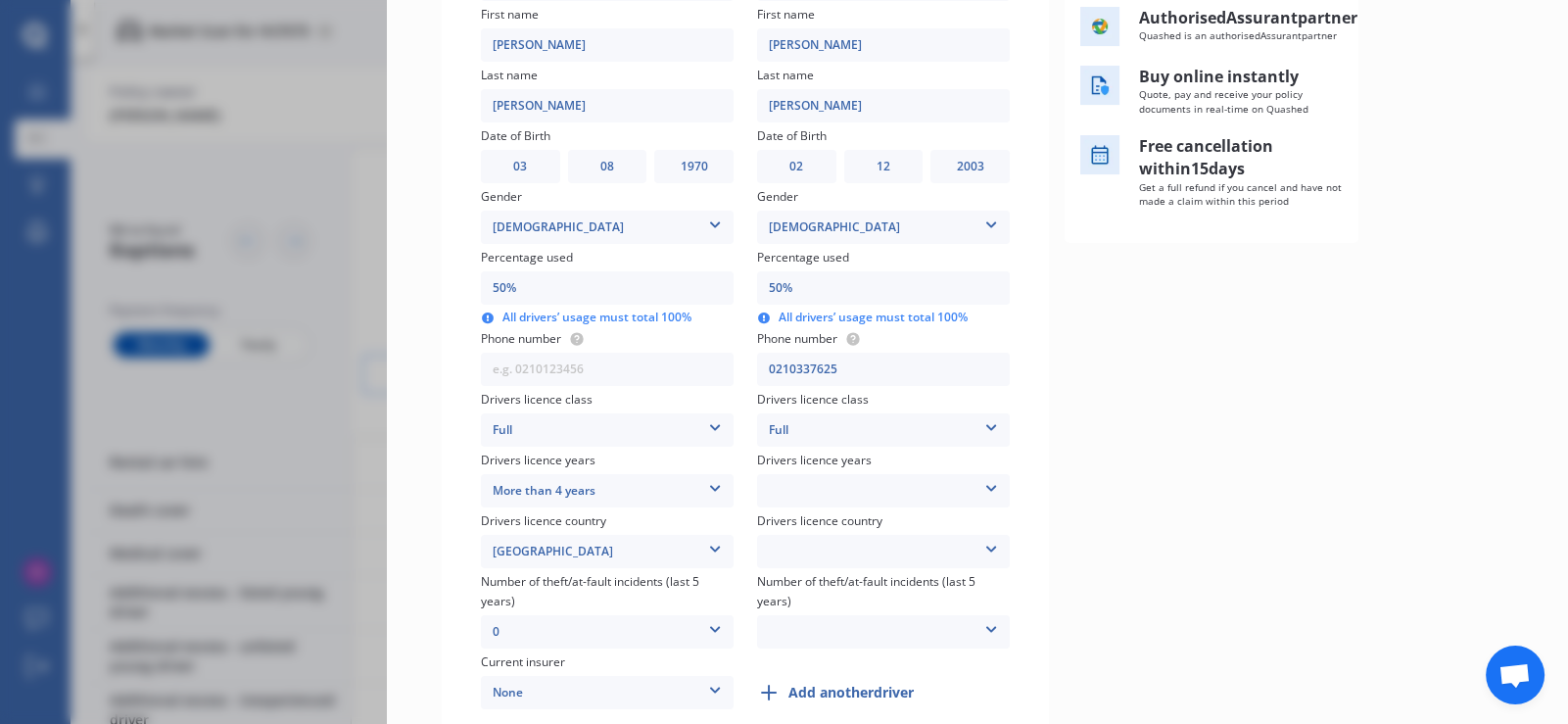 click on "Less than 1 year 1-2 years 2-4 years More than 4 years" at bounding box center (883, 491) 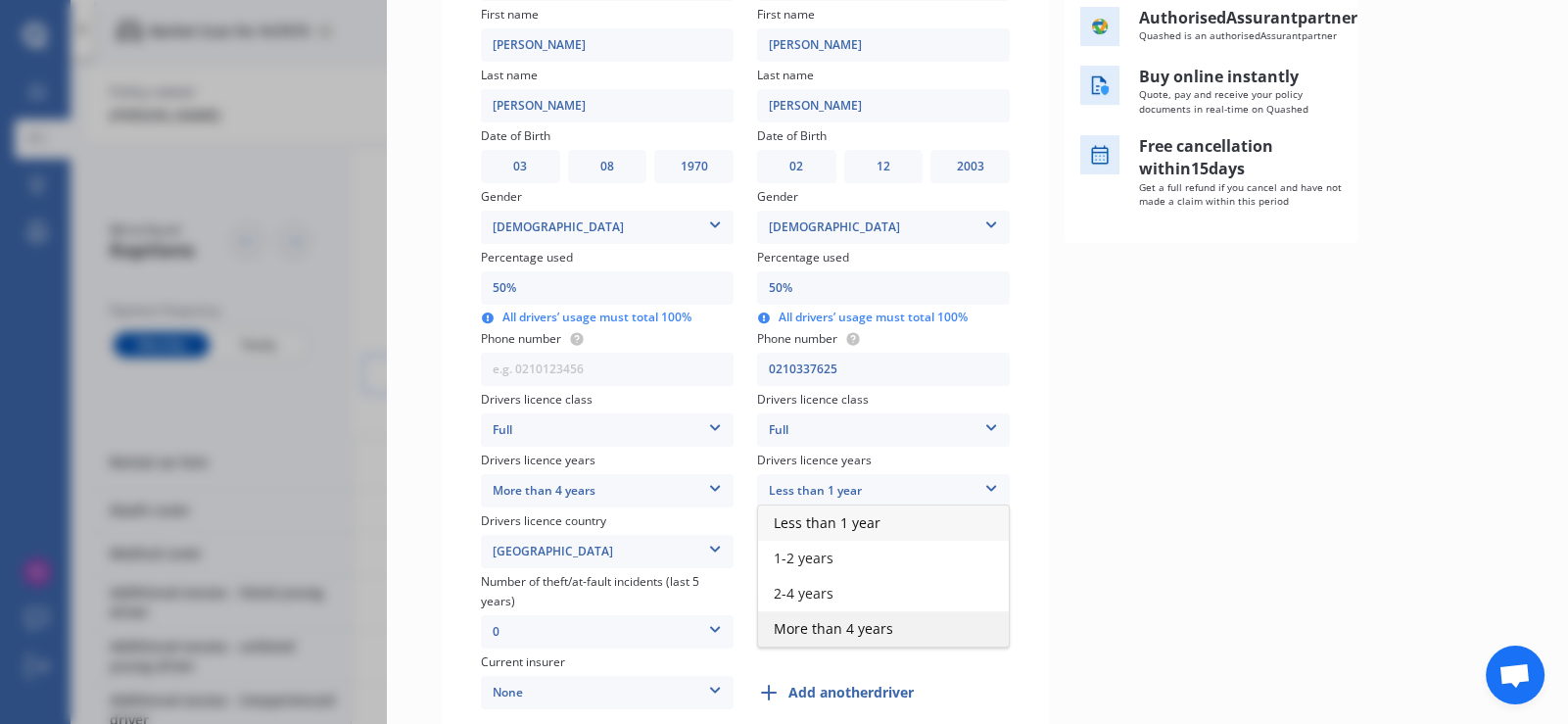 click on "More than 4 years" at bounding box center [833, 628] 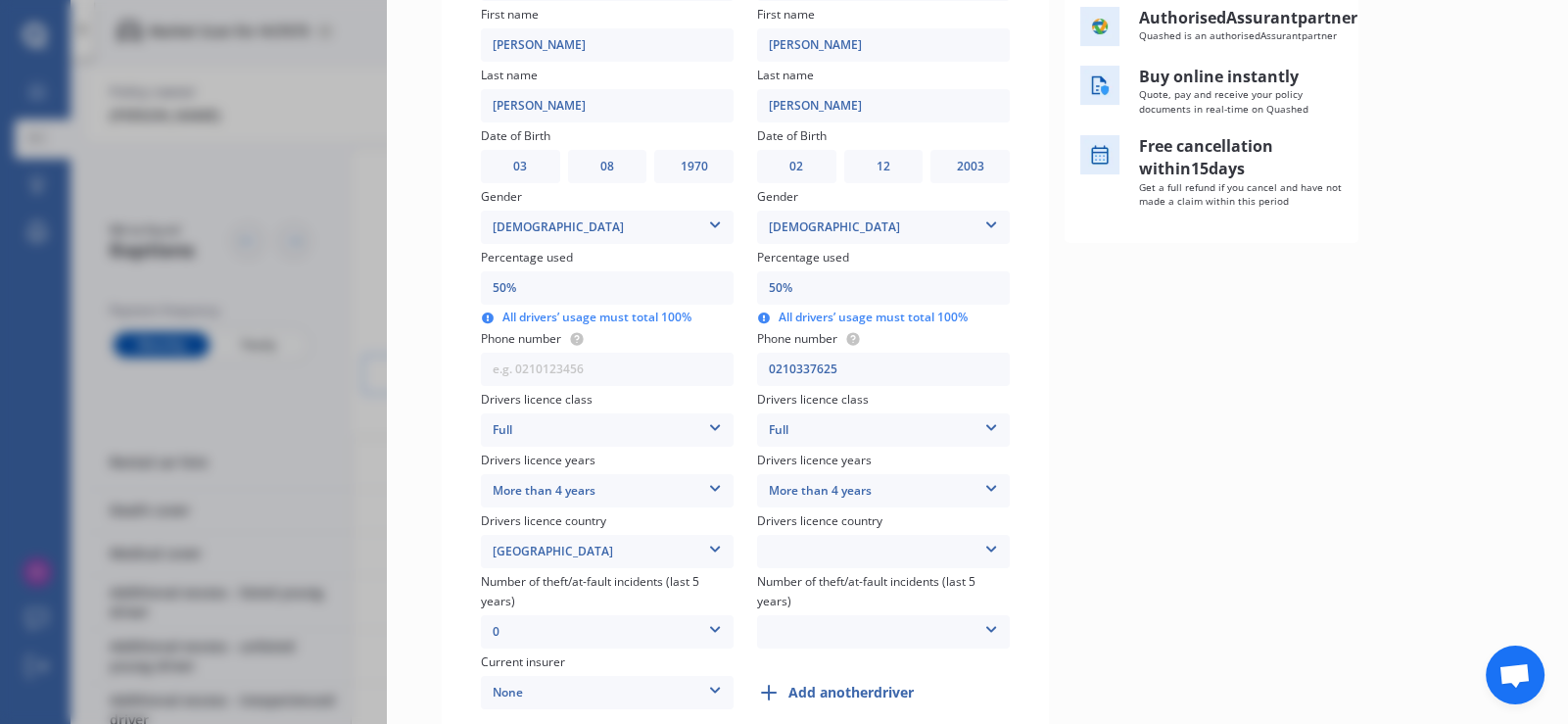 click on "New Zealand Australia Canada Japan Singapore South Africa UK USA Other Country Not Applicable Europe Pacific Island Nations" at bounding box center (883, 552) 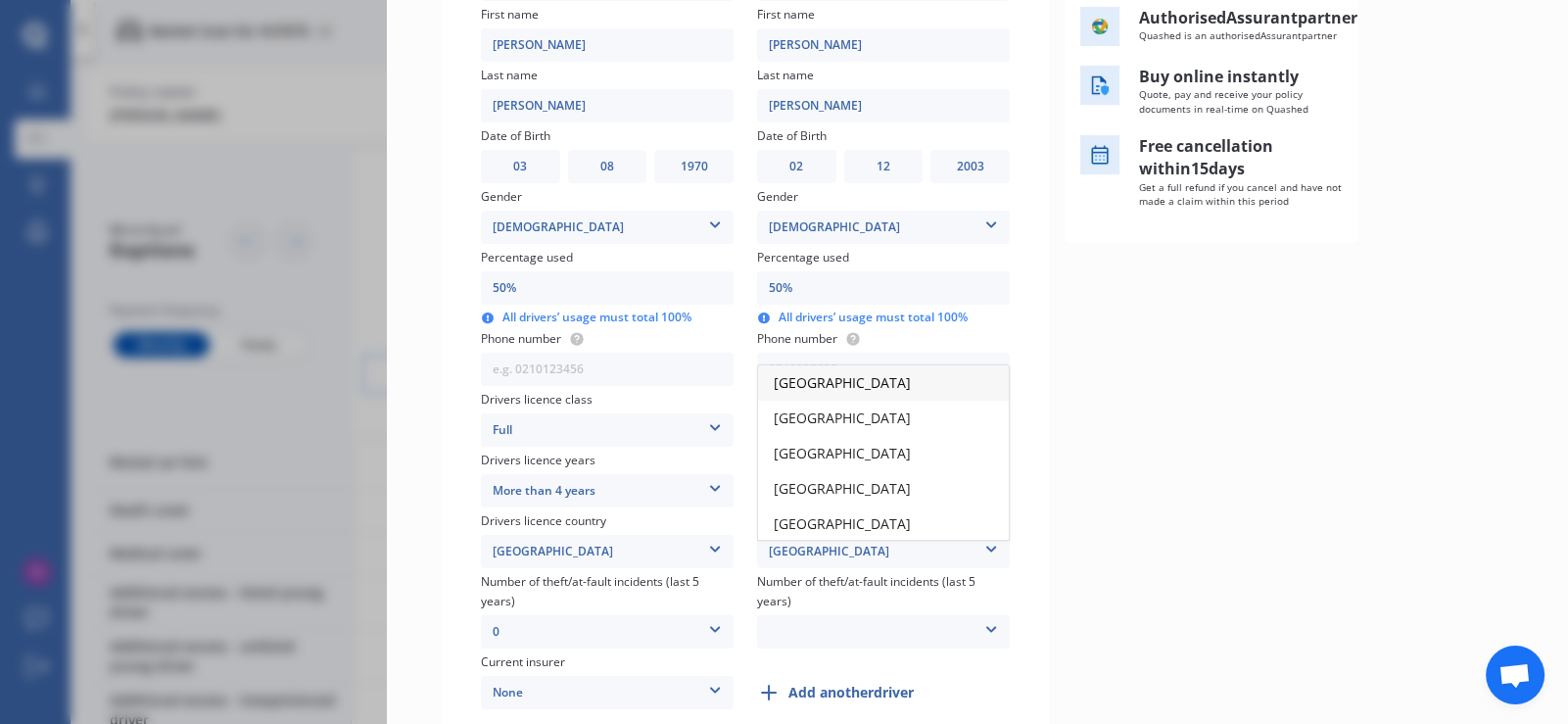 click on "New Zealand" at bounding box center [842, 382] 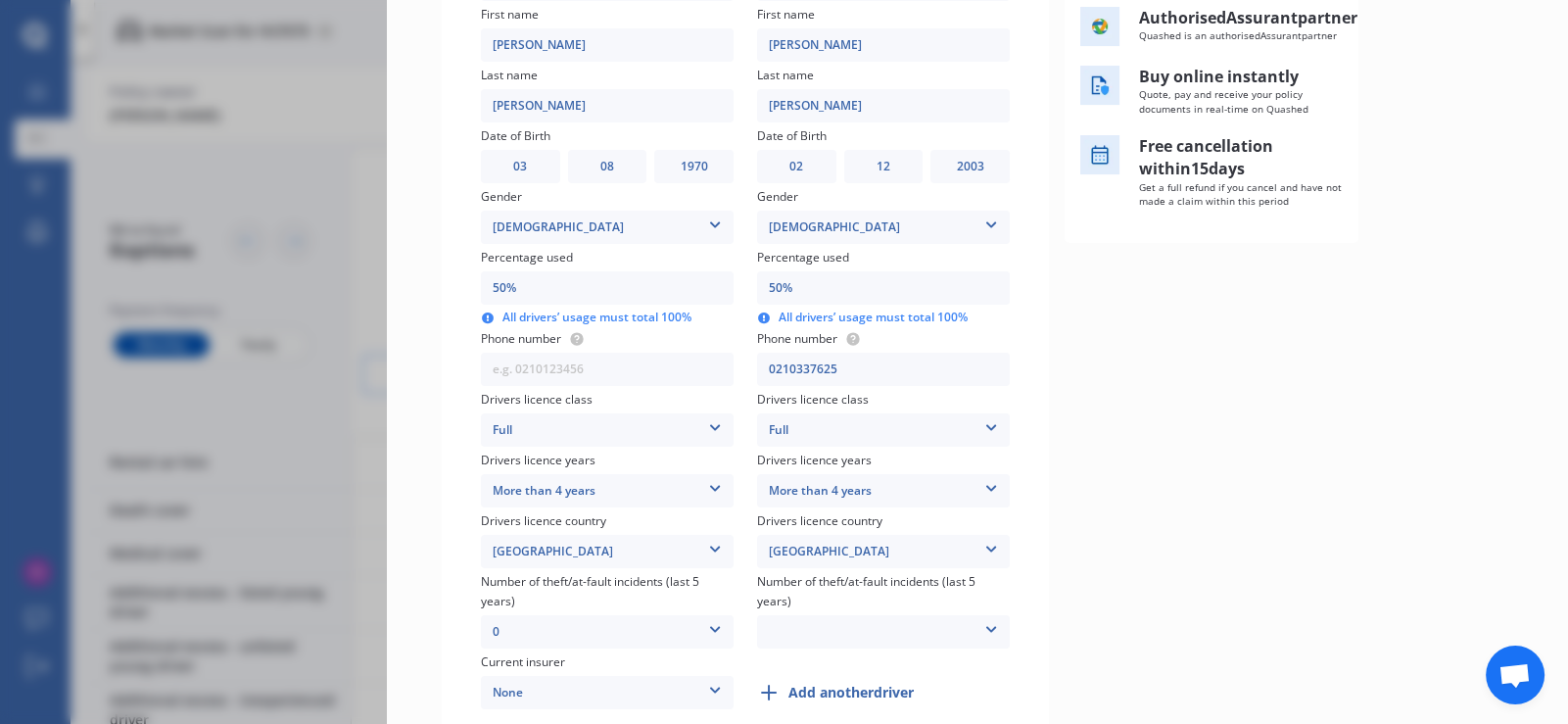 click on "0 1 2 3 More than 3" at bounding box center (883, 632) 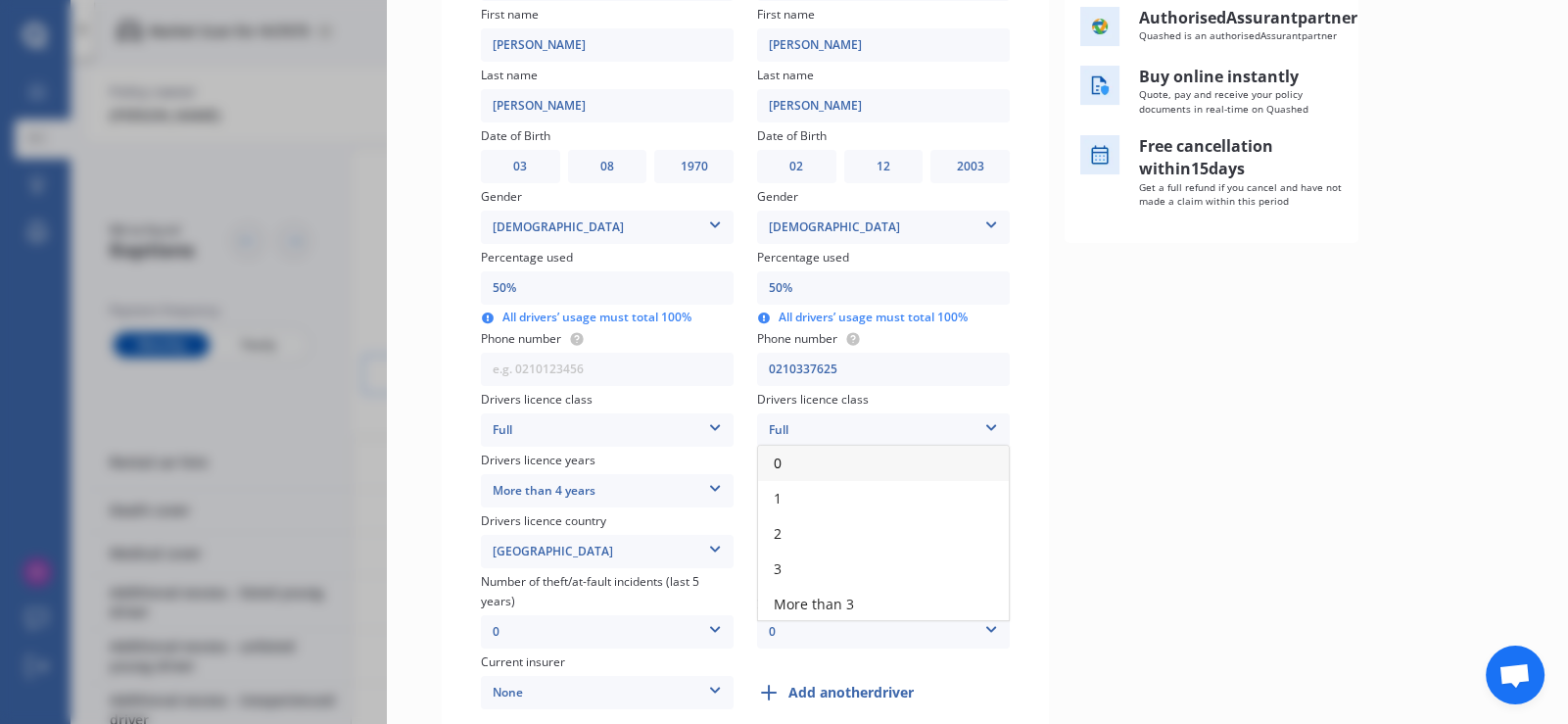 click on "0" at bounding box center [883, 463] 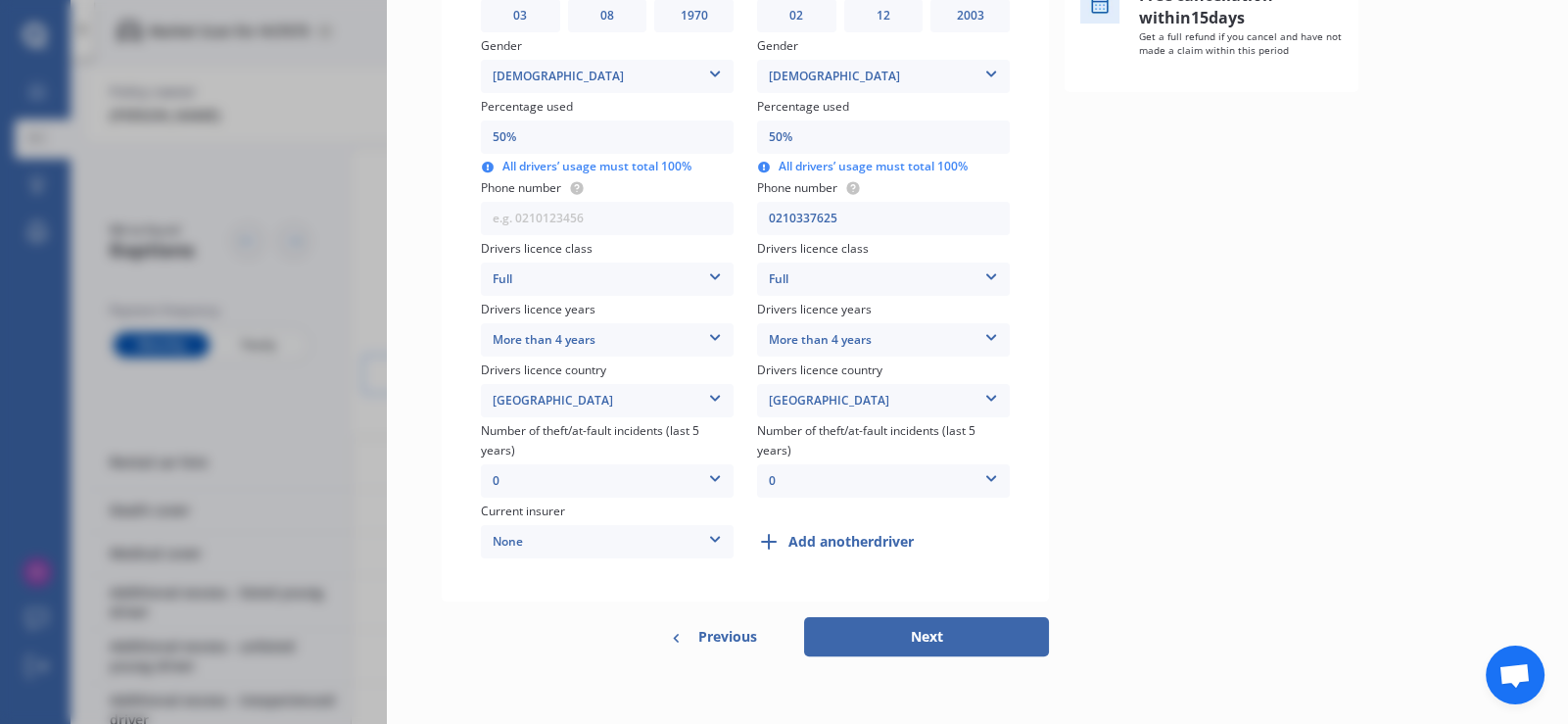 scroll, scrollTop: 553, scrollLeft: 0, axis: vertical 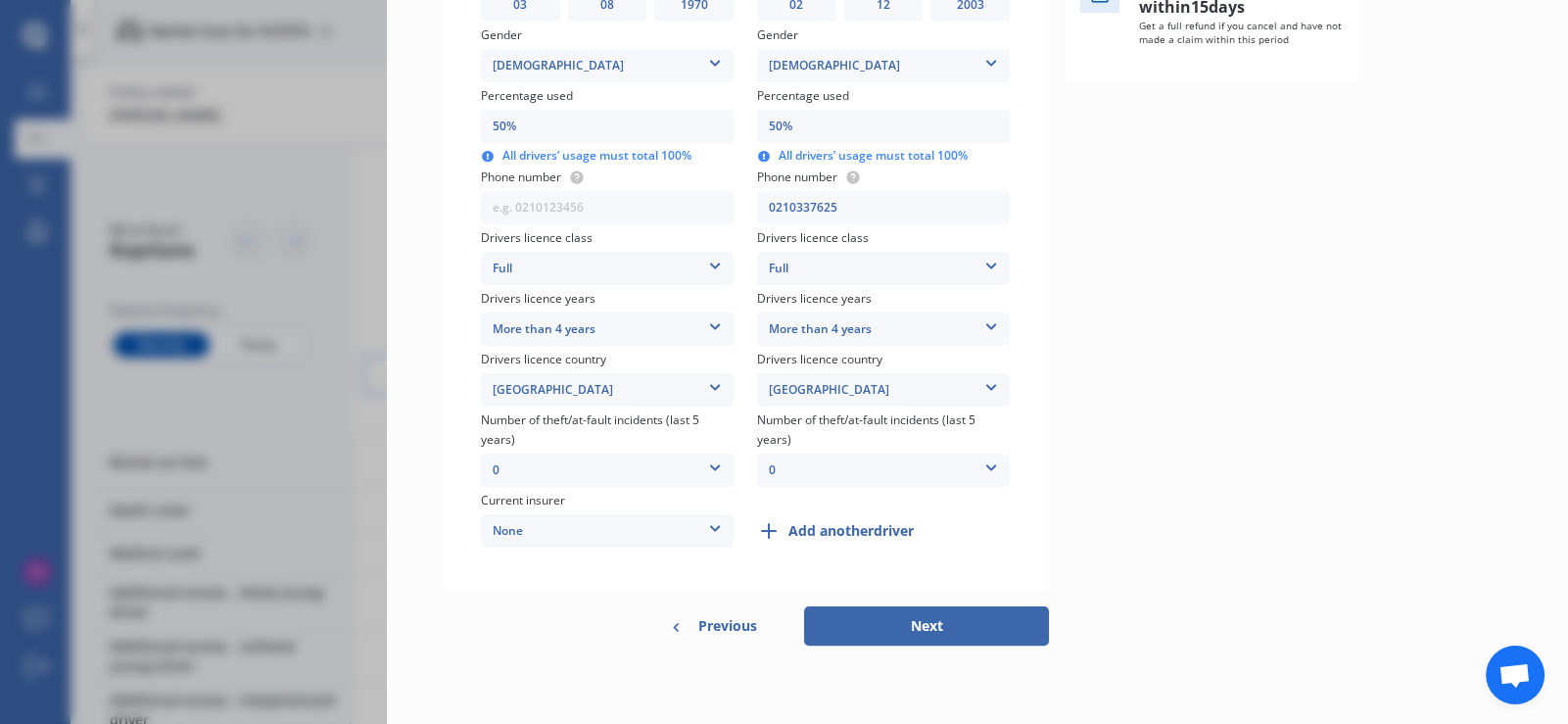 click on "Yearly Monthly $53.44 / mo Assurant  Purchase $53.44 /month /year /month Insured amount: Market value up to $10,000 Excess: $1,000 40 % Driver  details Main  driver Title Mr Mr Mrs Miss Ms Dr First name nicky Last name dodd Date of Birth DD 01 02 03 04 05 06 07 08 09 10 11 12 13 14 15 16 17 18 19 20 21 22 23 24 25 26 27 28 29 30 31 MM 01 02 03 04 05 06 07 08 09 10 11 12 YYYY 2009 2008 2007 2006 2005 2004 2003 2002 2001 2000 1999 1998 1997 1996 1995 1994 1993 1992 1991 1990 1989 1988 1987 1986 1985 1984 1983 1982 1981 1980 1979 1978 1977 1976 1975 1974 1973 1972 1971 1970 1969 1968 1967 1966 1965 1964 1963 1962 1961 1960 1959 1958 1957 1956 1955 1954 1953 1952 1951 1950 1949 1948 1947 1946 1945 1944 1943 1942 1941 1940 1939 1938 1937 1936 1935 1934 1933 1932 1931 1930 1929 1928 1927 1926 1925 1924 1923 1922 1921 1920 1919 1918 1917 1916 1915 1914 1913 1912 1911 1910 Gender Male Male Female Percentage used 50% All drivers’ usage must total 100% Phone number Drivers licence class Full None Learner Restricted 0" at bounding box center [977, 105] 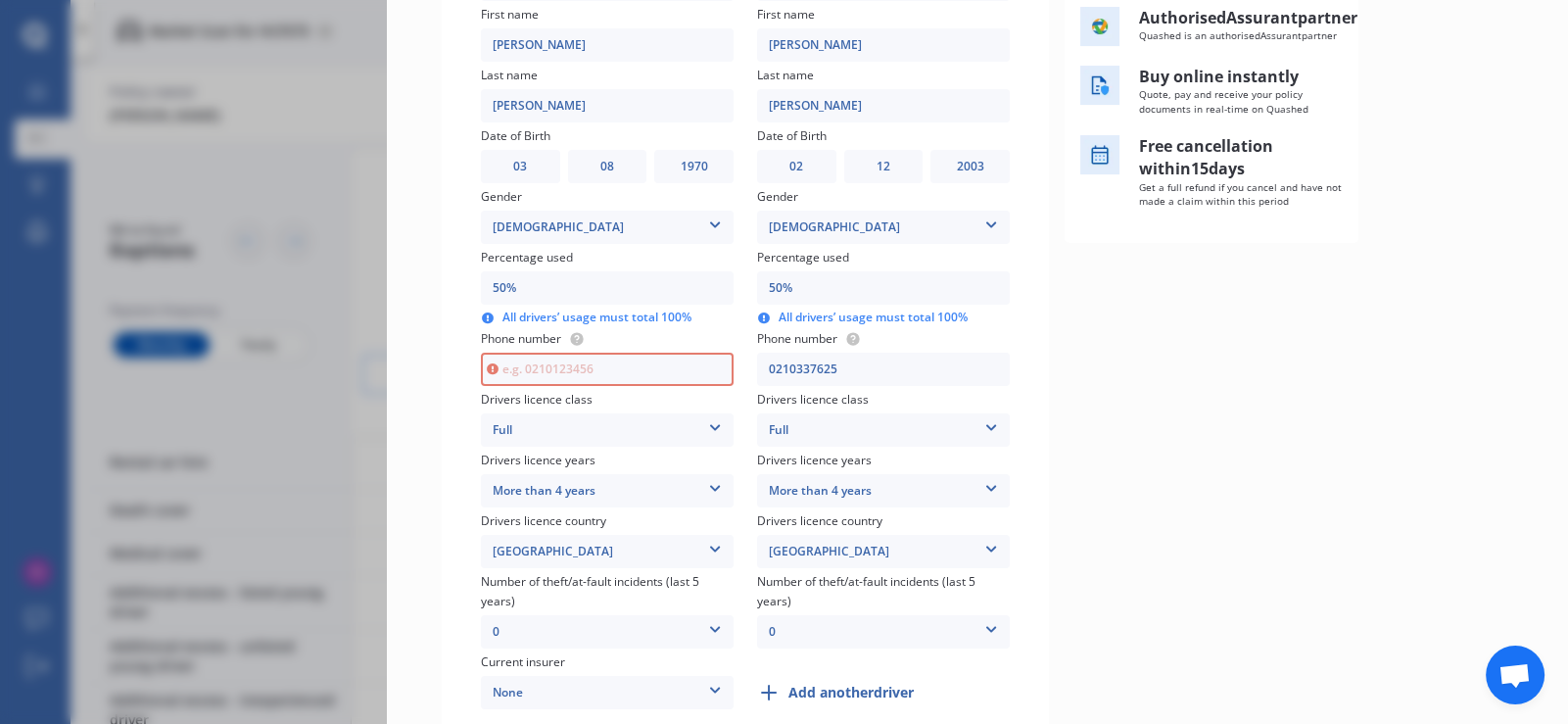scroll, scrollTop: 388, scrollLeft: 0, axis: vertical 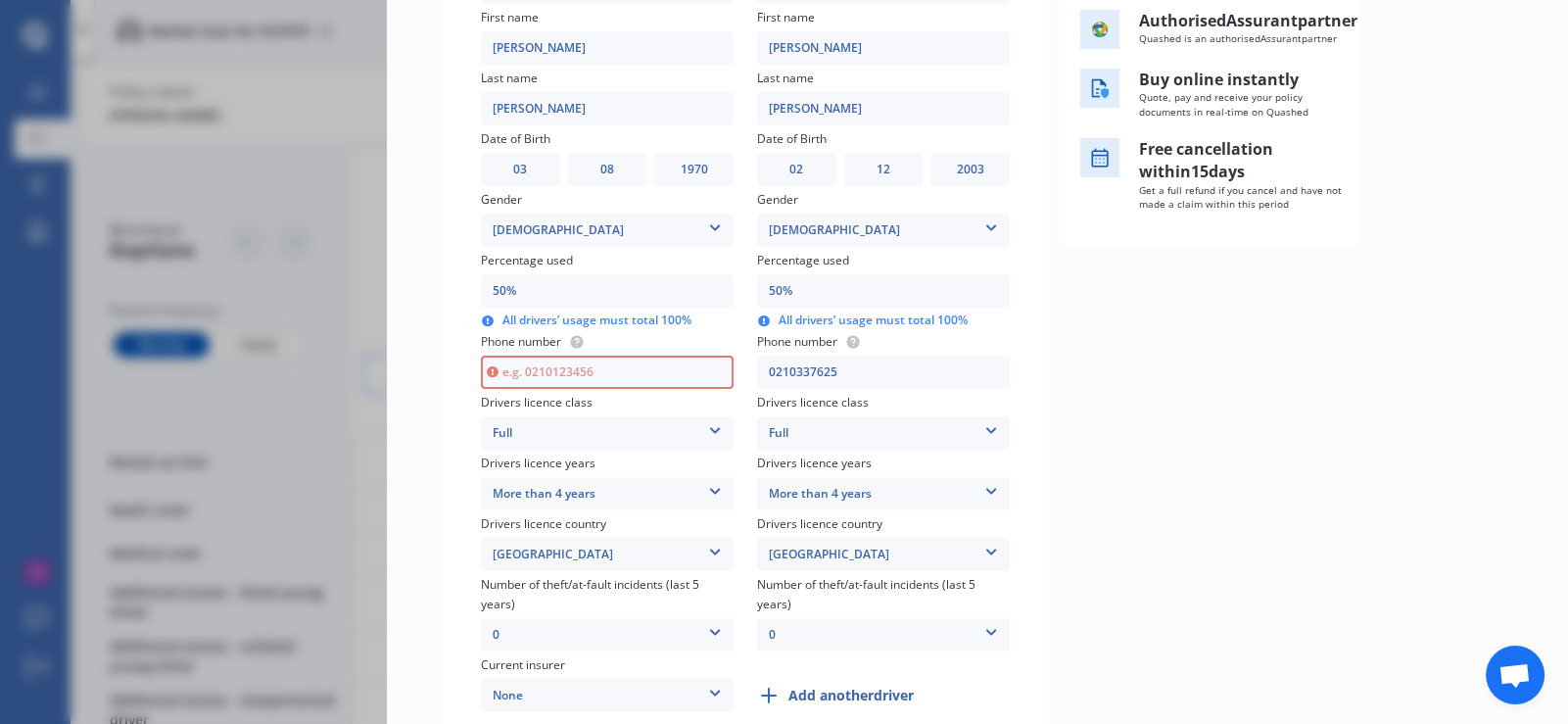 click at bounding box center [607, 372] 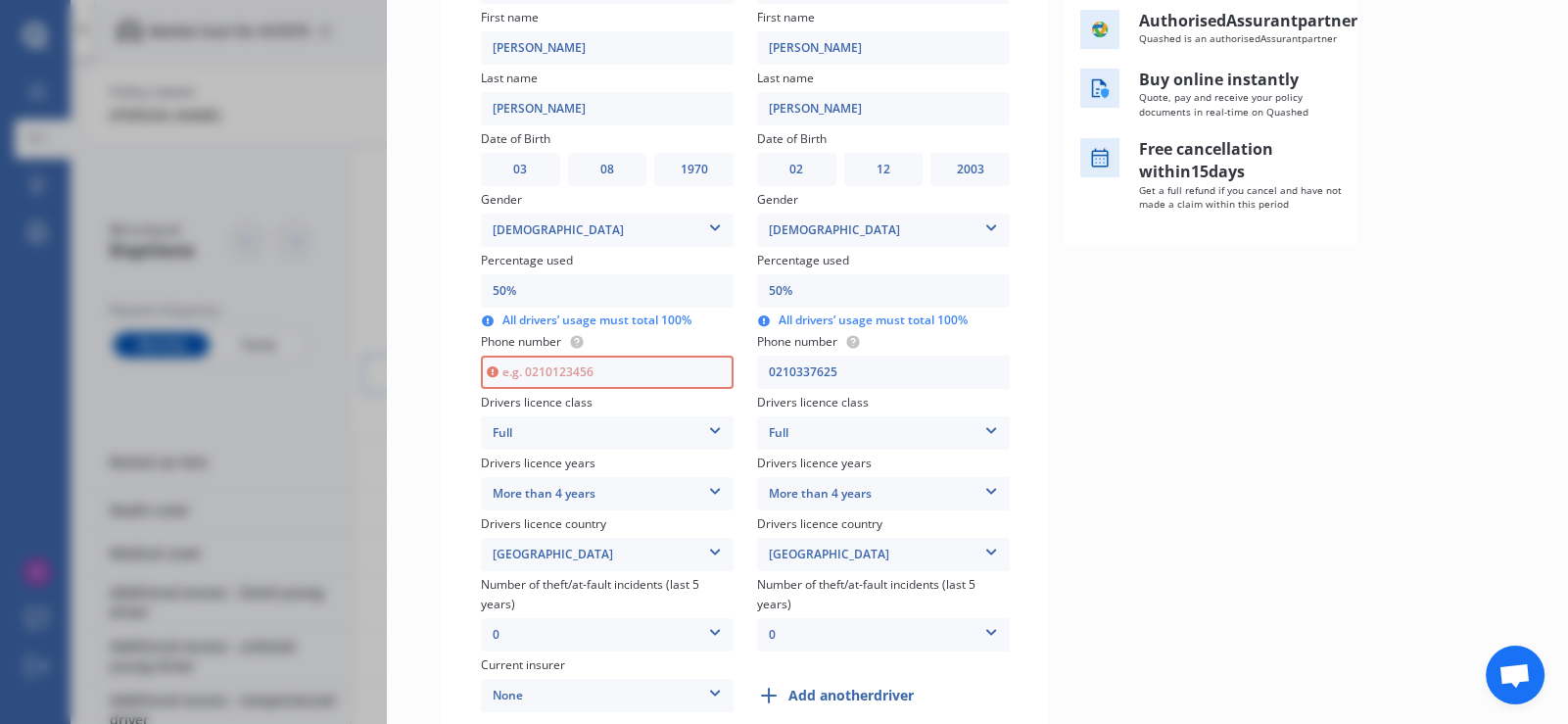 type on "0210337625" 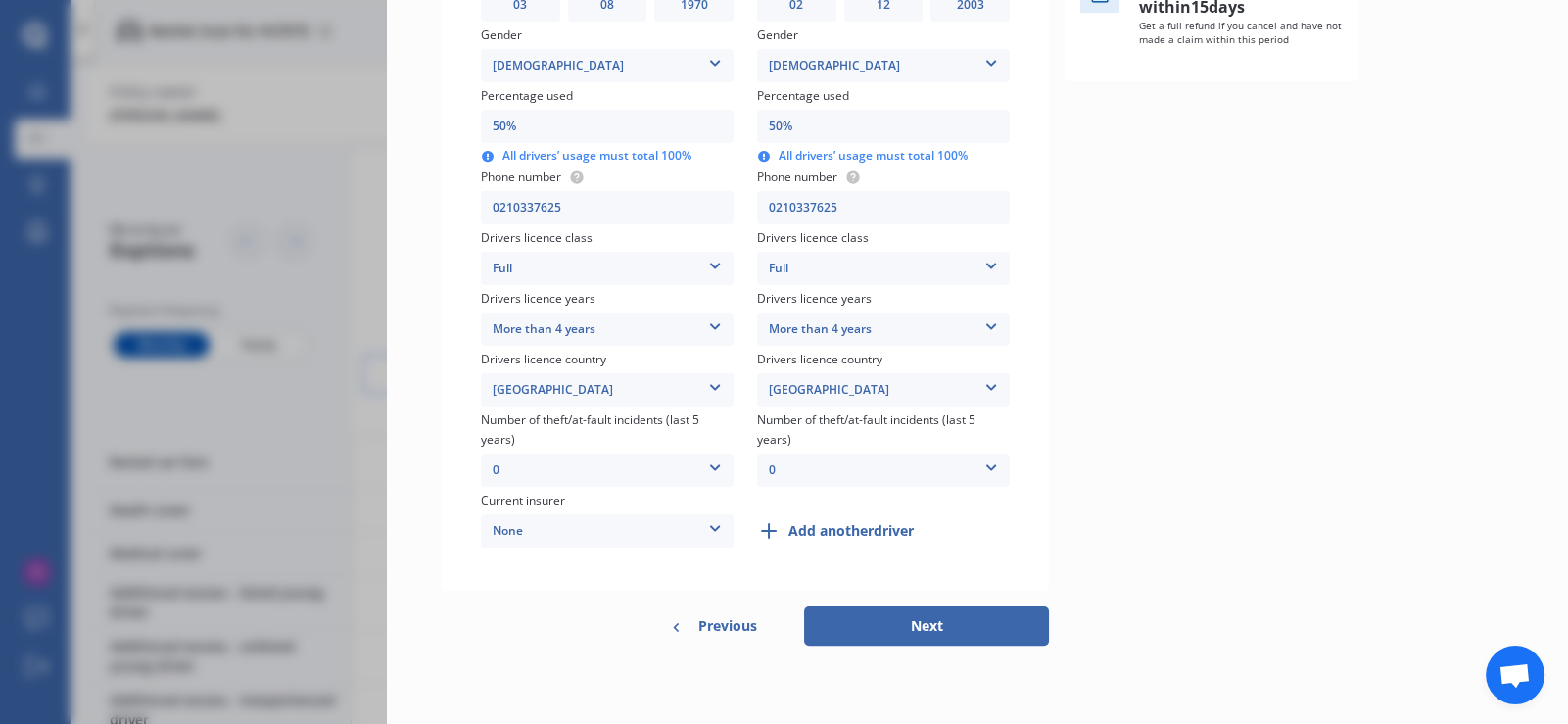 click on "Next" at bounding box center (927, 626) 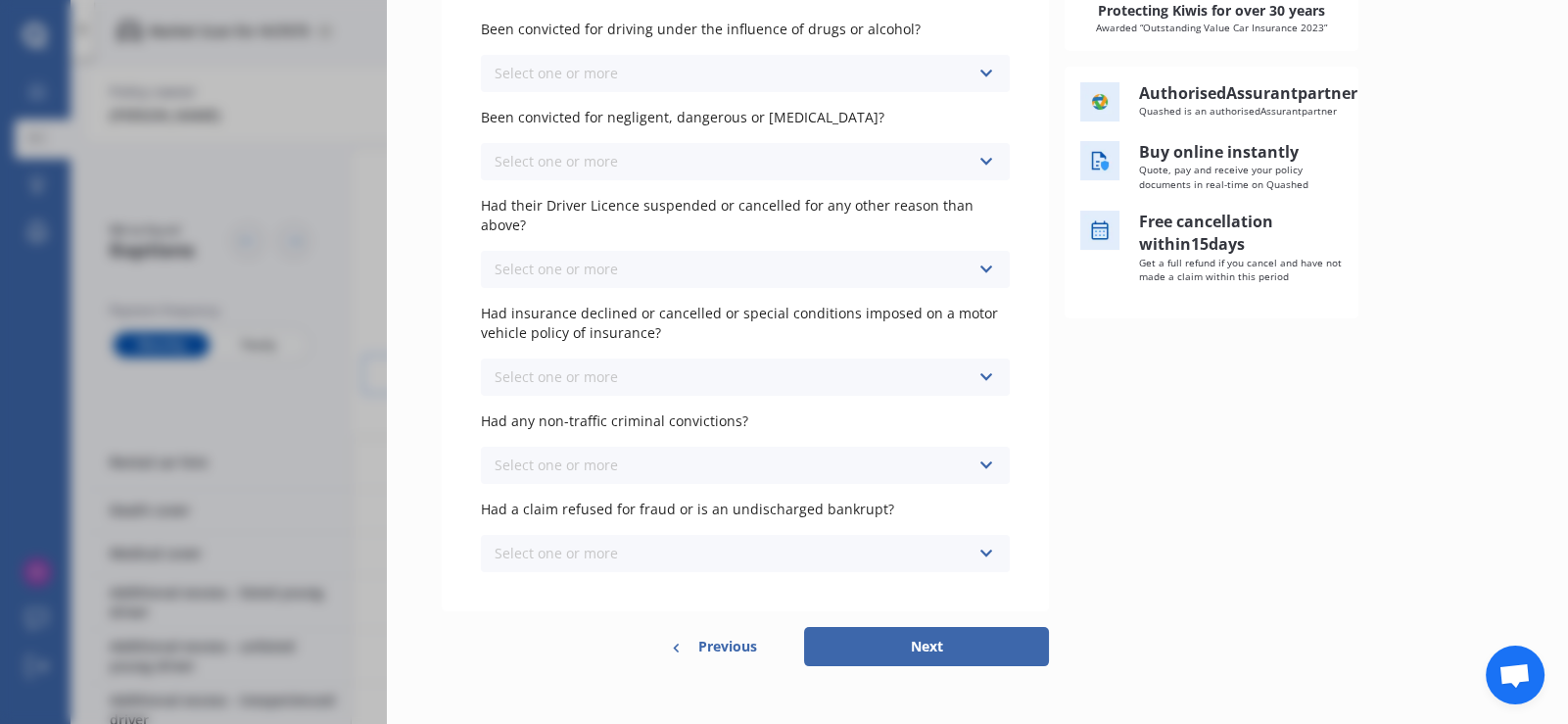 scroll, scrollTop: 0, scrollLeft: 0, axis: both 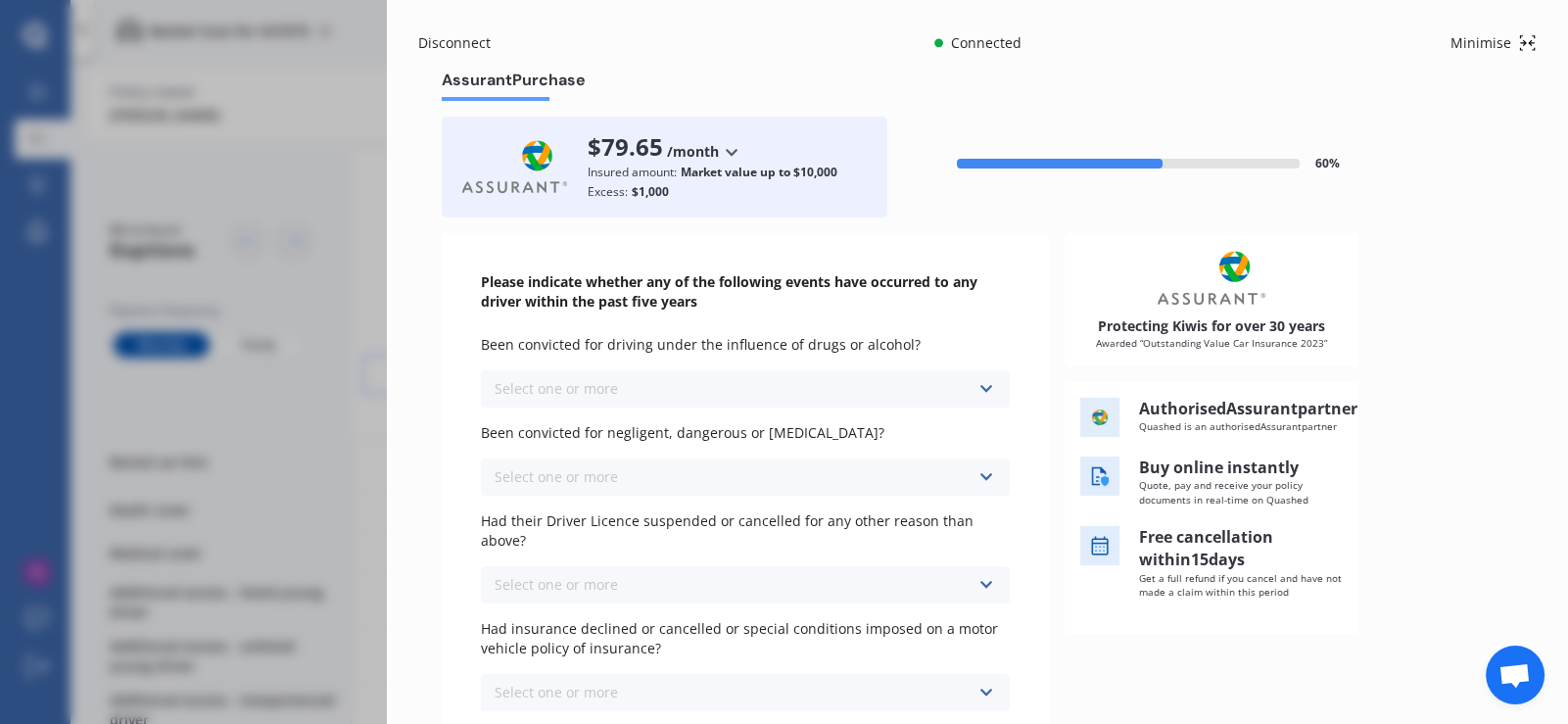 click on "Select one or more Never, or over 5 years ago Last year 1 to 2 years ago 2 to 3 years ago 3 to 5 years ago" at bounding box center [745, 389] 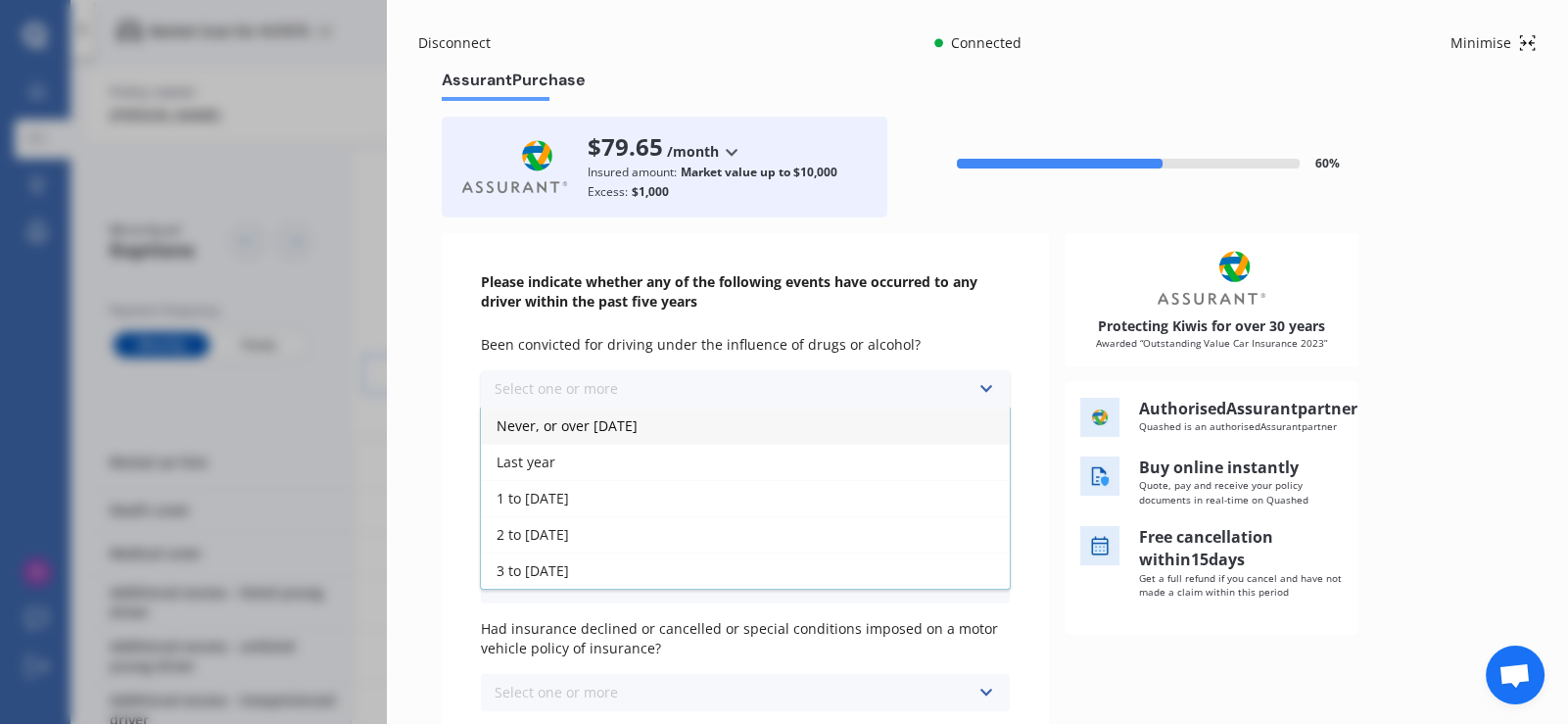 click on "Never, or over 5 years ago" at bounding box center (567, 425) 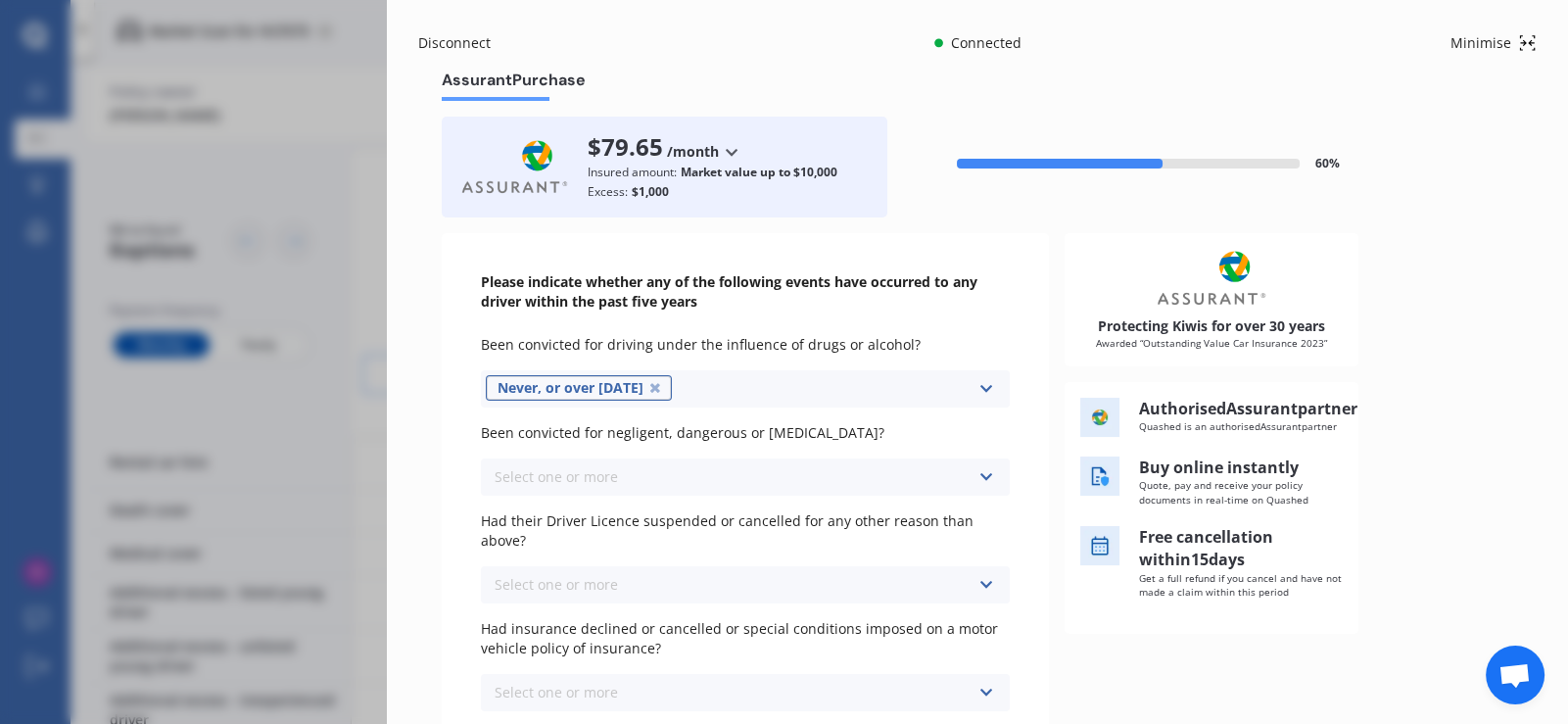 click on "Select one or more" at bounding box center (556, 476) 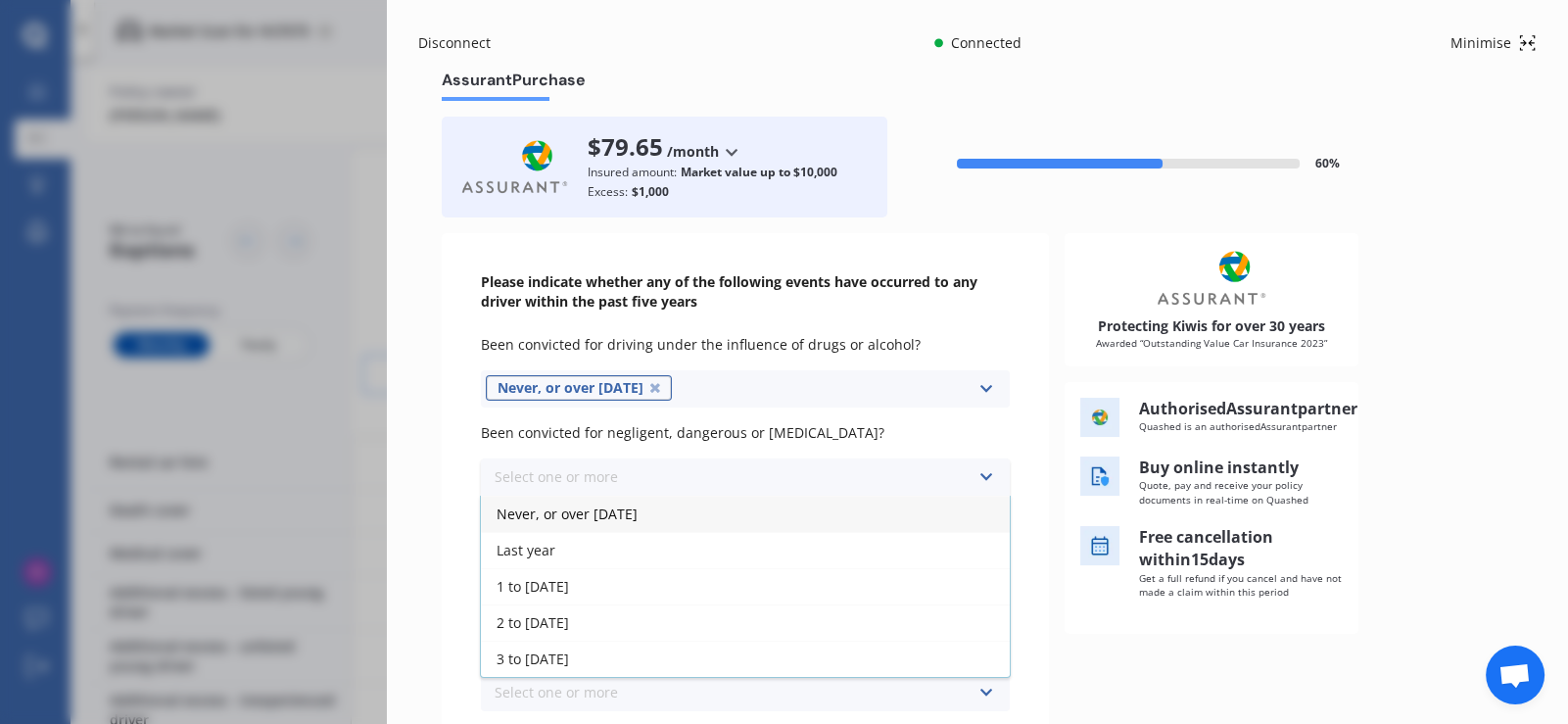 click on "Never, or over 5 years ago" at bounding box center (567, 513) 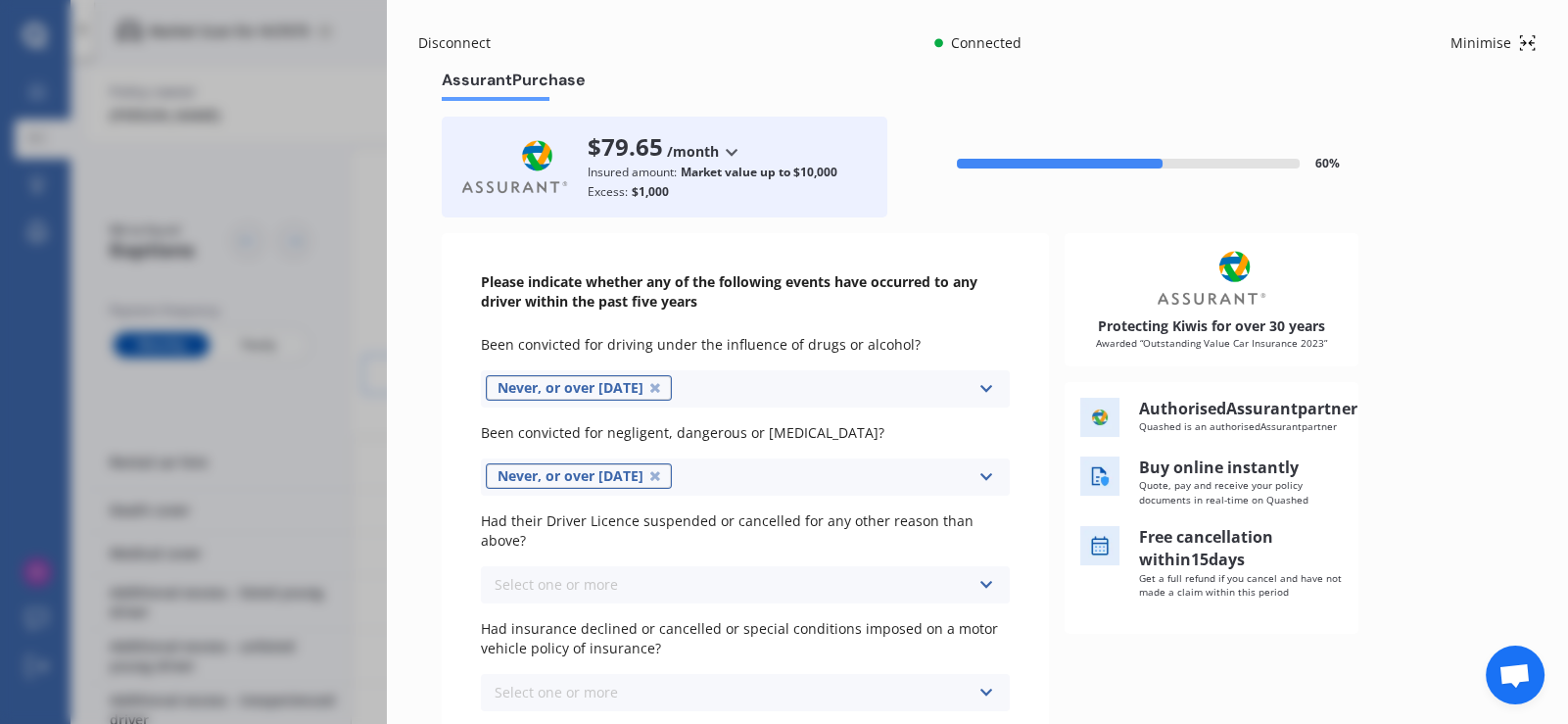 click on "Select one or more" at bounding box center (556, 584) 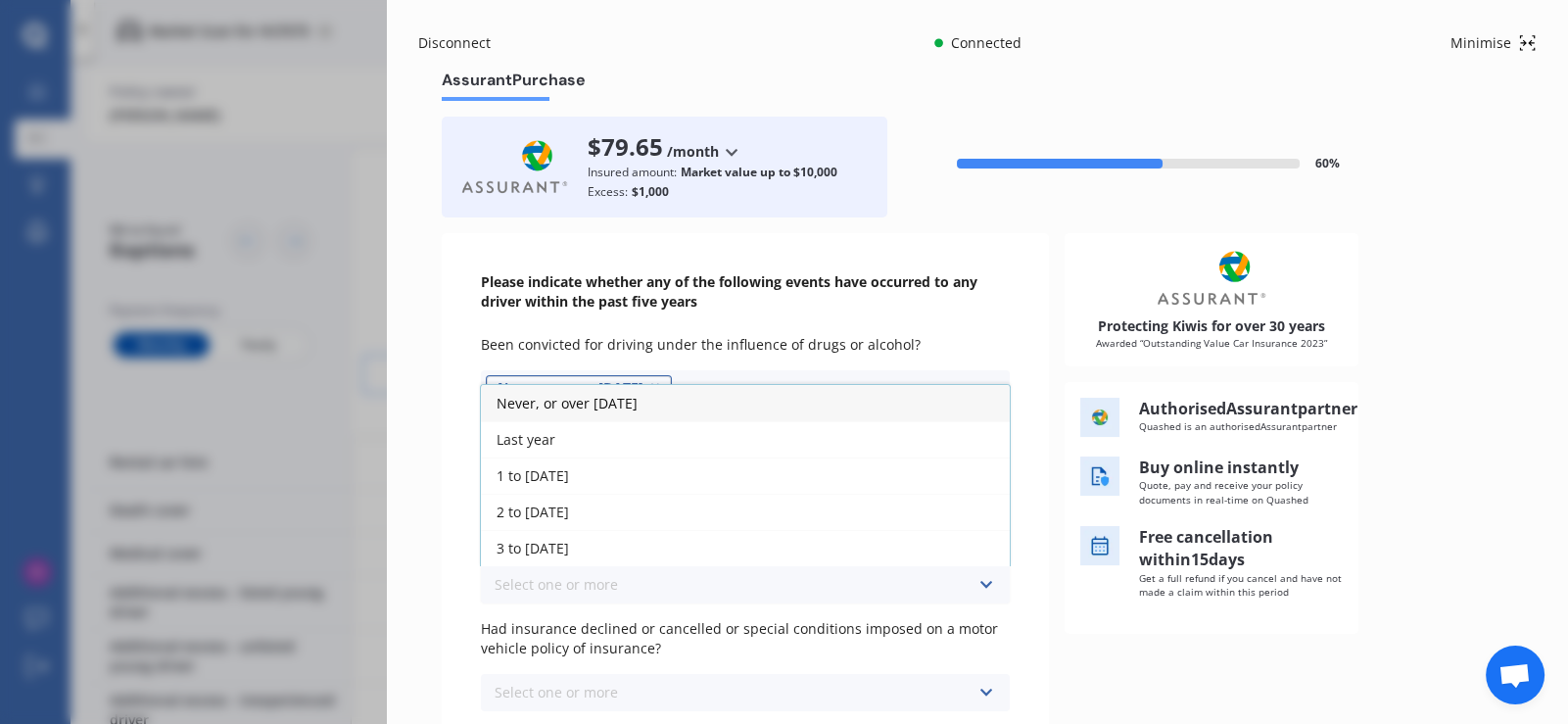 click on "Never, or over 5 years ago" at bounding box center (567, 403) 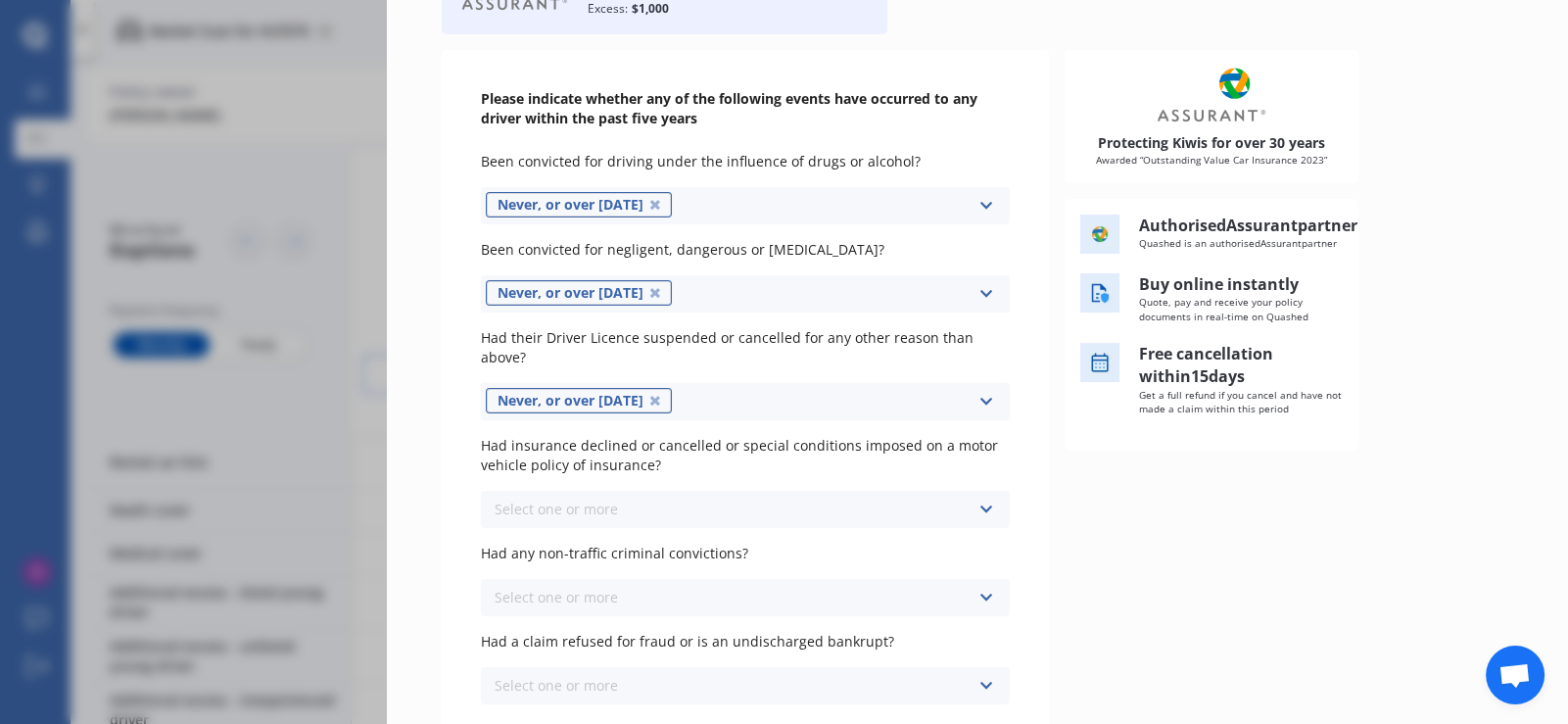 scroll, scrollTop: 195, scrollLeft: 0, axis: vertical 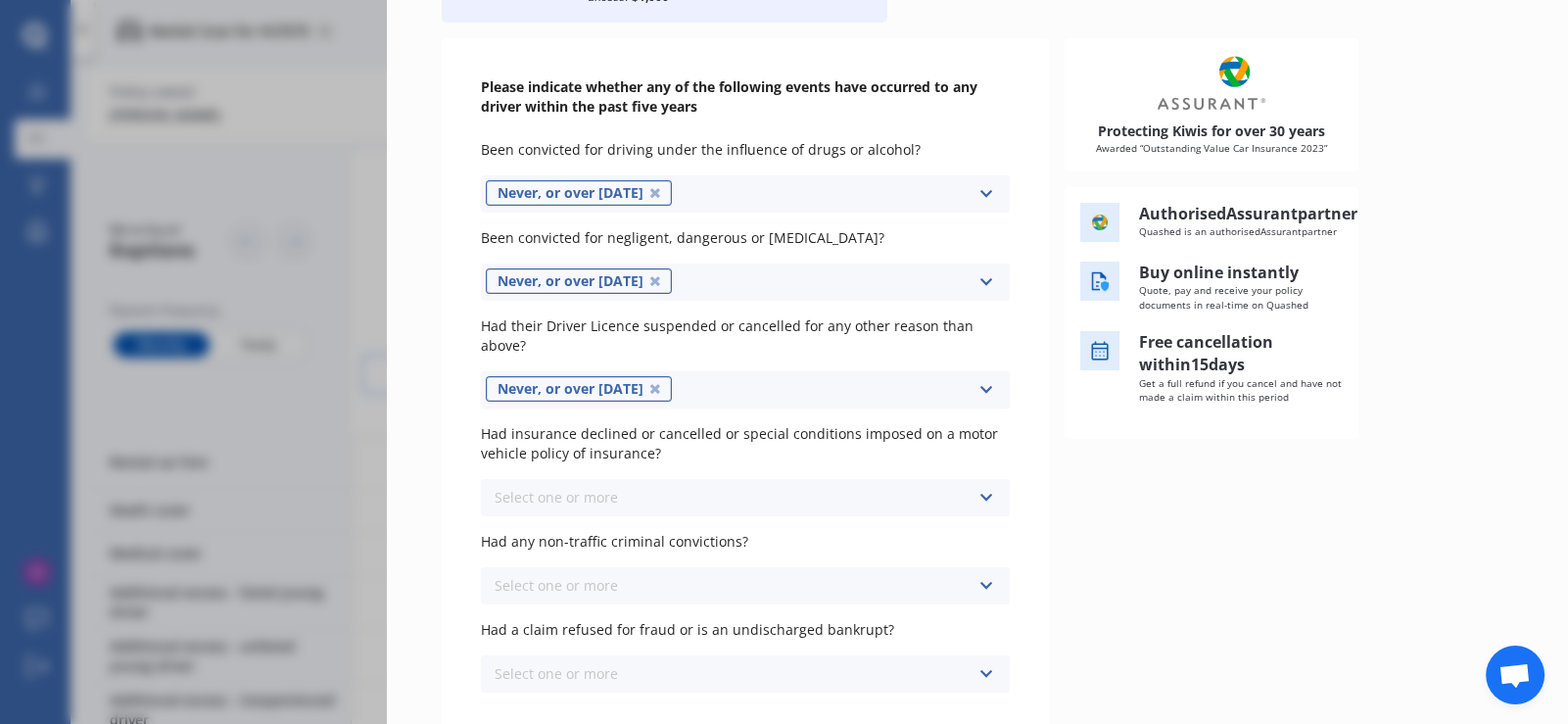 click on "Select one or more Never, or over 5 years ago Last year 1 to 2 years ago 2 to 3 years ago 3 to 5 years ago" at bounding box center (745, 498) 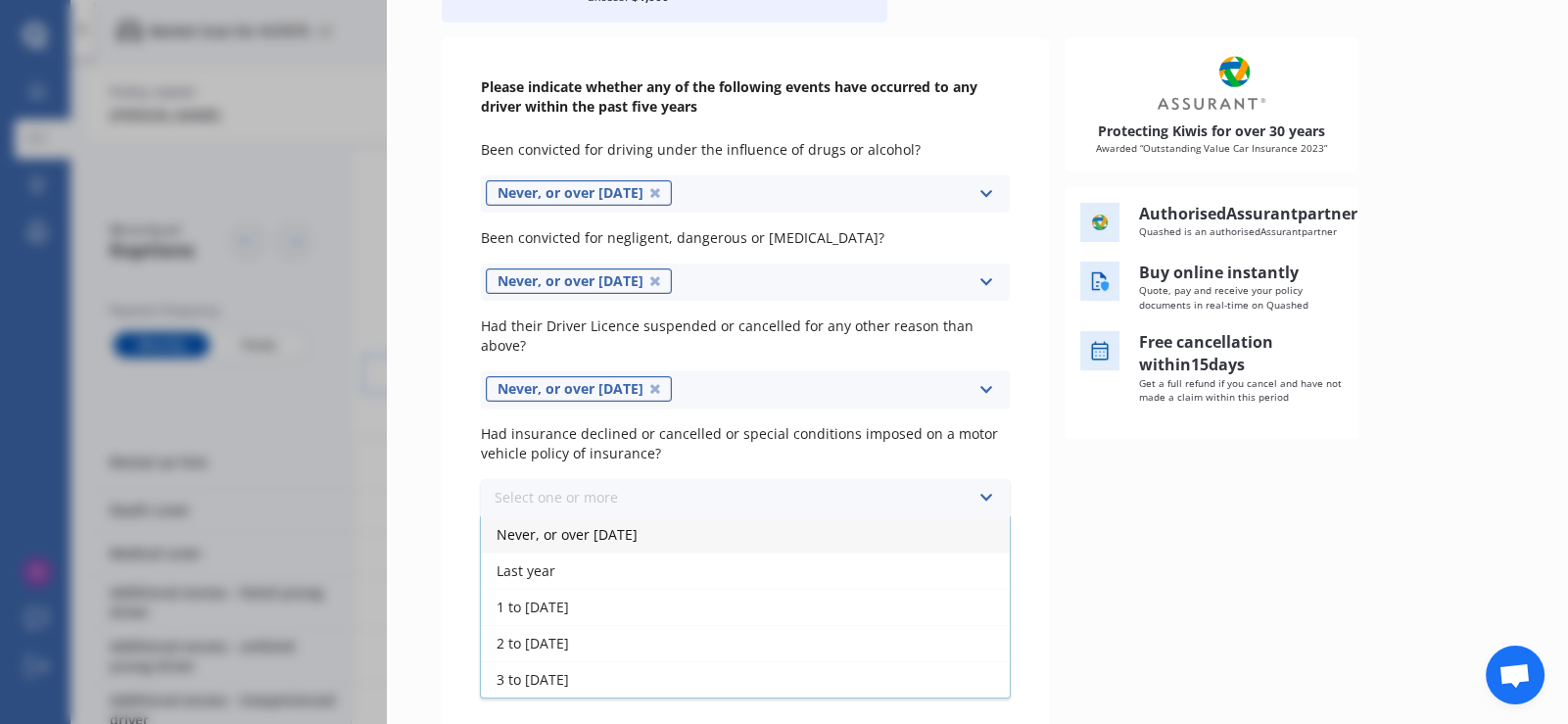 click on "Never, or over 5 years ago" at bounding box center [745, 534] 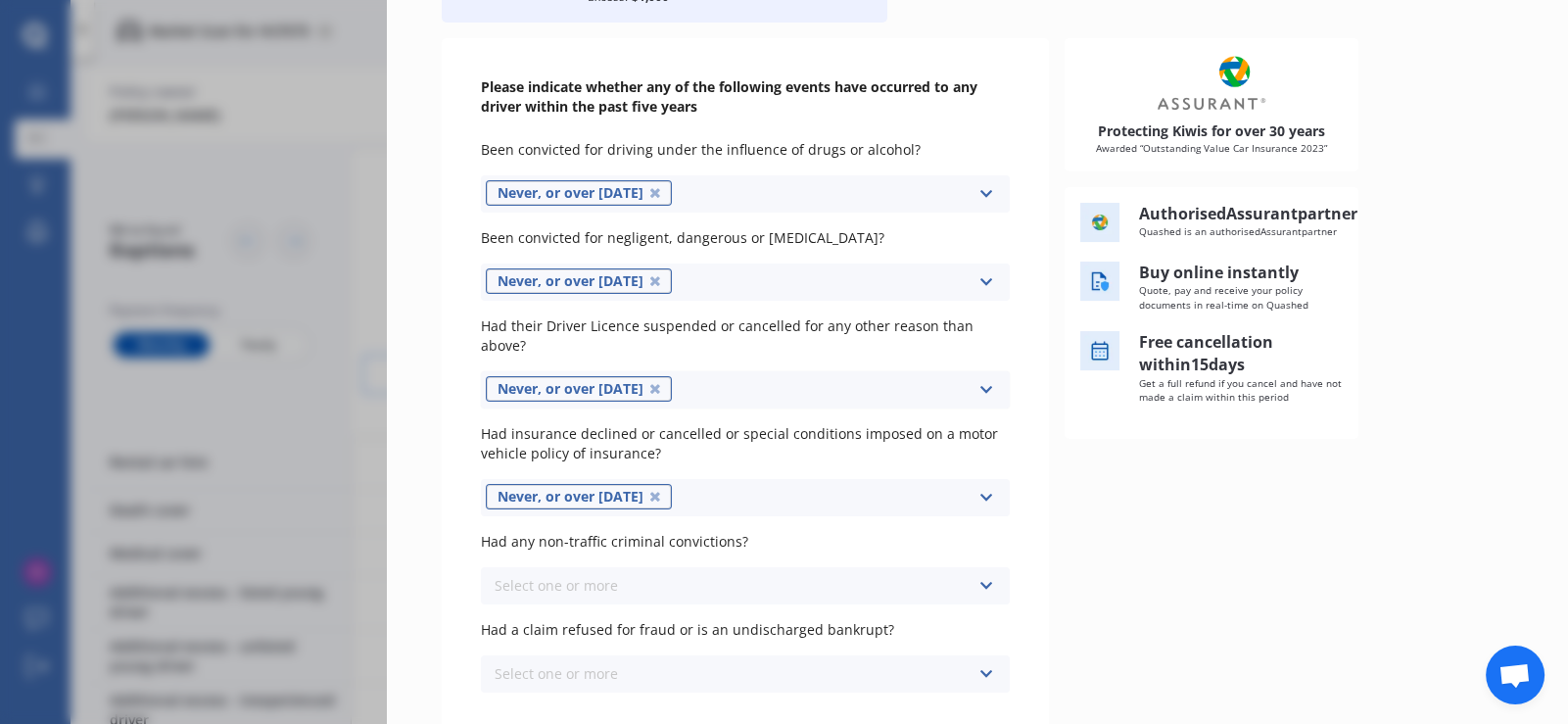 click on "Select one or more" at bounding box center [556, 585] 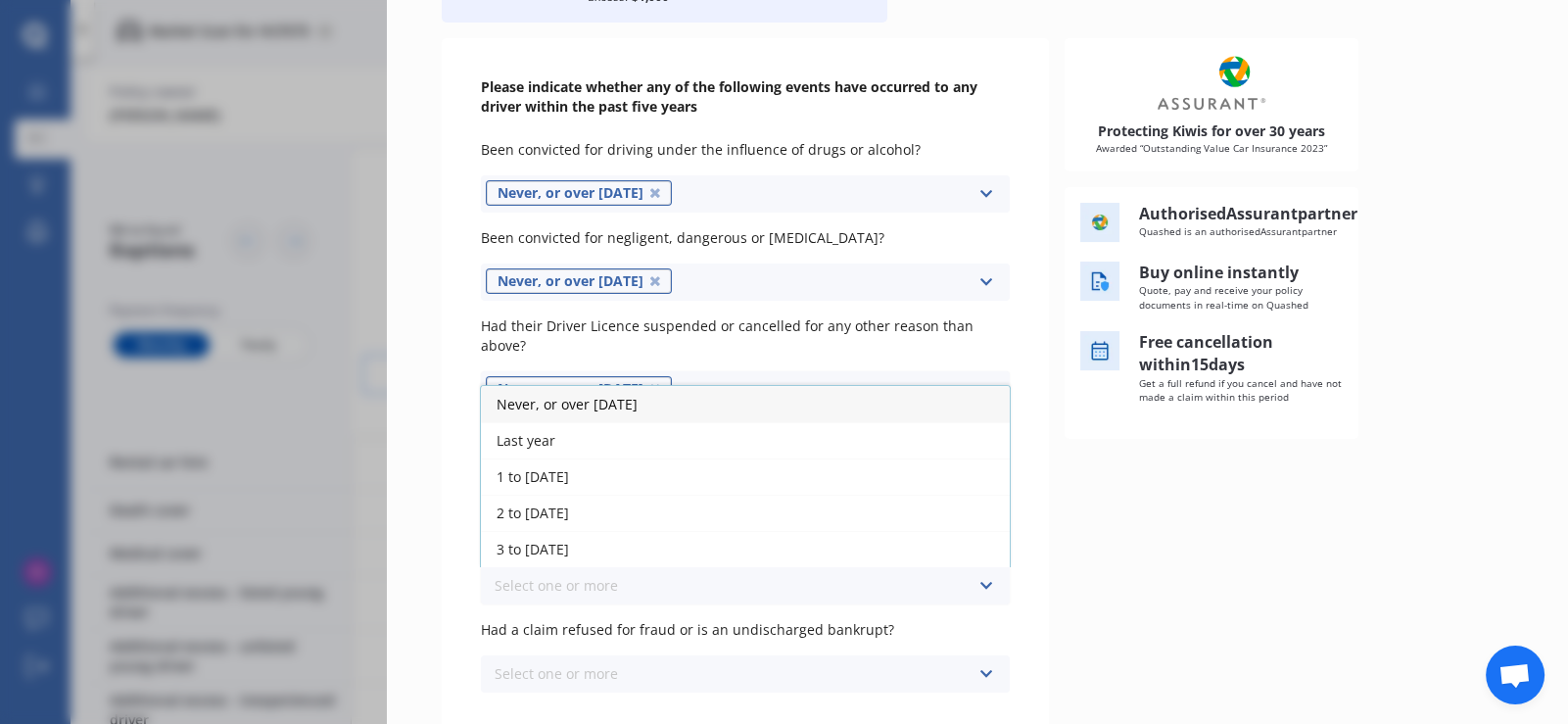 click on "Never, or over 5 years ago" at bounding box center (567, 404) 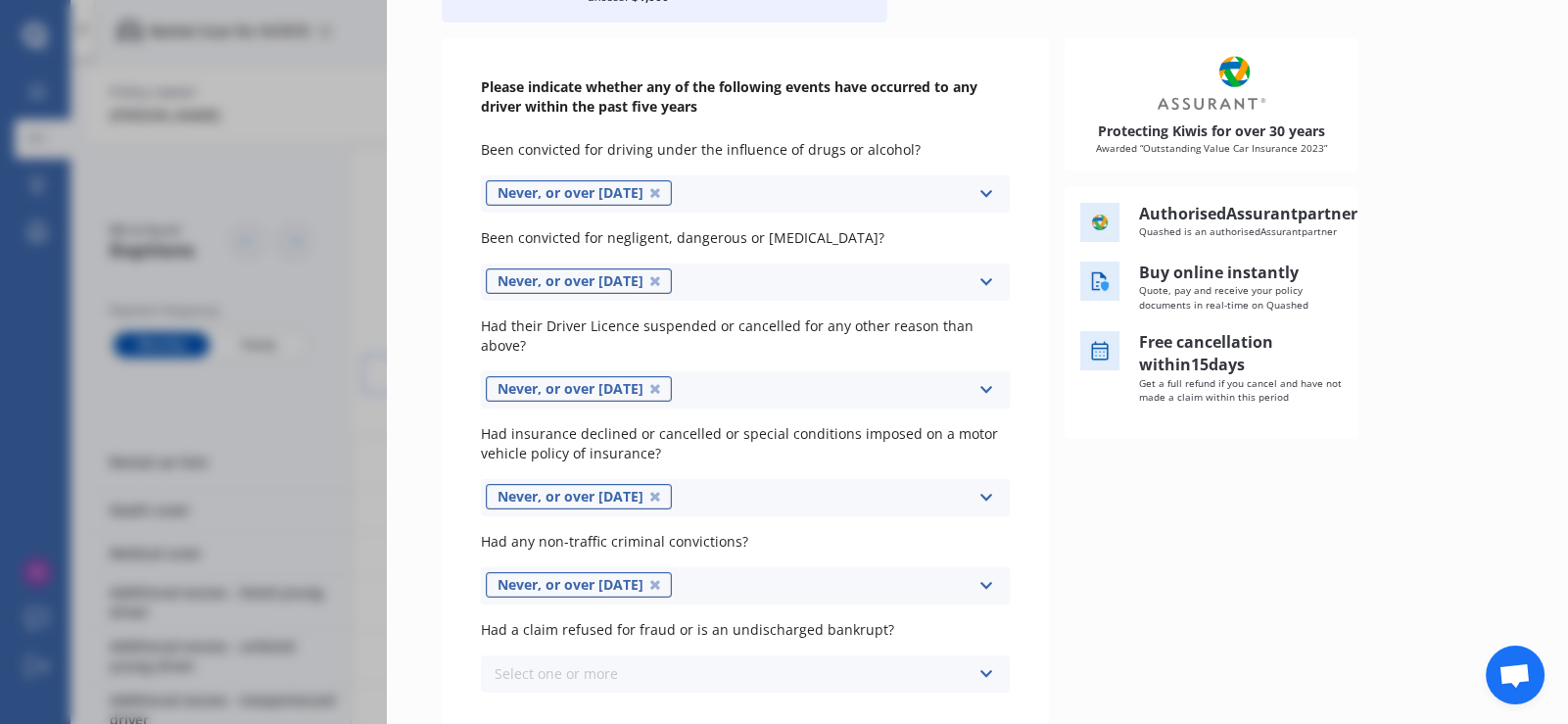 click on "Select one or more" at bounding box center [556, 673] 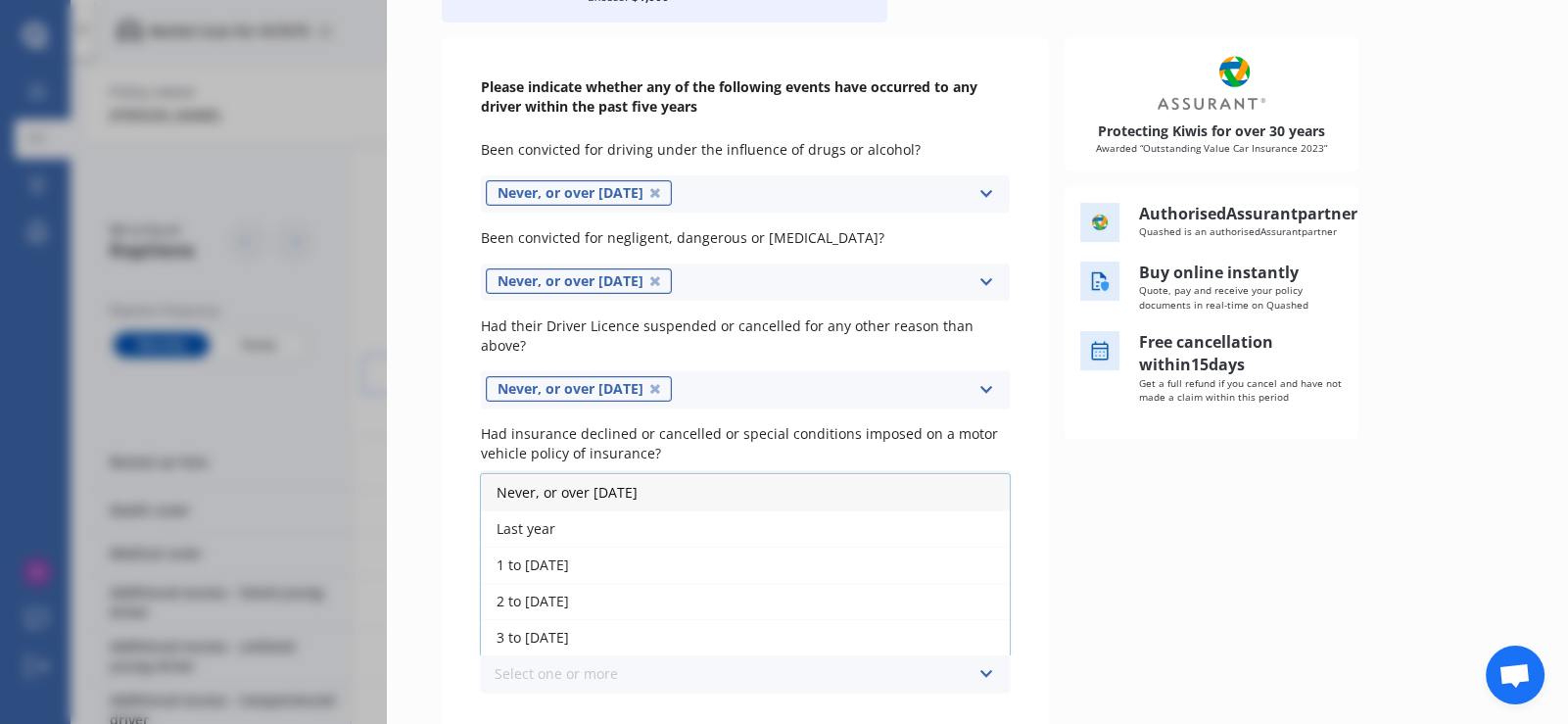 click on "Never, or over 5 years ago" at bounding box center (567, 492) 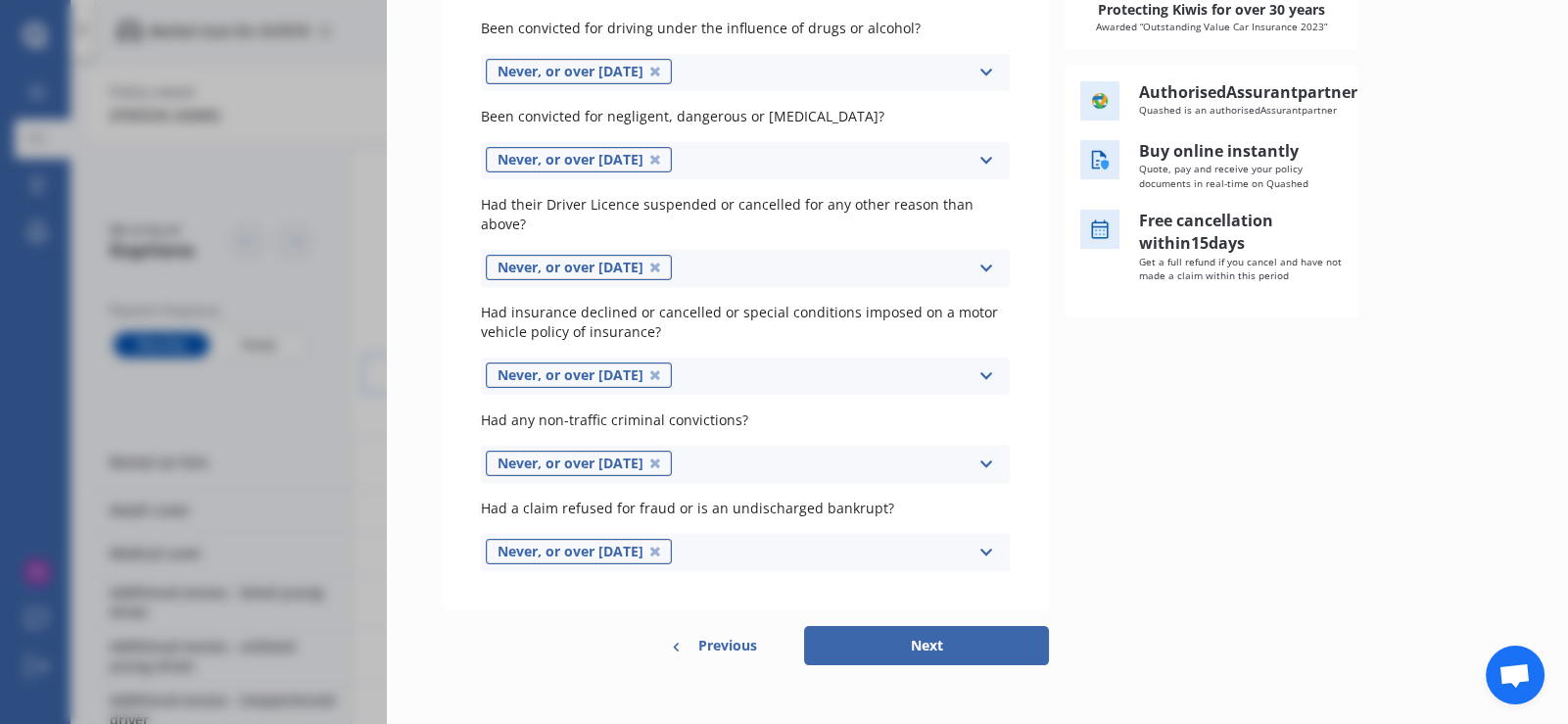 click on "Next" at bounding box center (927, 646) 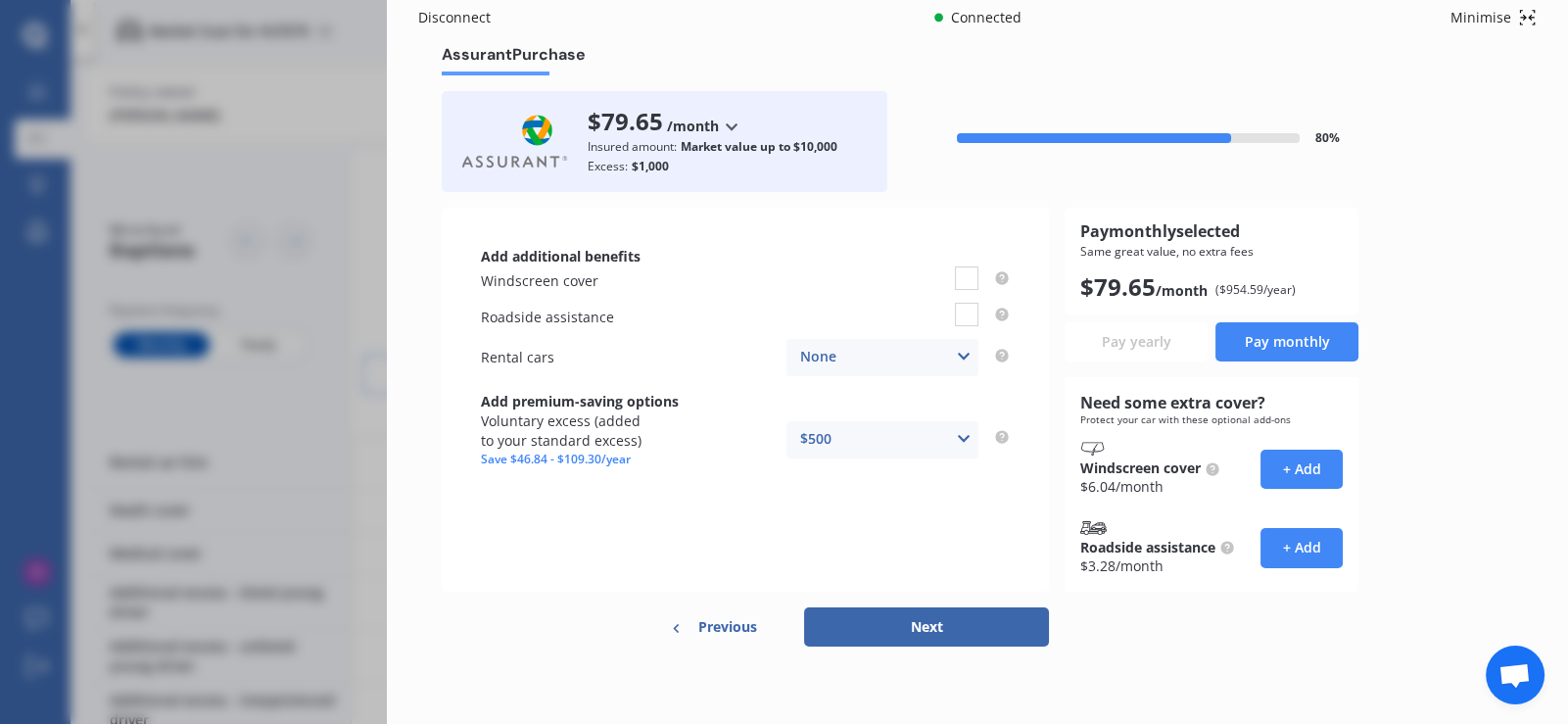 scroll, scrollTop: 0, scrollLeft: 0, axis: both 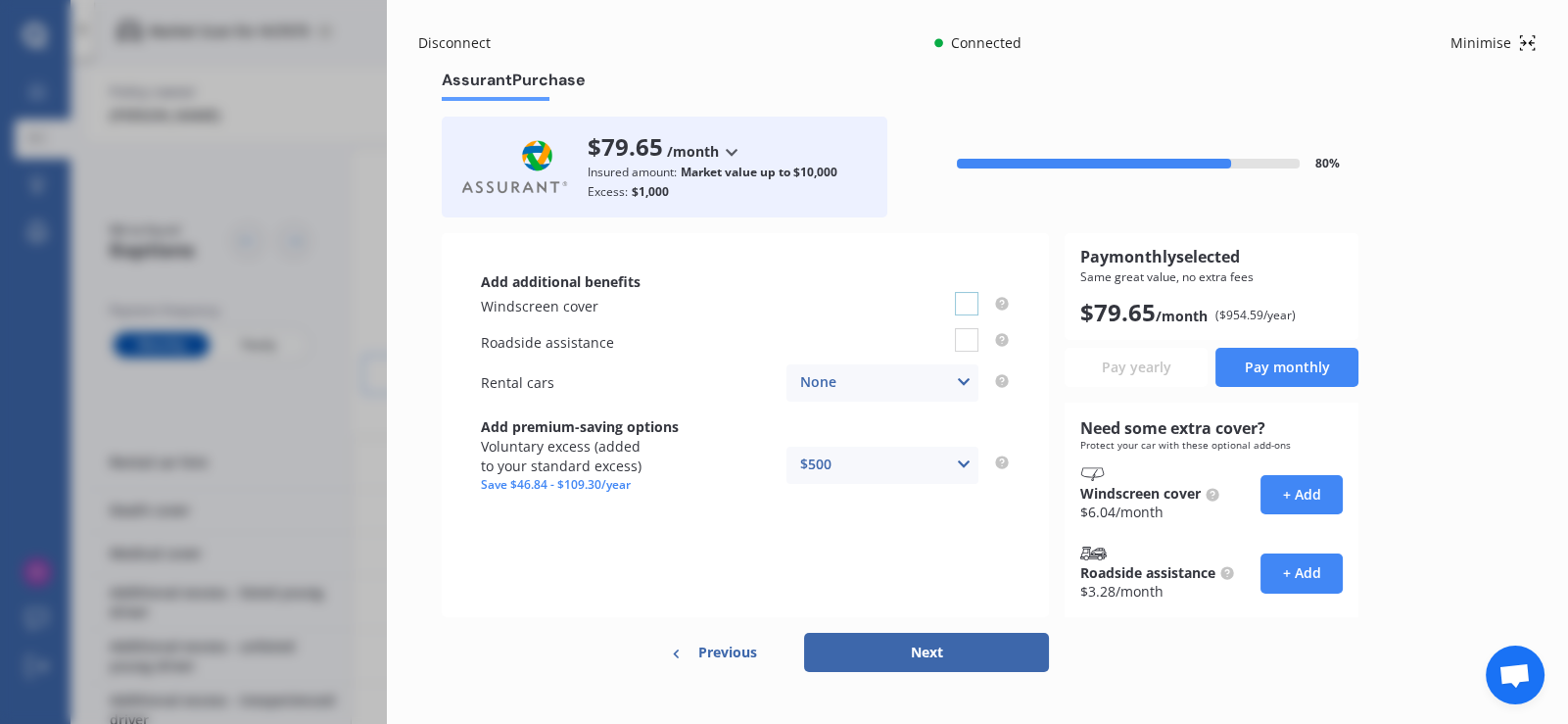 click at bounding box center (967, 292) 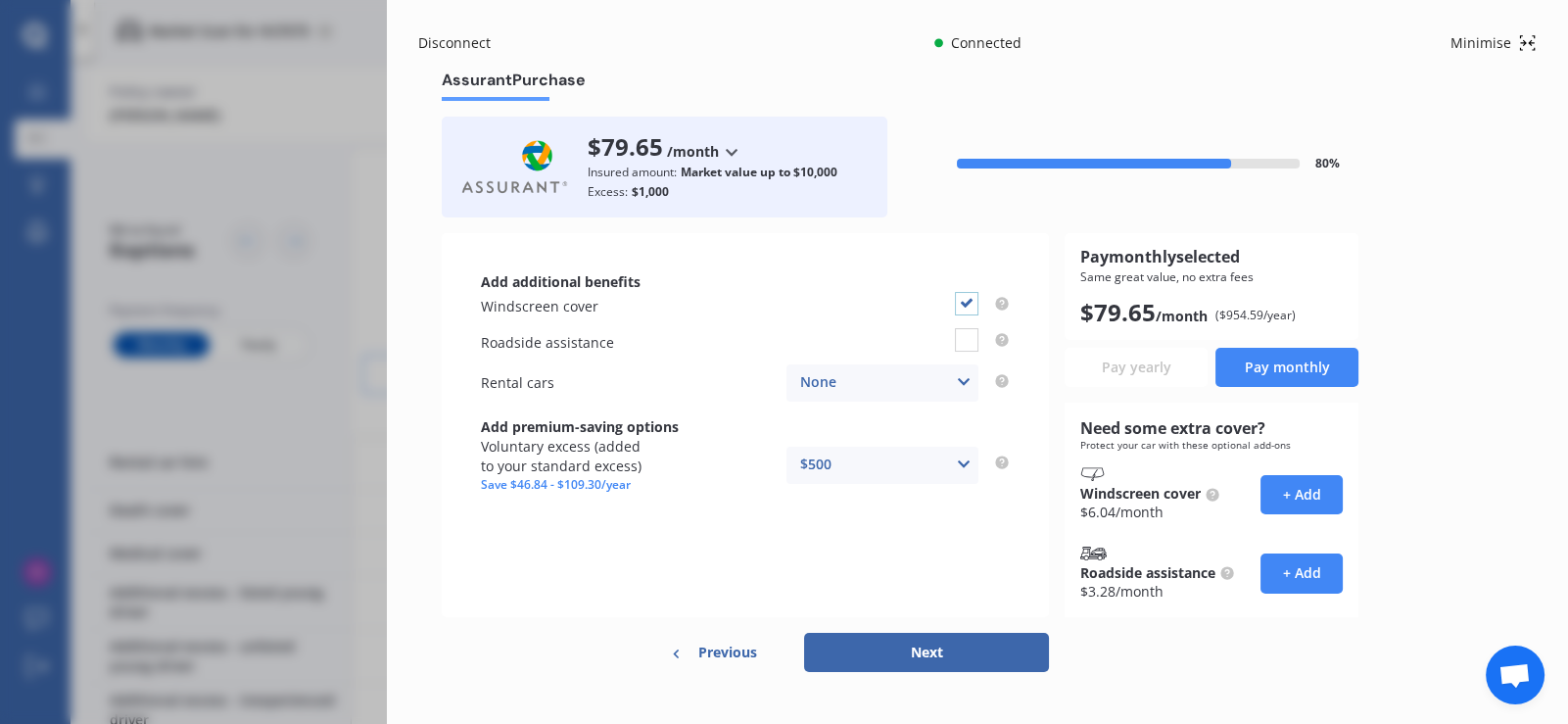 checkbox on "true" 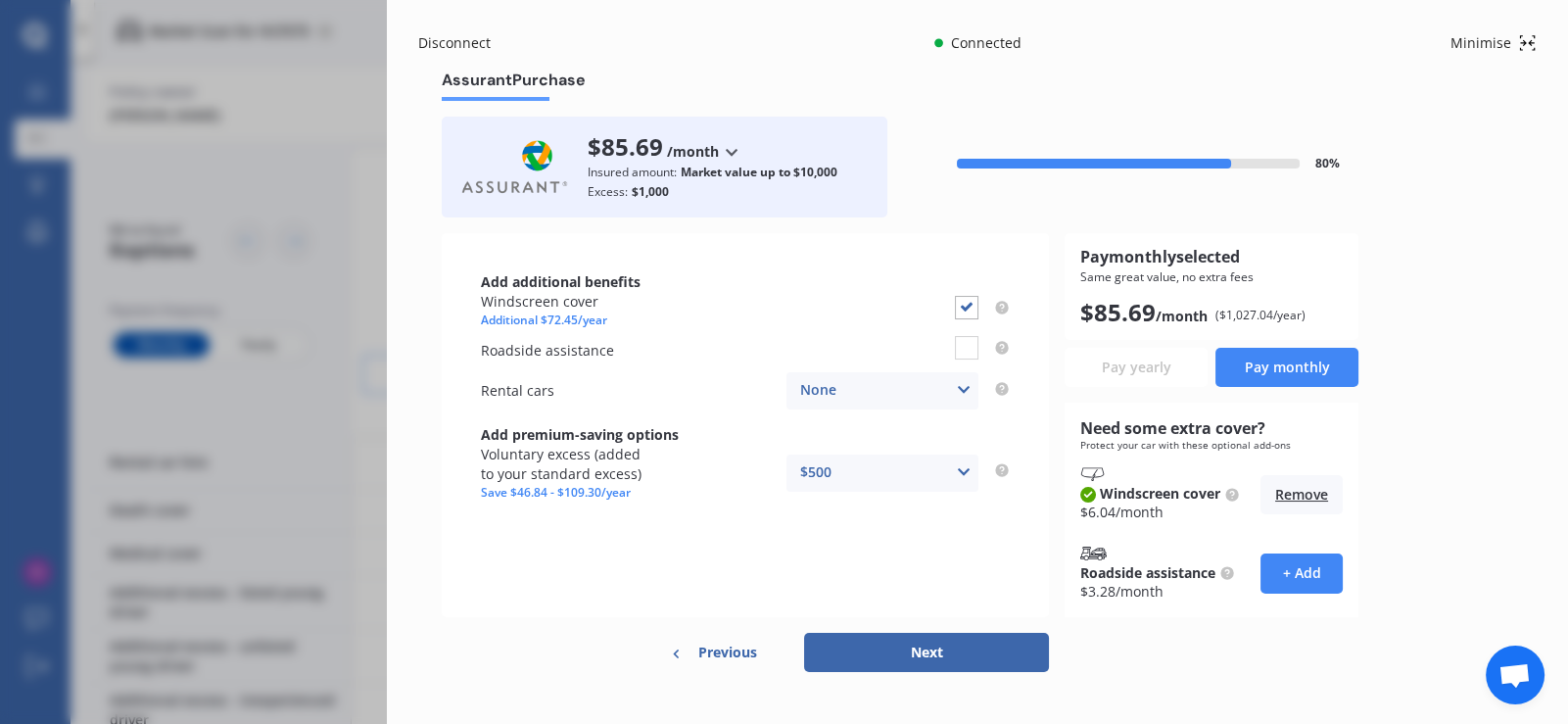 click on "Next" at bounding box center [927, 652] 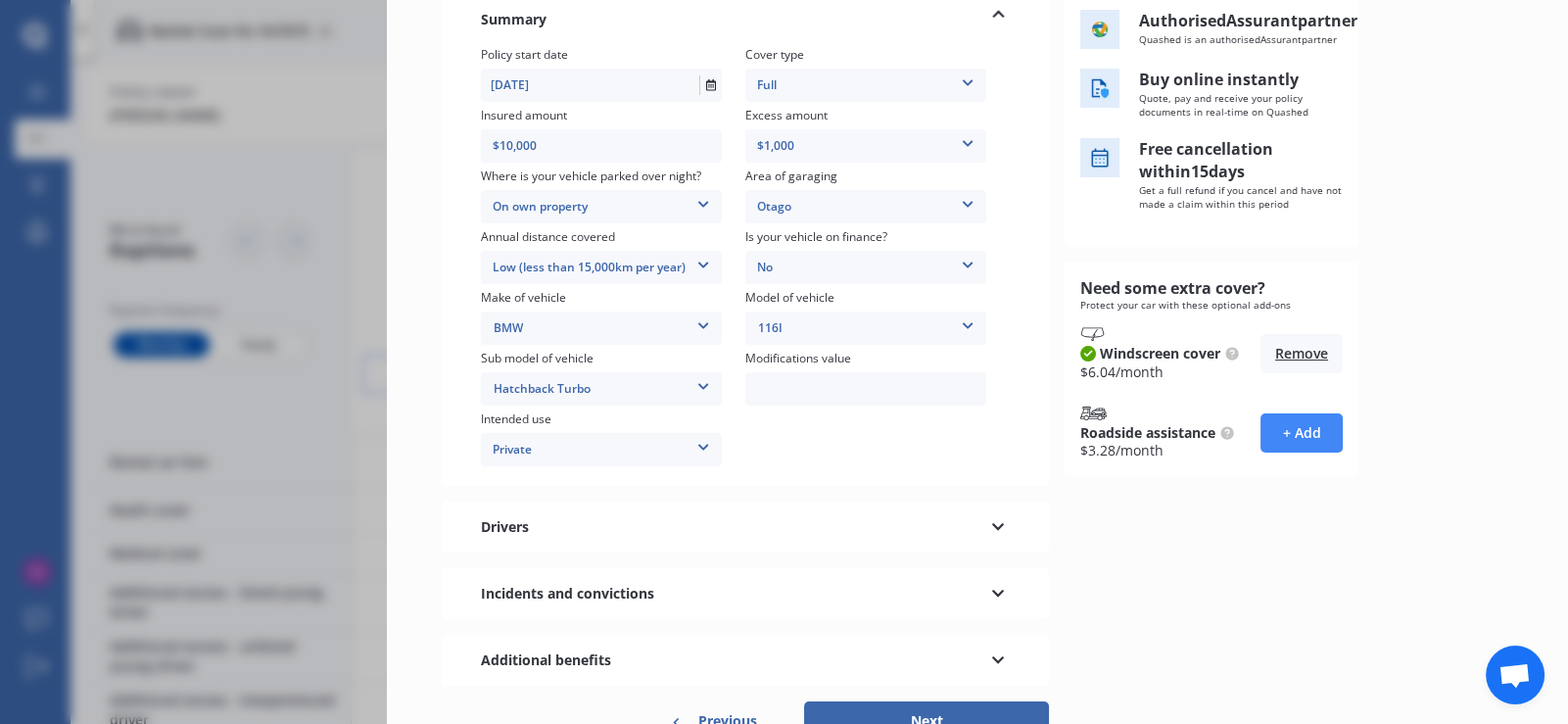 scroll, scrollTop: 294, scrollLeft: 0, axis: vertical 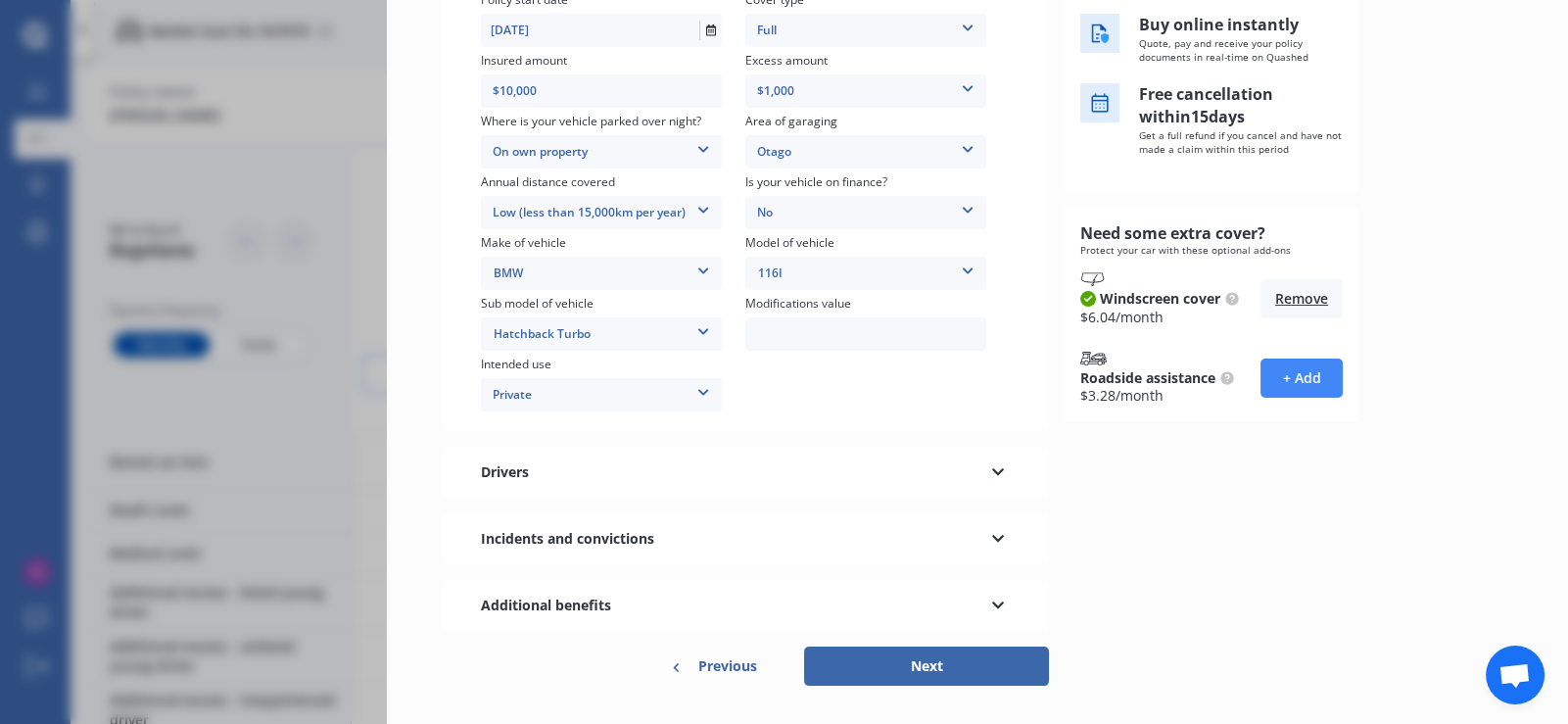 click on "Next" at bounding box center (927, 666) 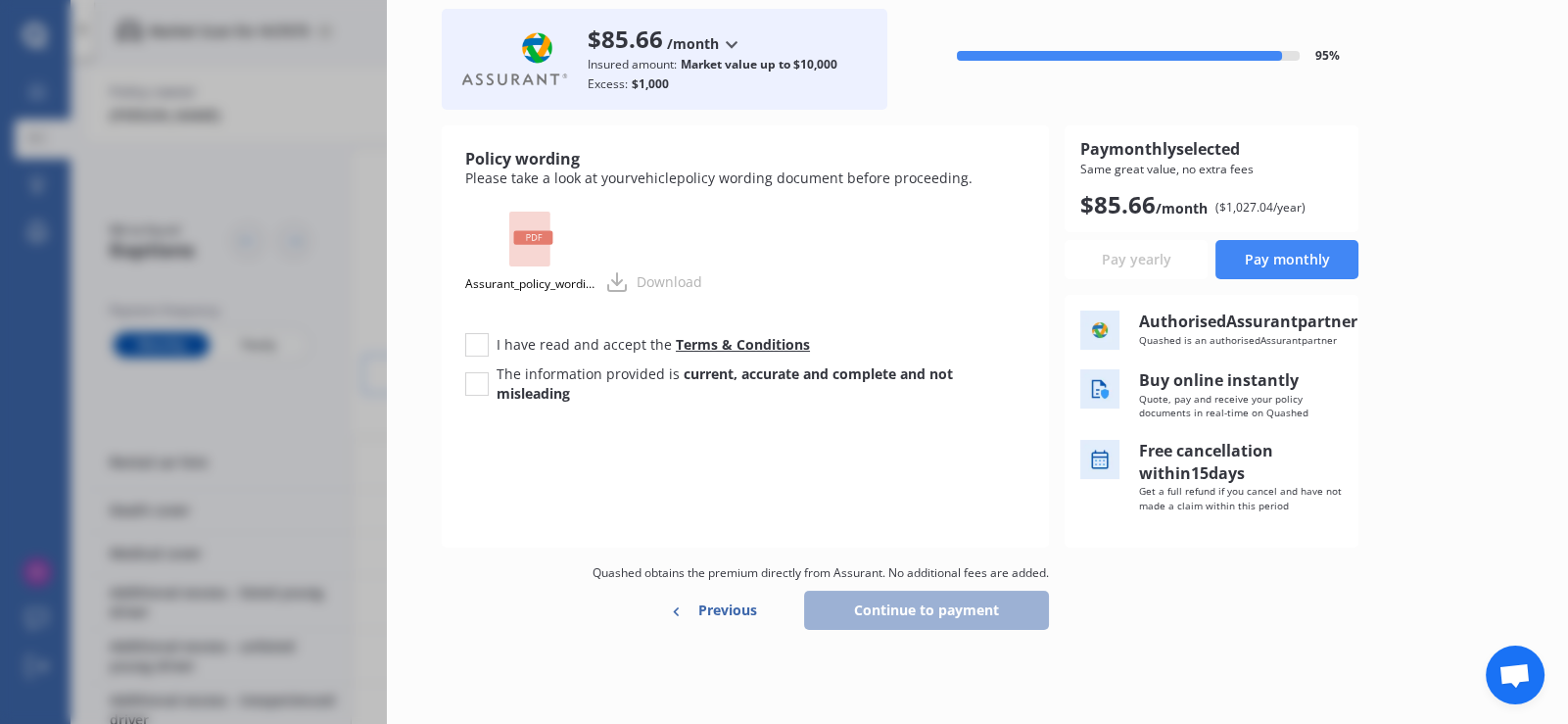 scroll, scrollTop: 0, scrollLeft: 0, axis: both 